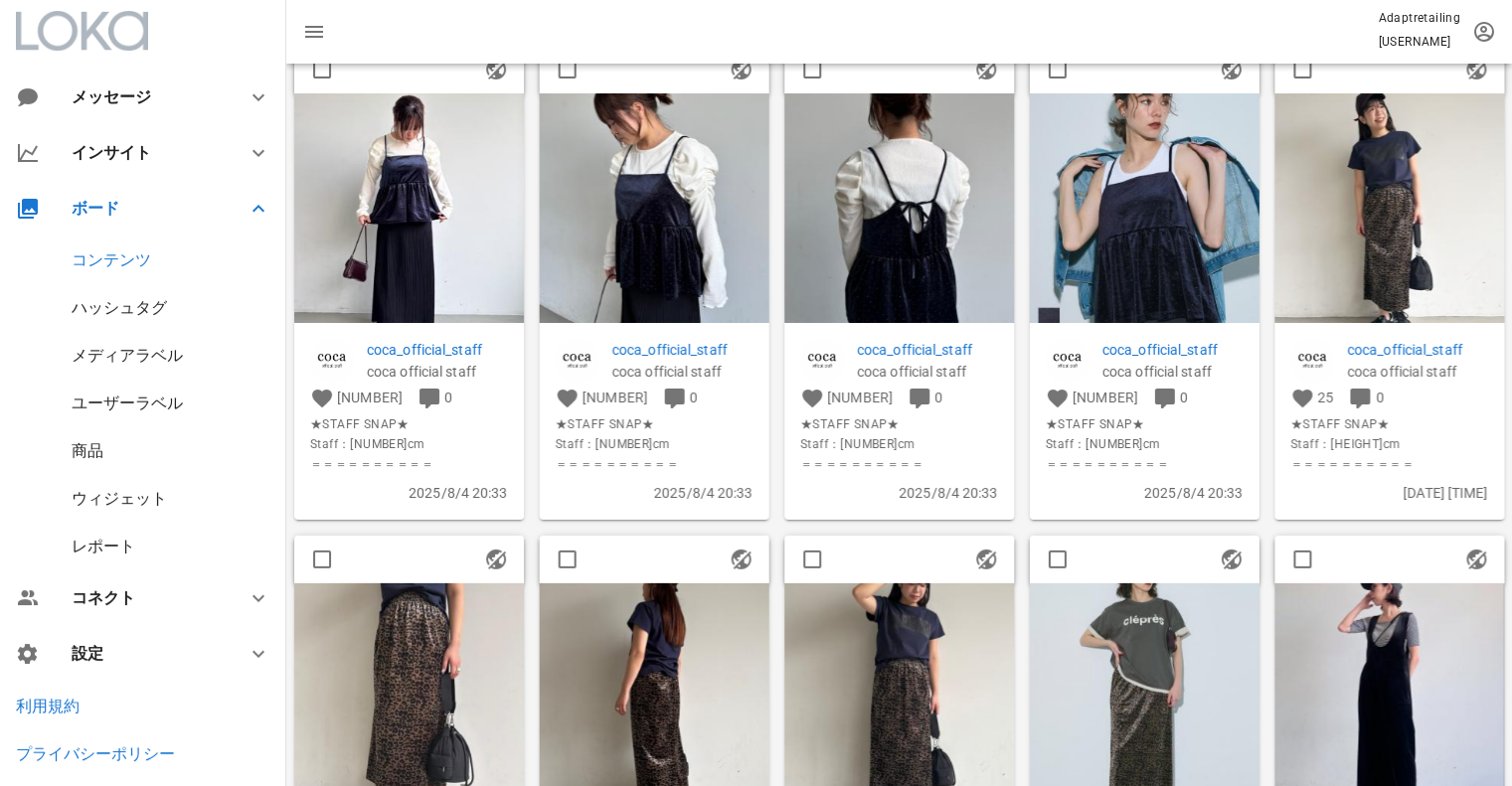 scroll, scrollTop: 596, scrollLeft: 0, axis: vertical 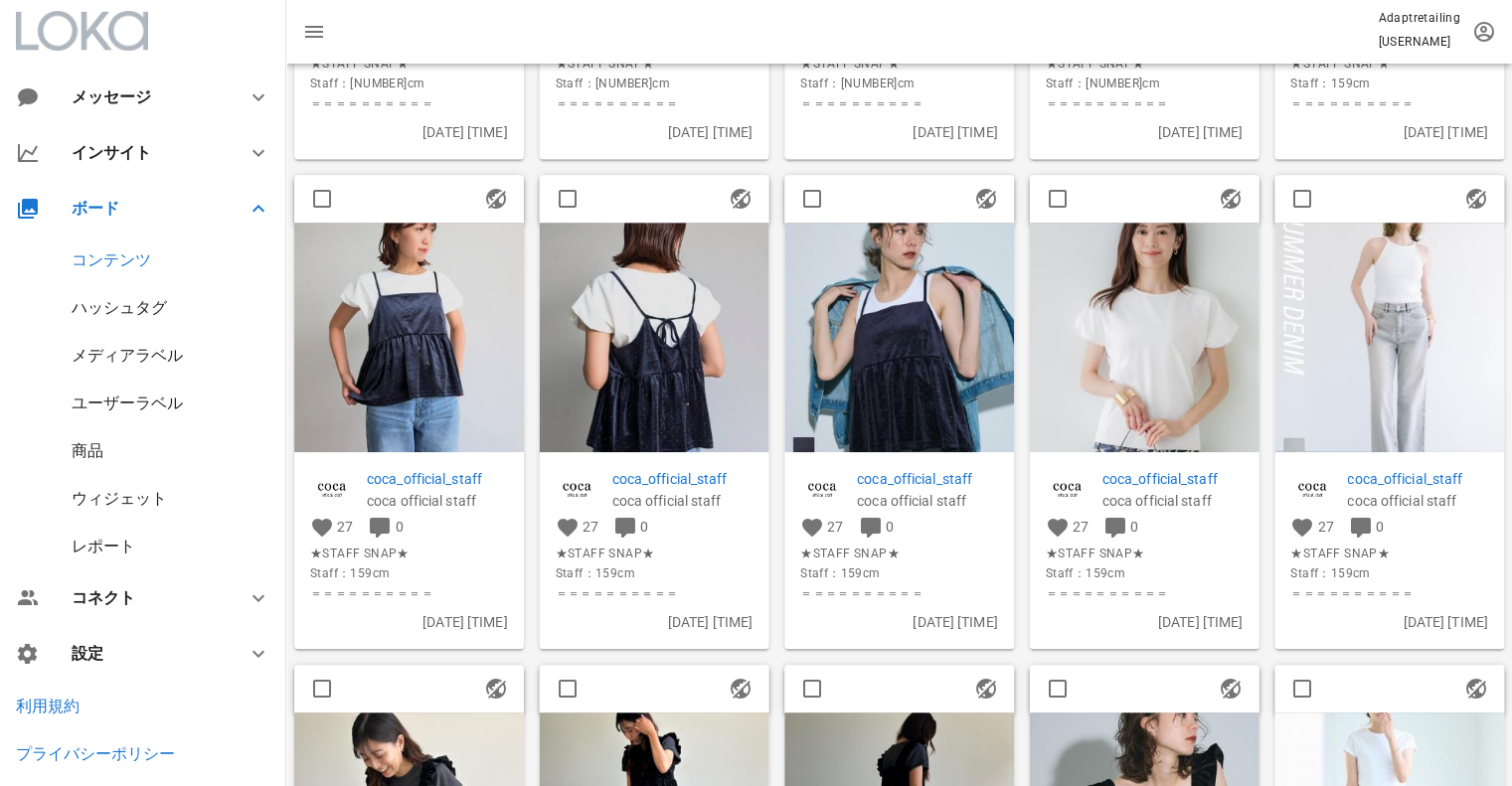 click at bounding box center [654, 338] 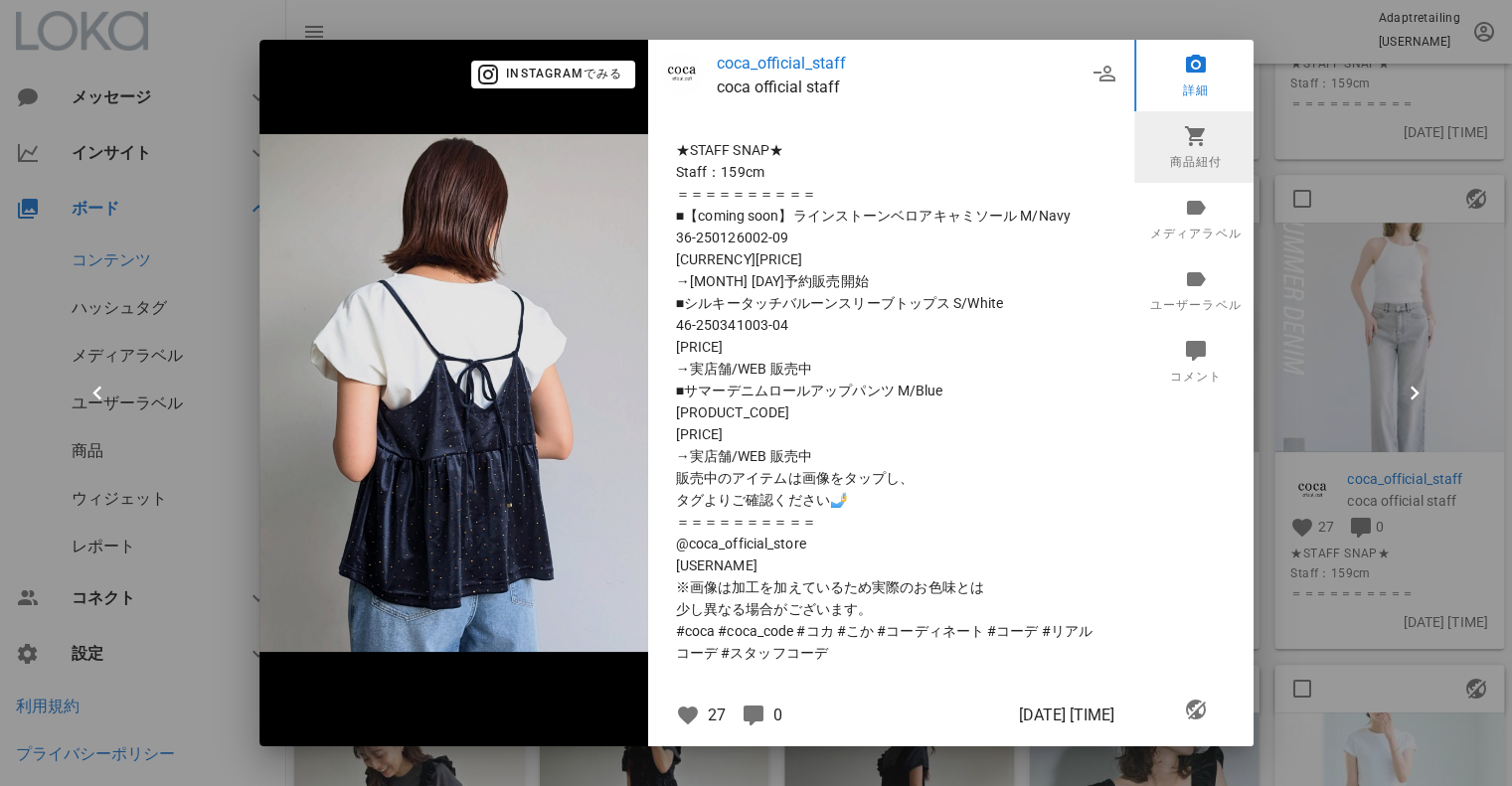click on "商品紐付" at bounding box center (1196, 147) 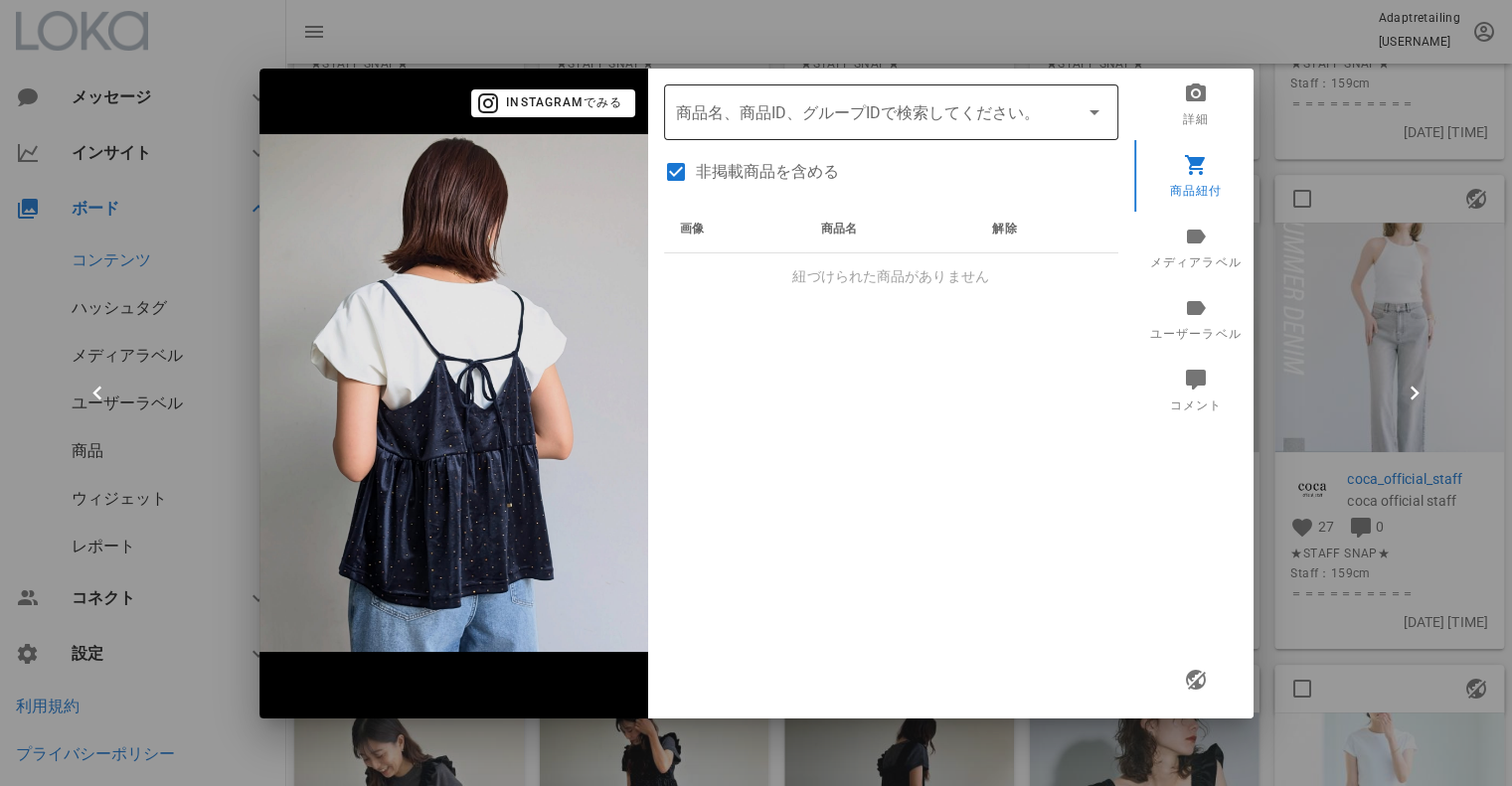 click on "商品" at bounding box center (863, 112) 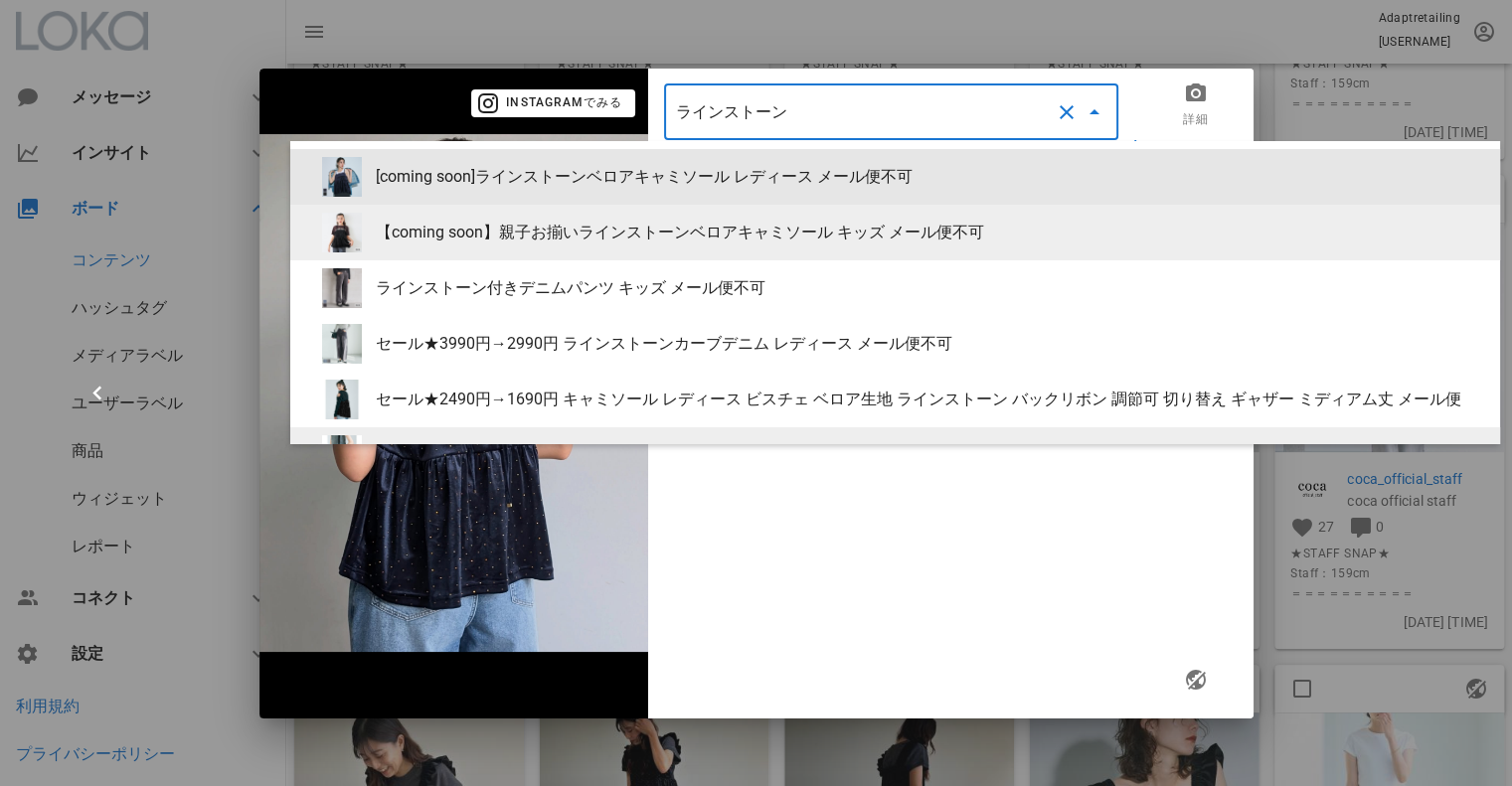 click on "[coming soon]ラインストーンベロアキャミソール レディース メール便不可" at bounding box center (929, 176) 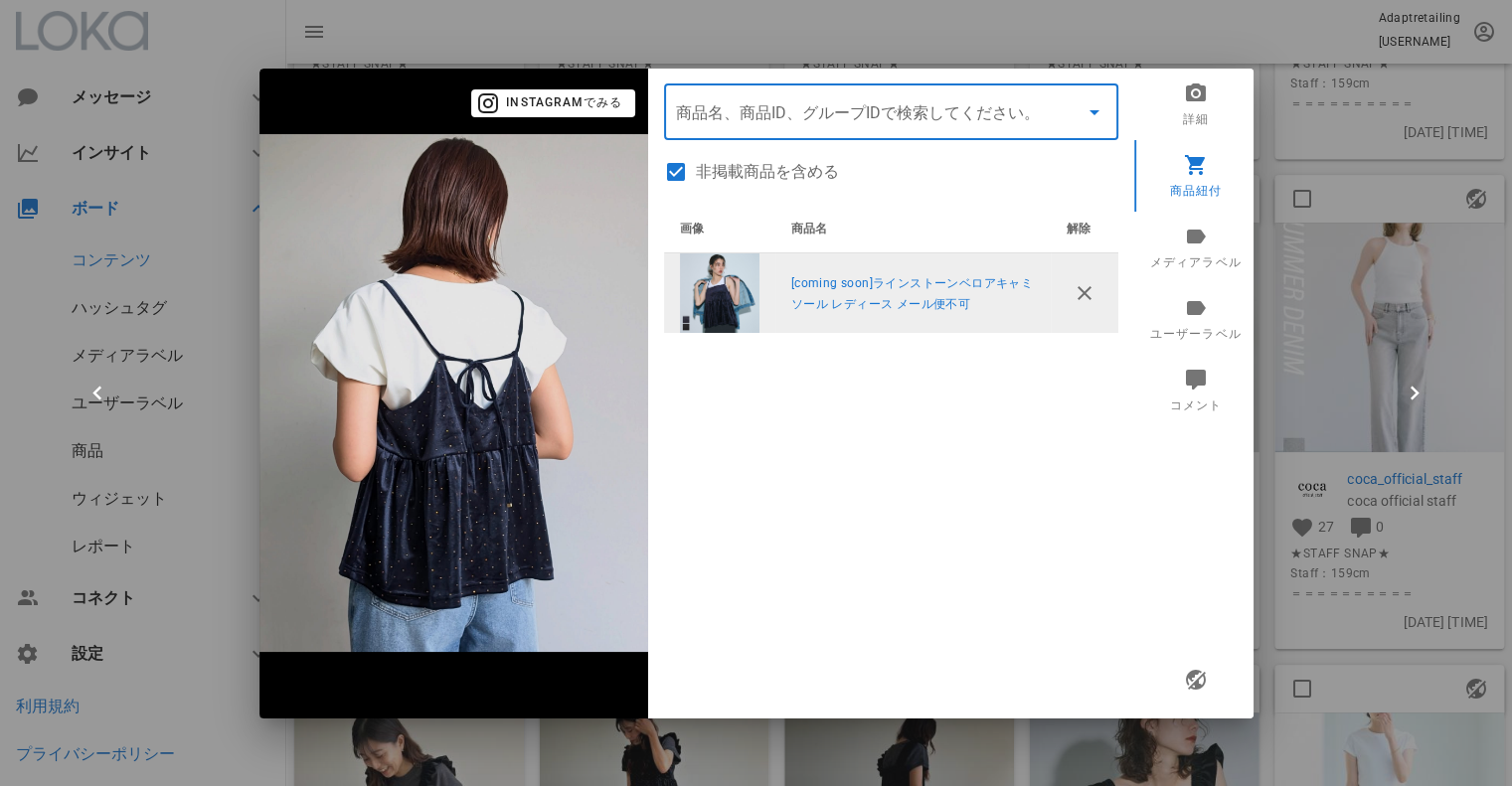 click on "商品" at bounding box center (863, 112) 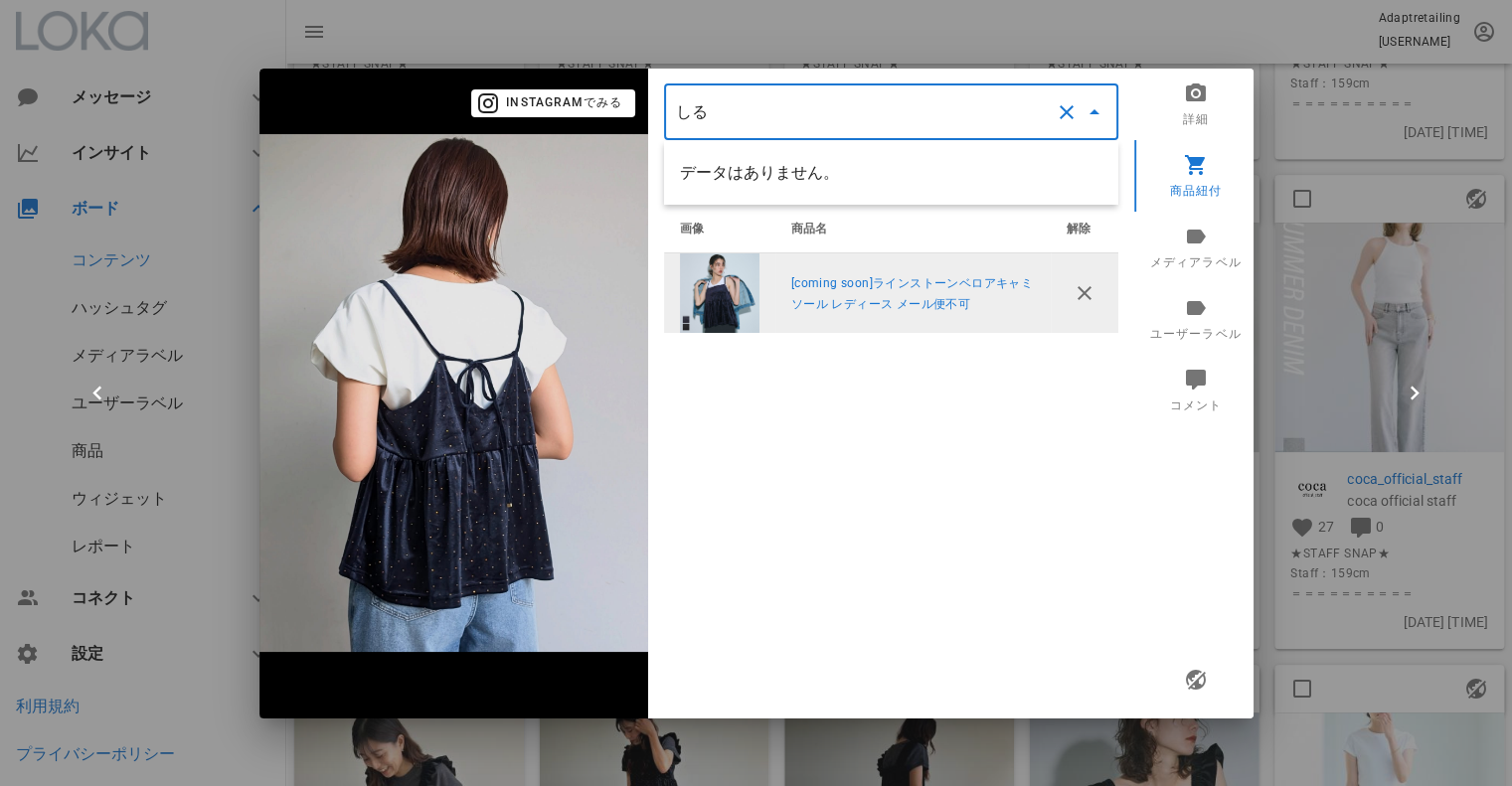type on "し" 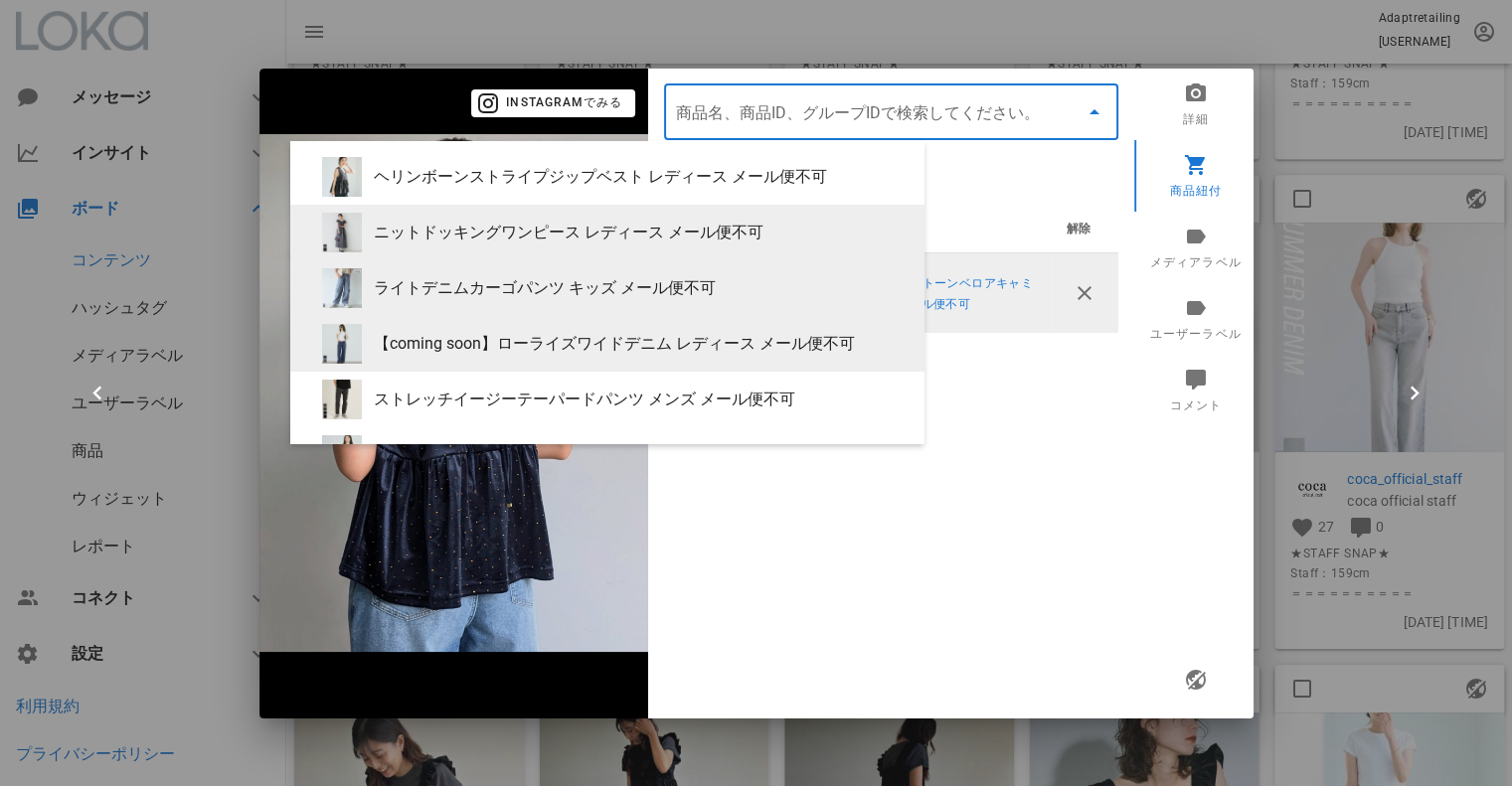 click on "画像 商品名 解除 【coming soon】ラインストーンベロアキャミソール レディース メール便不可" at bounding box center [891, 454] 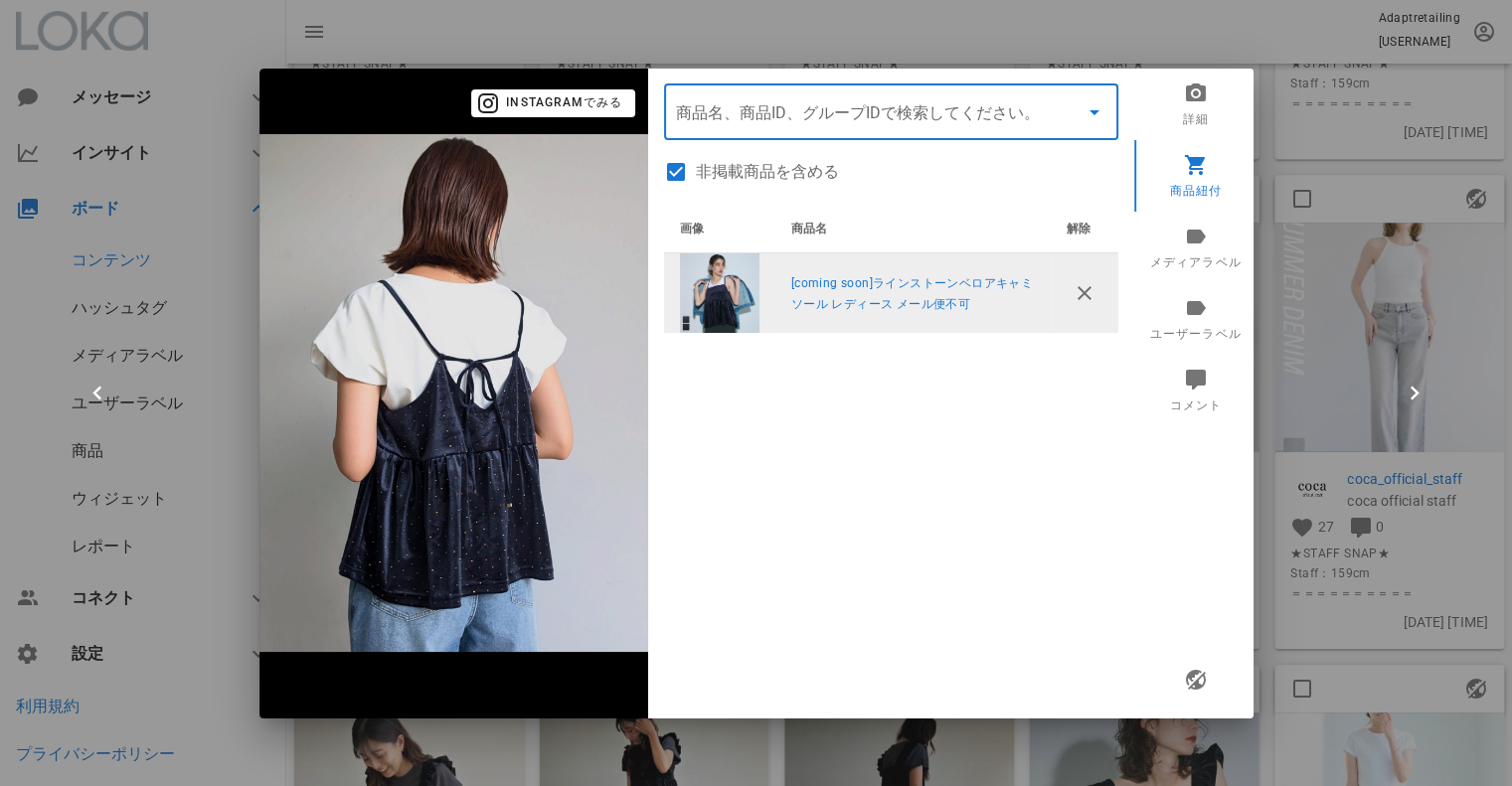 click on "商品" at bounding box center [863, 112] 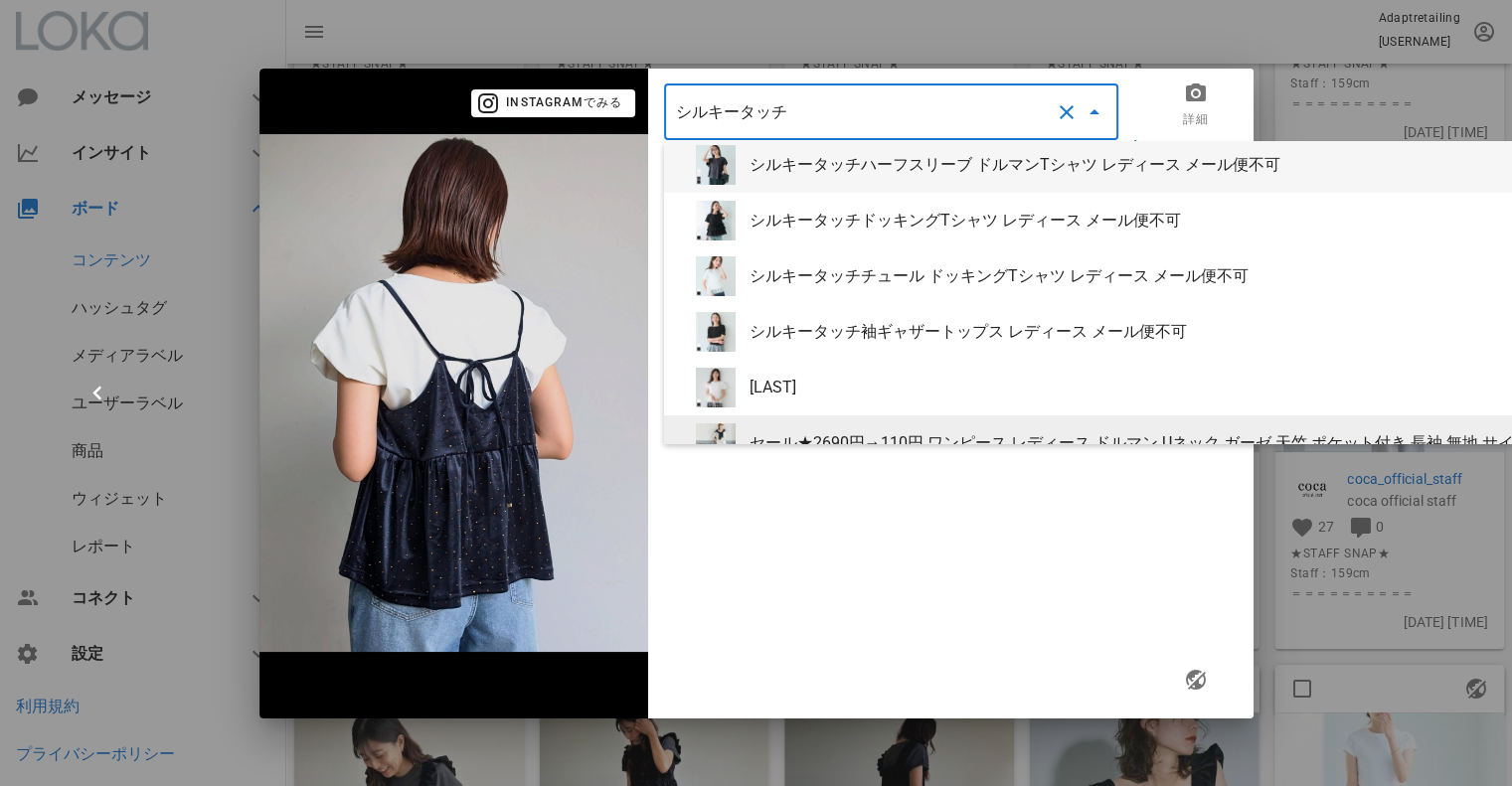 scroll, scrollTop: 99, scrollLeft: 0, axis: vertical 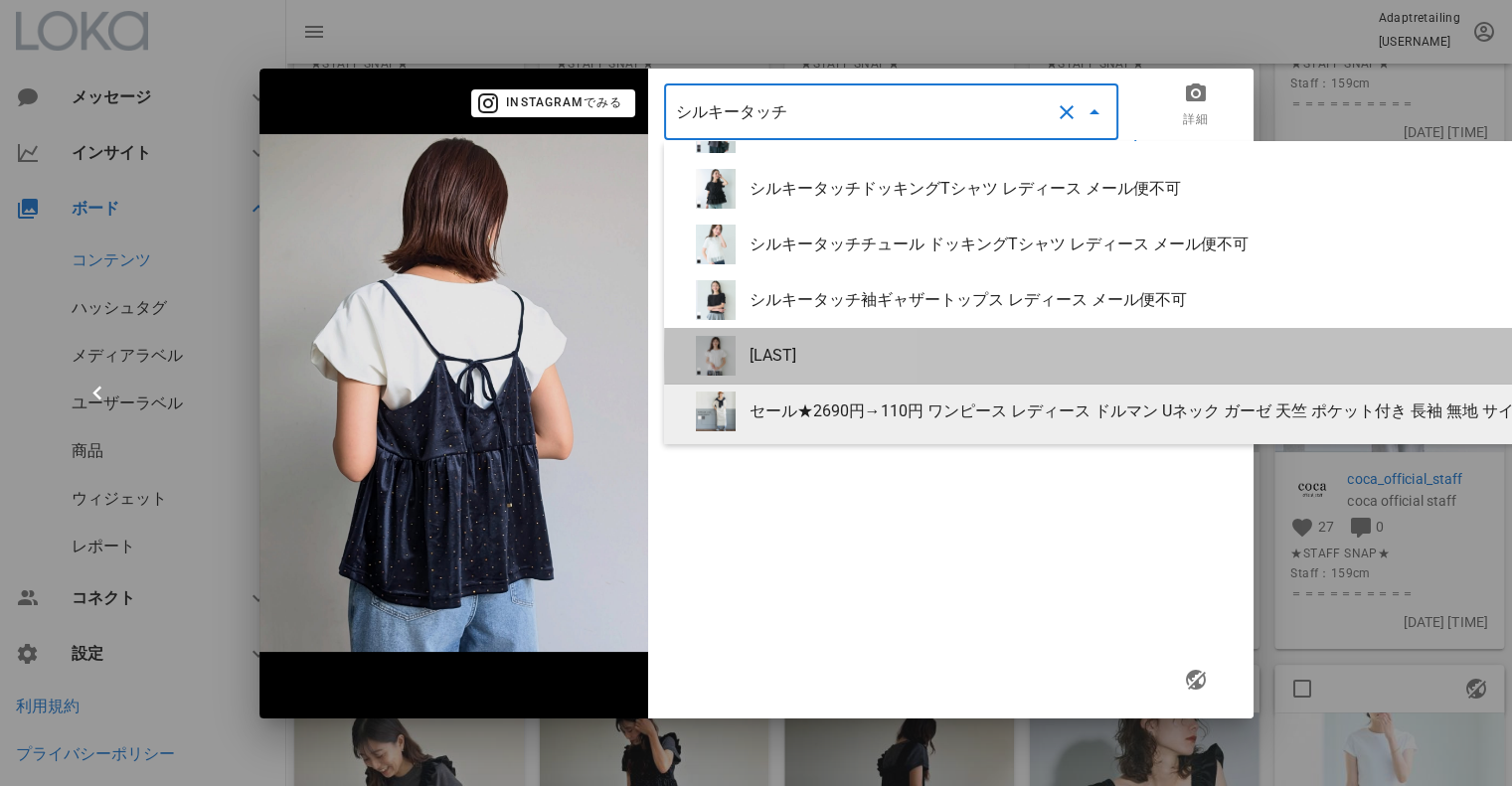 click on "[LAST]" at bounding box center [1290, 355] 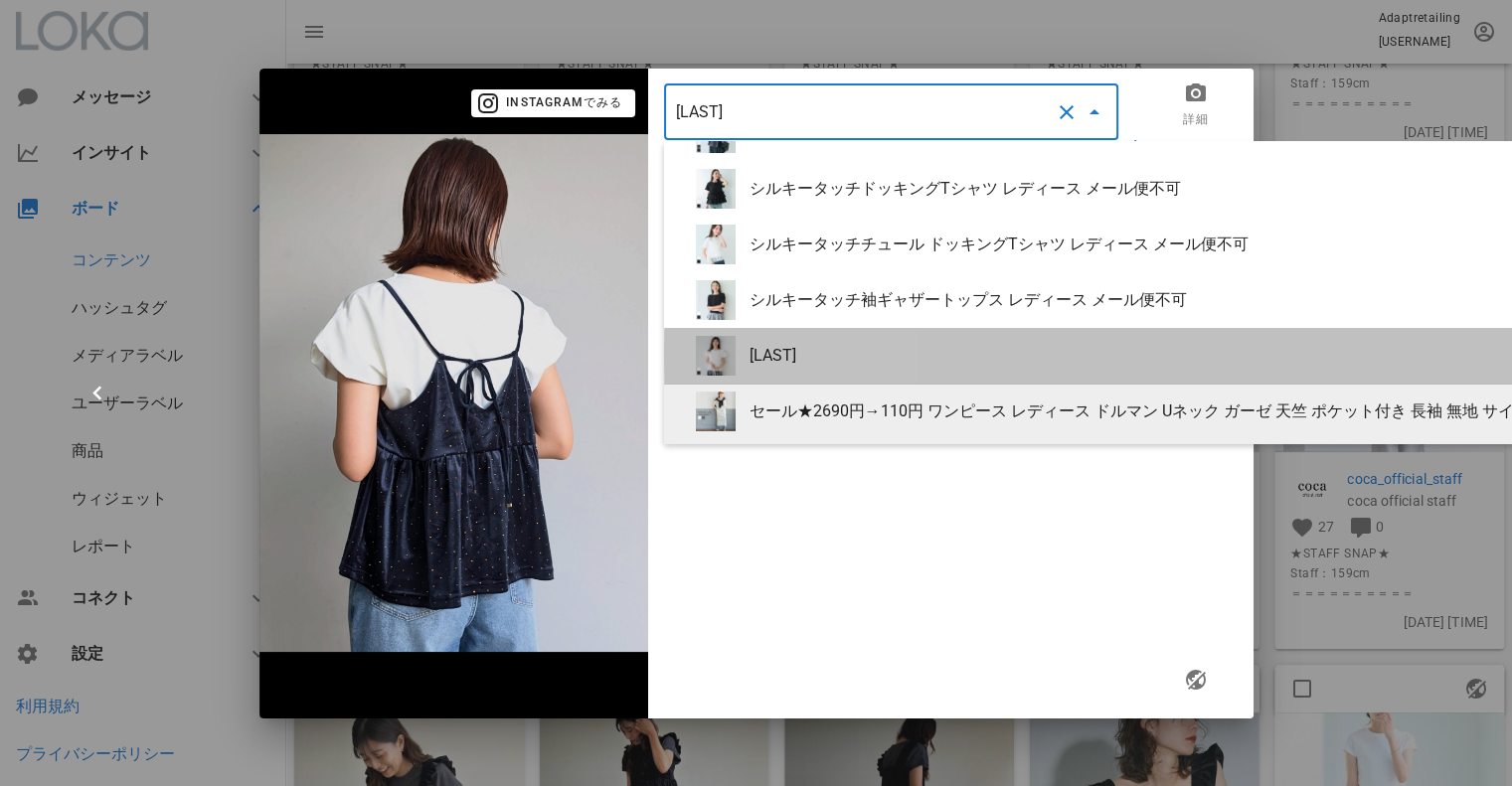 type 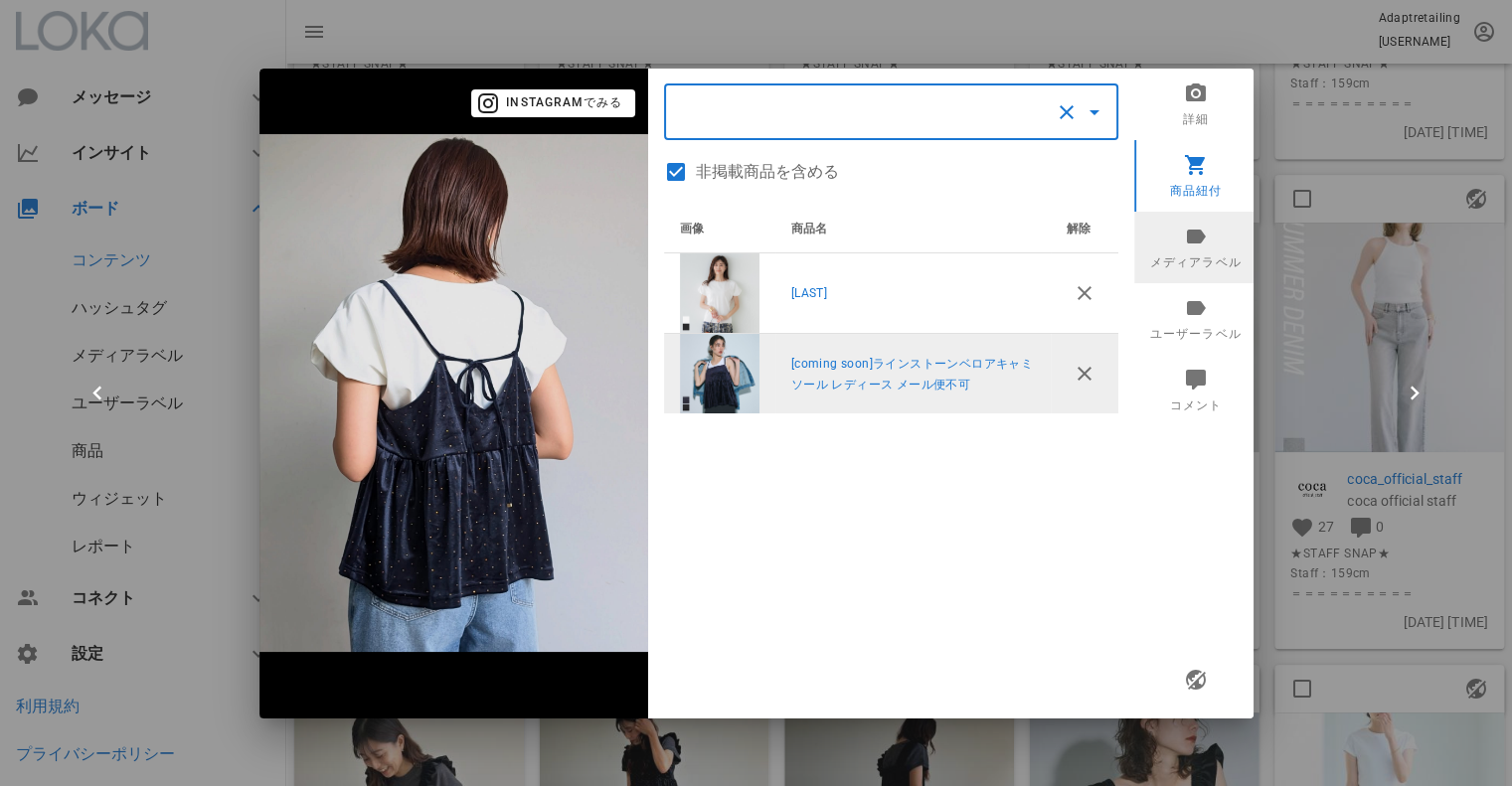 click on "メディアラベル" at bounding box center (1196, 247) 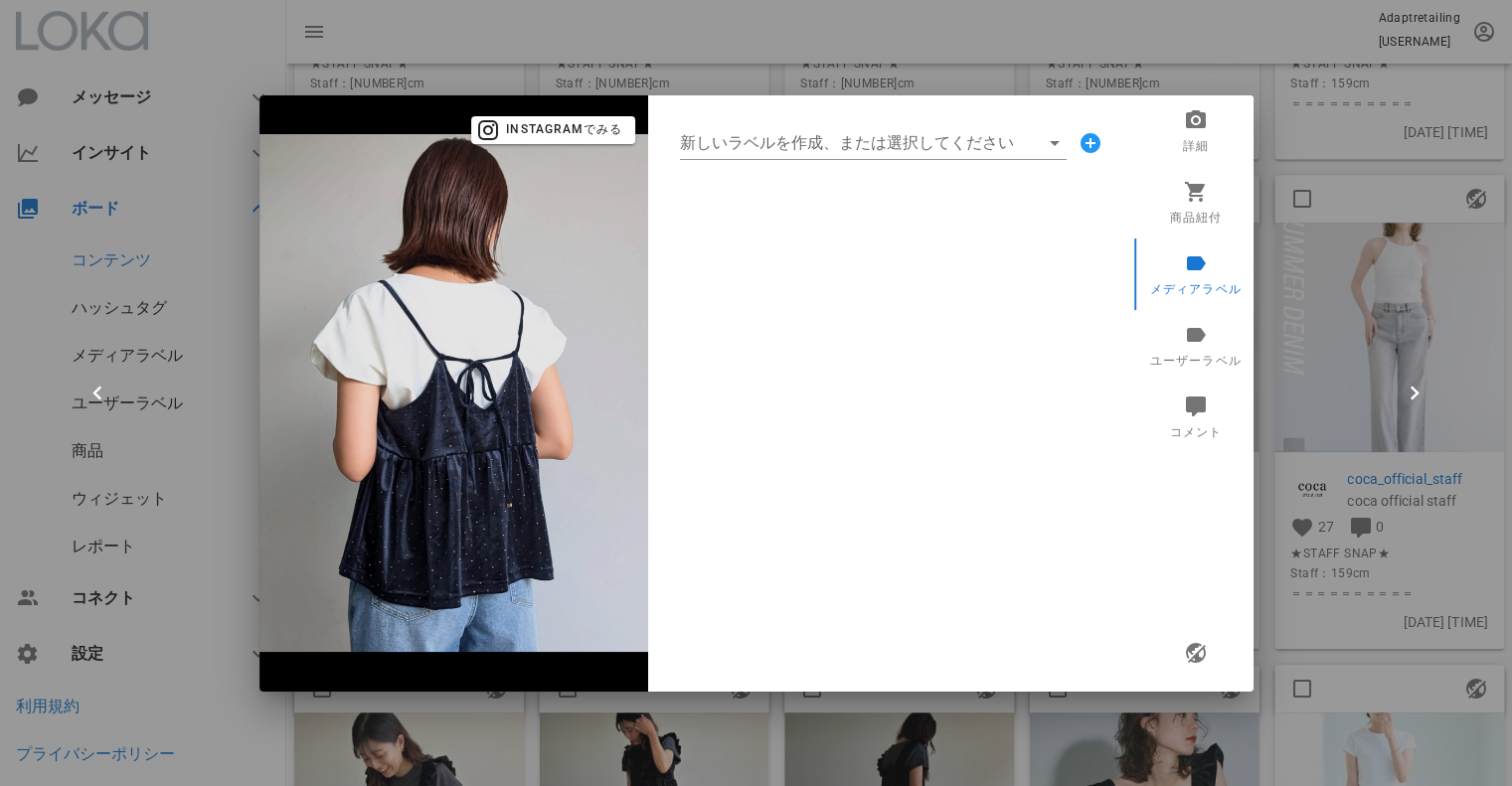 drag, startPoint x: 732, startPoint y: 154, endPoint x: 724, endPoint y: 161, distance: 10.630146 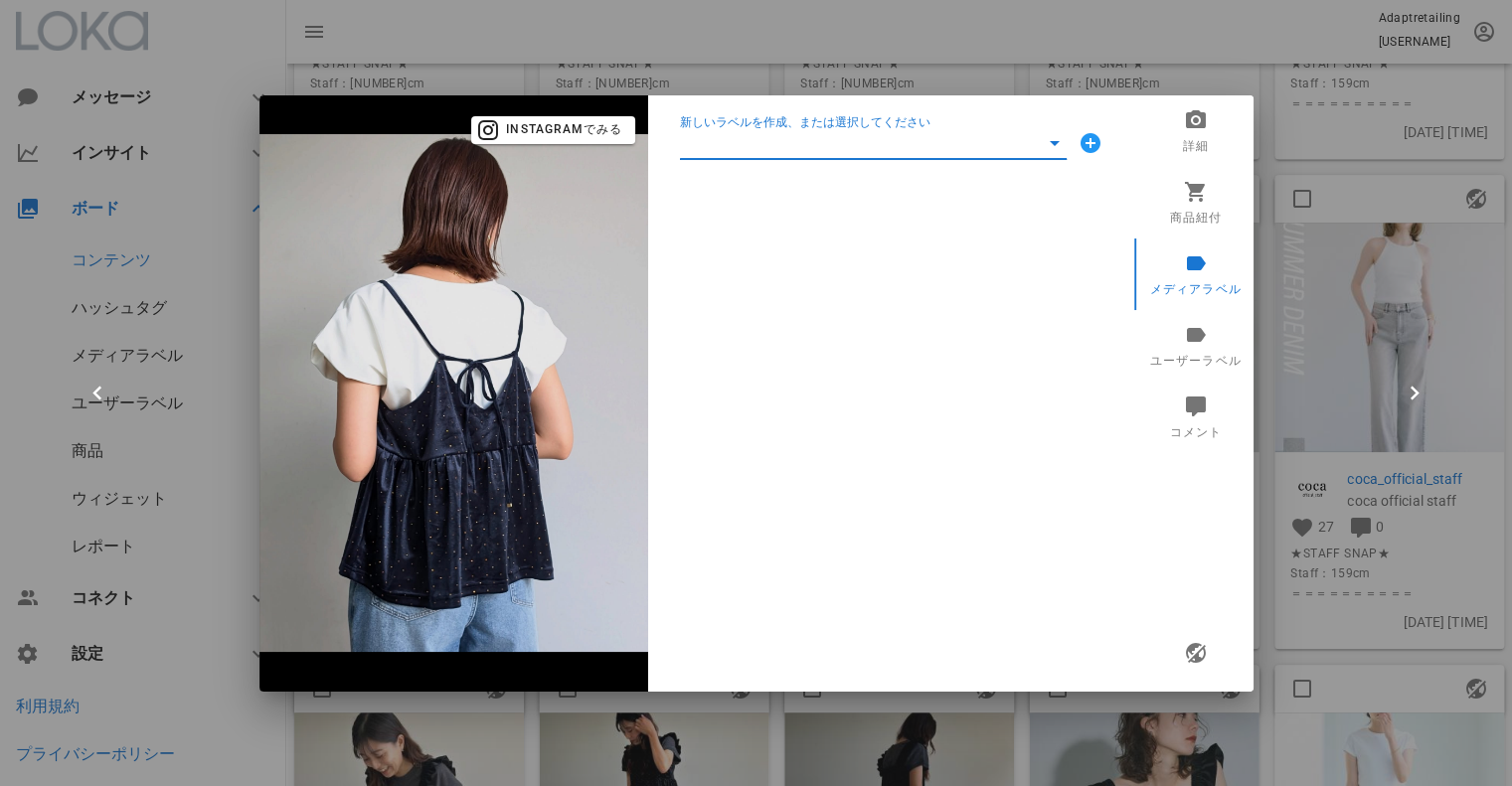 click on "新しいラベルを作成、または選択してください" at bounding box center [859, 143] 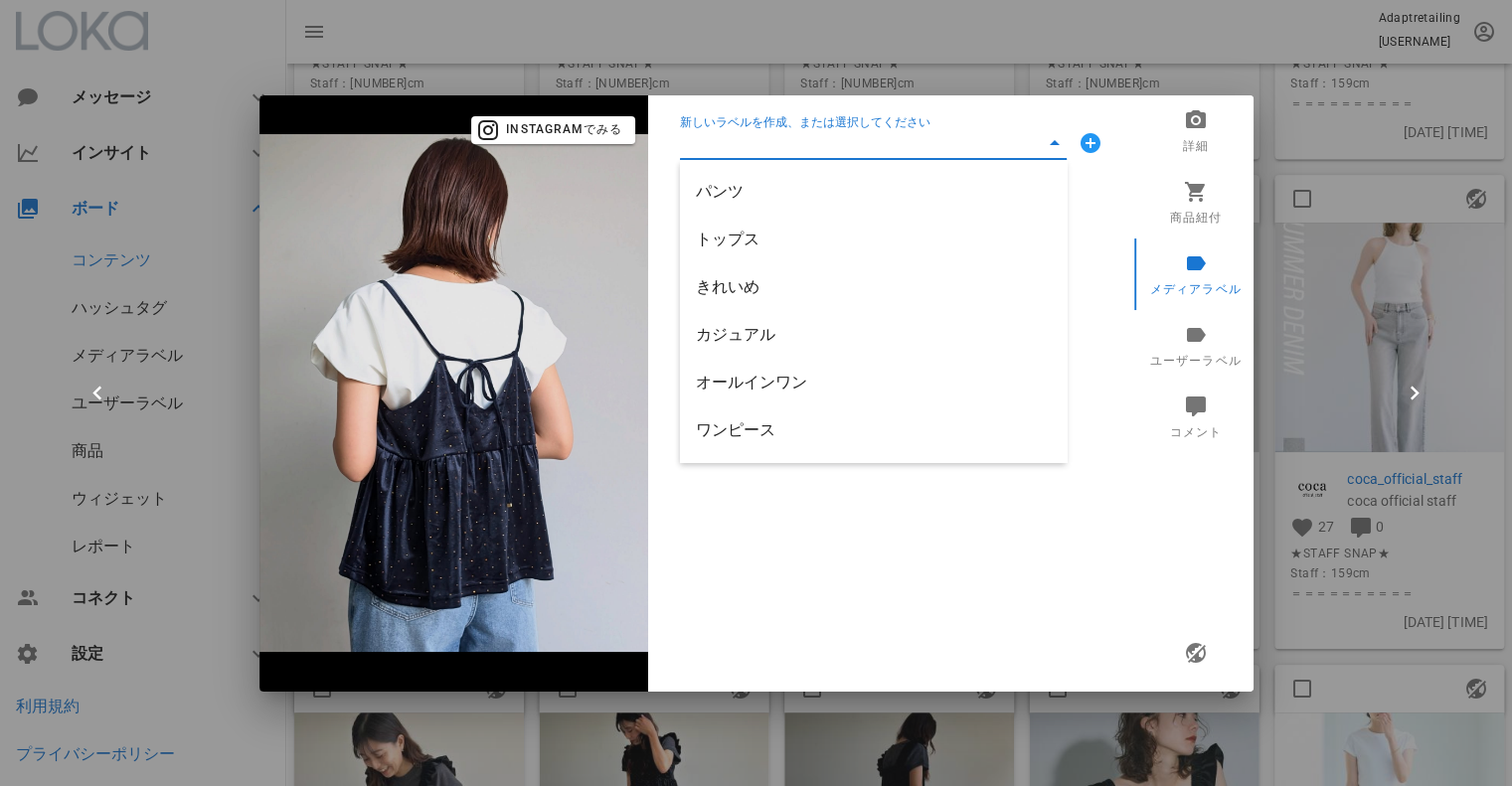 drag, startPoint x: 720, startPoint y: 222, endPoint x: 721, endPoint y: 190, distance: 32.01562 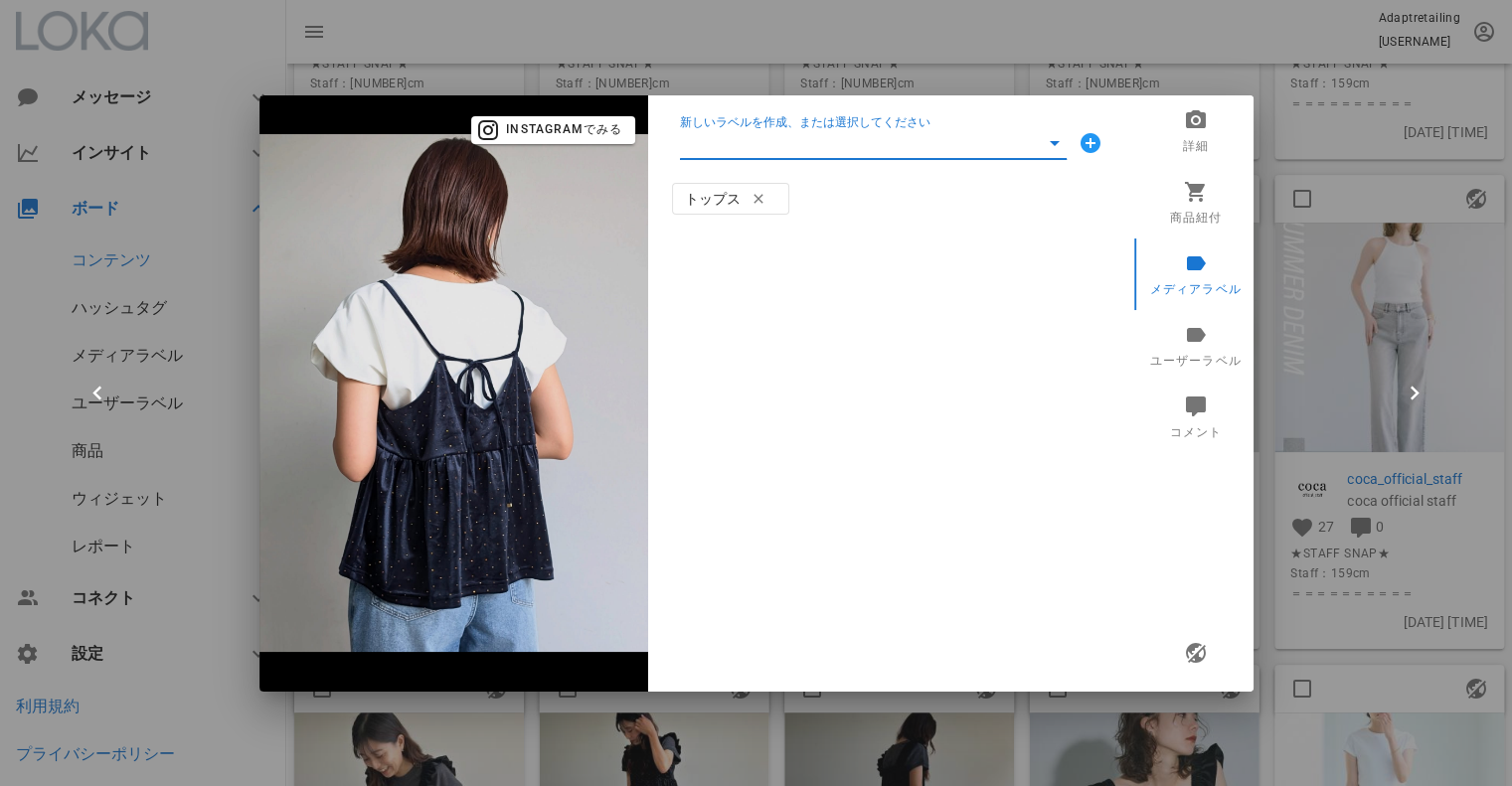 click on "新しいラベルを作成、または選択してください" at bounding box center [859, 143] 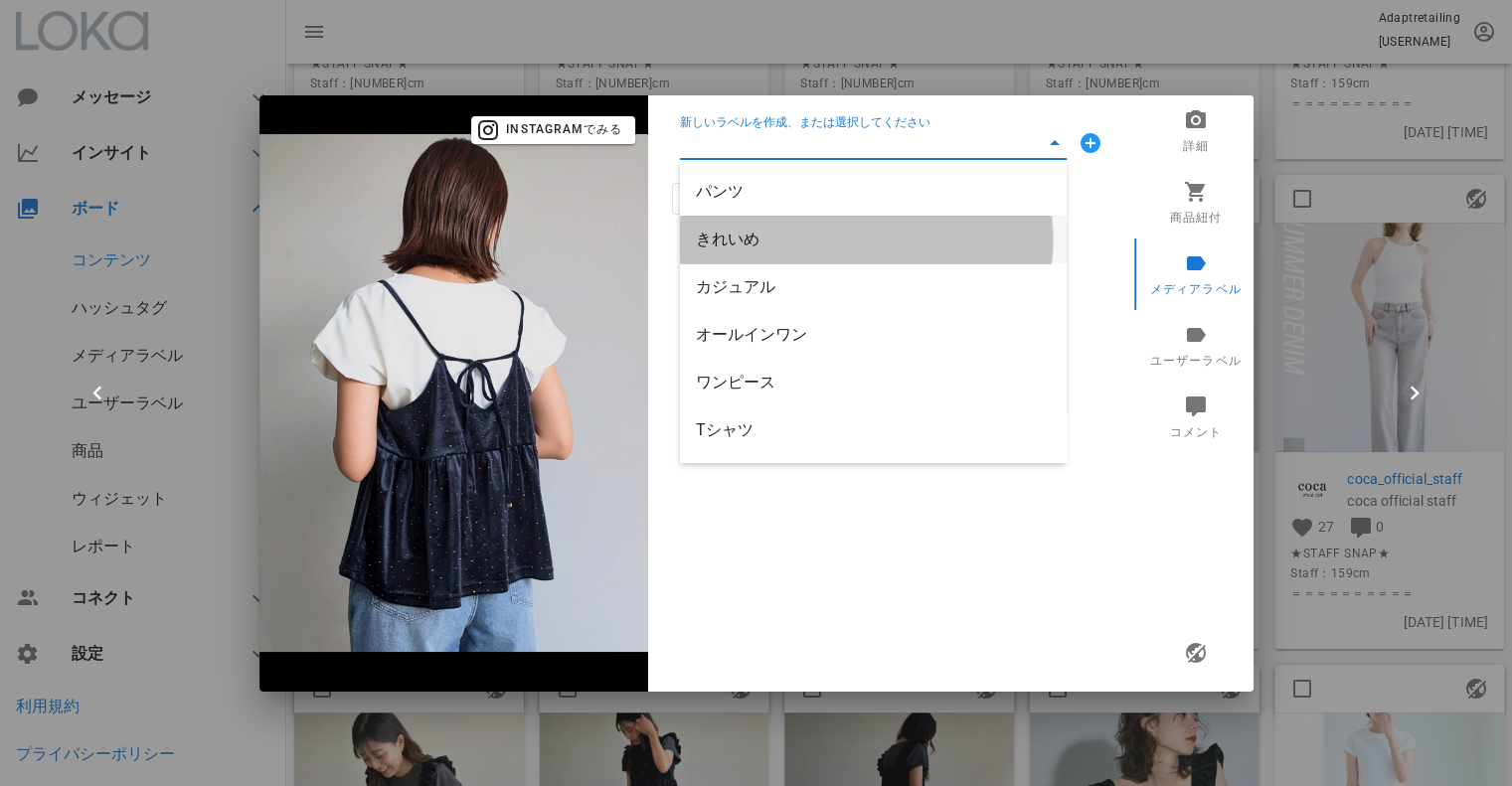 drag, startPoint x: 722, startPoint y: 232, endPoint x: 721, endPoint y: 161, distance: 71.00704 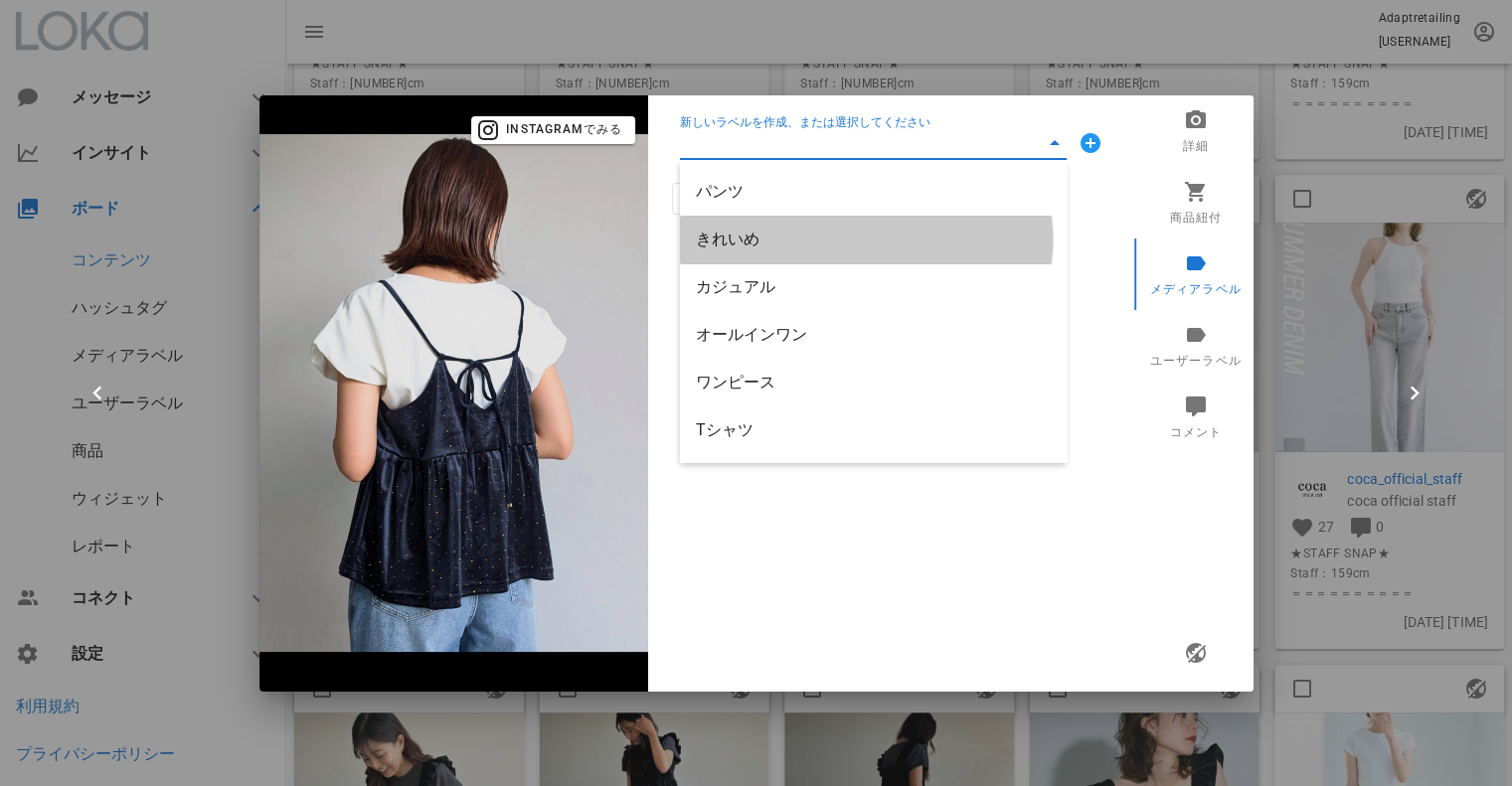 type on "きれいめ" 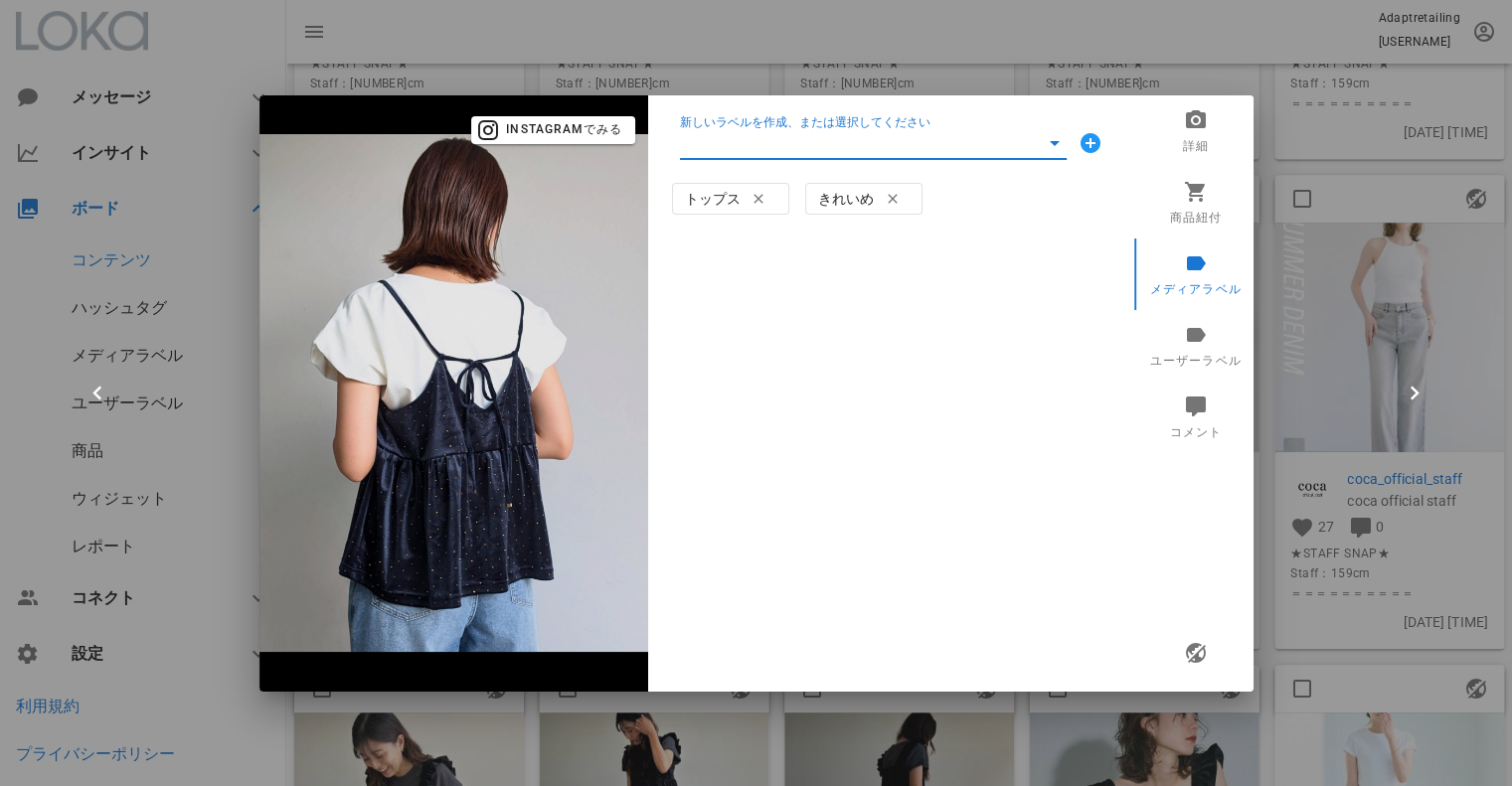 click on "新しいラベルを作成、または選択してください" at bounding box center [891, 143] 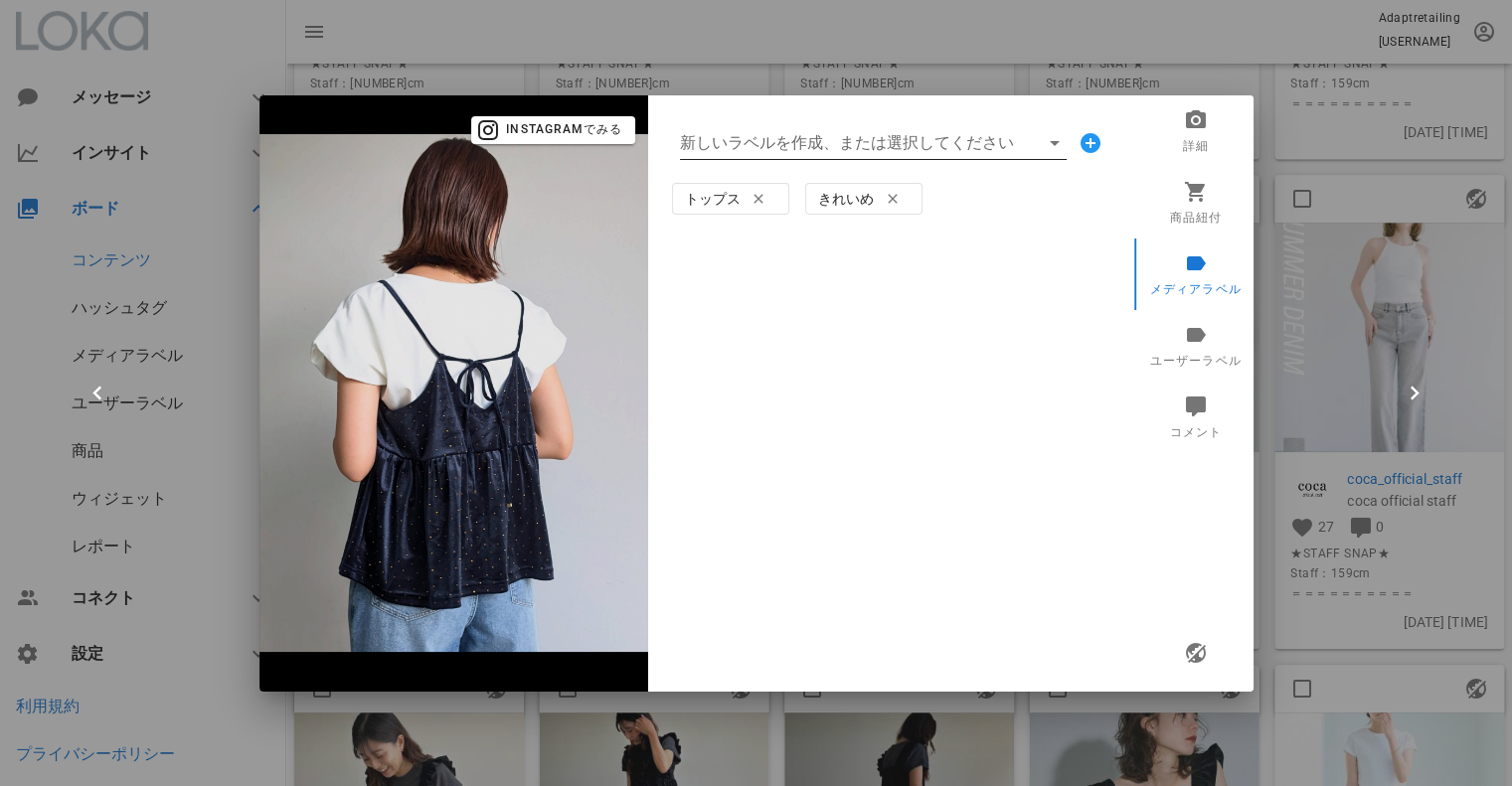 click on "新しいラベルを作成、または選択してください" at bounding box center [859, 143] 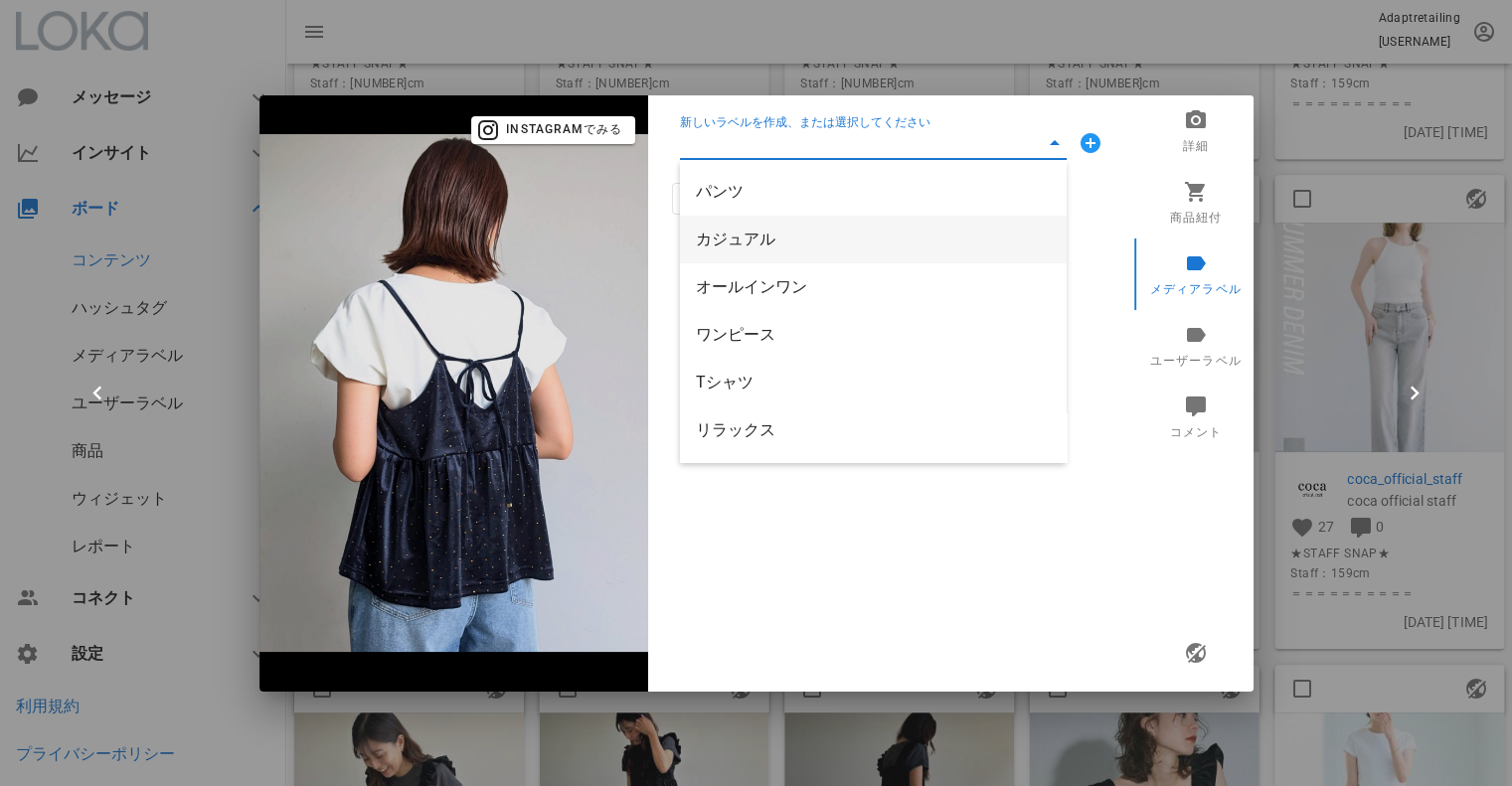 click on "カジュアル" at bounding box center [873, 238] 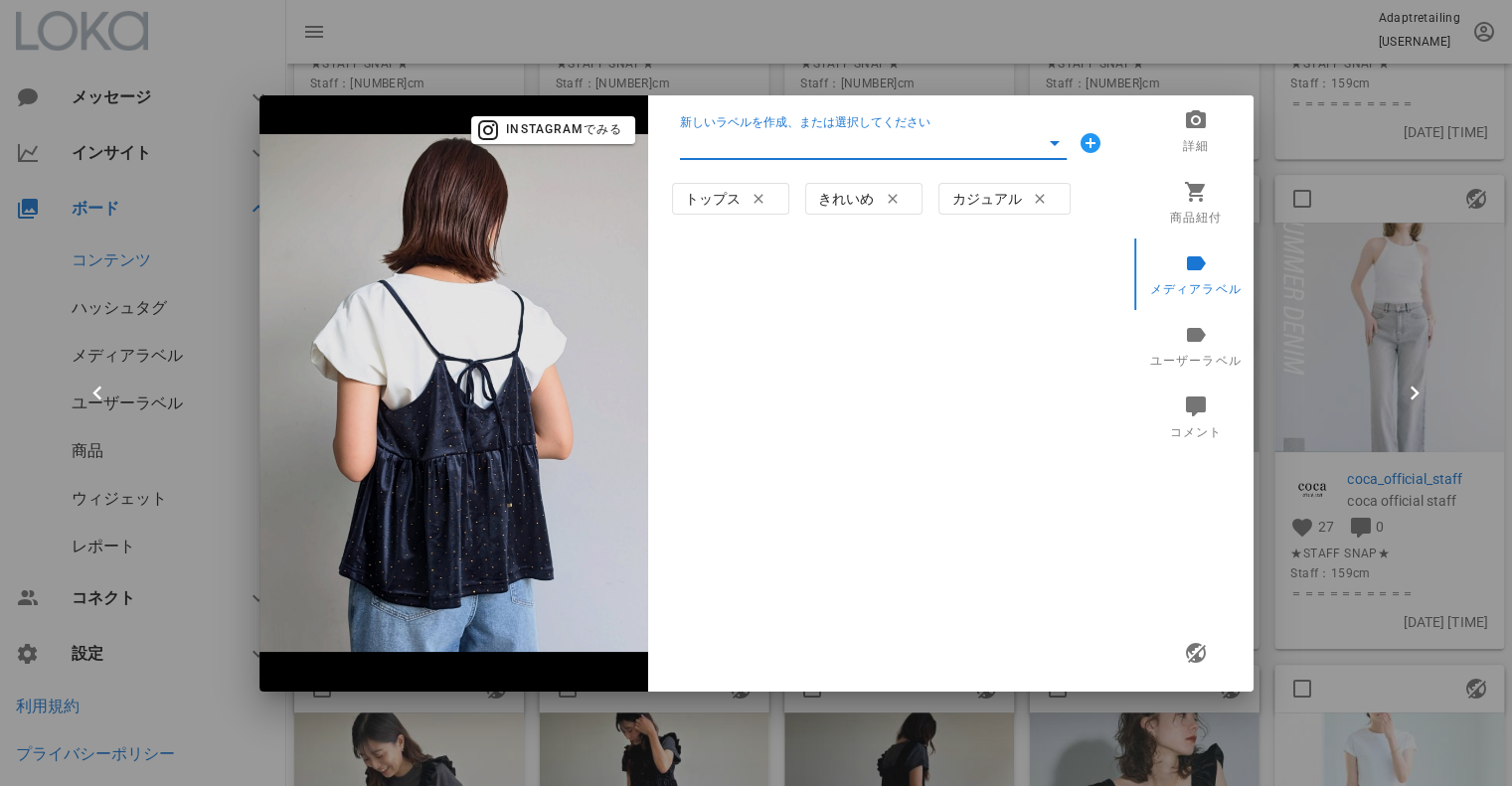 click on "新しいラベルを作成、または選択してください" at bounding box center (859, 143) 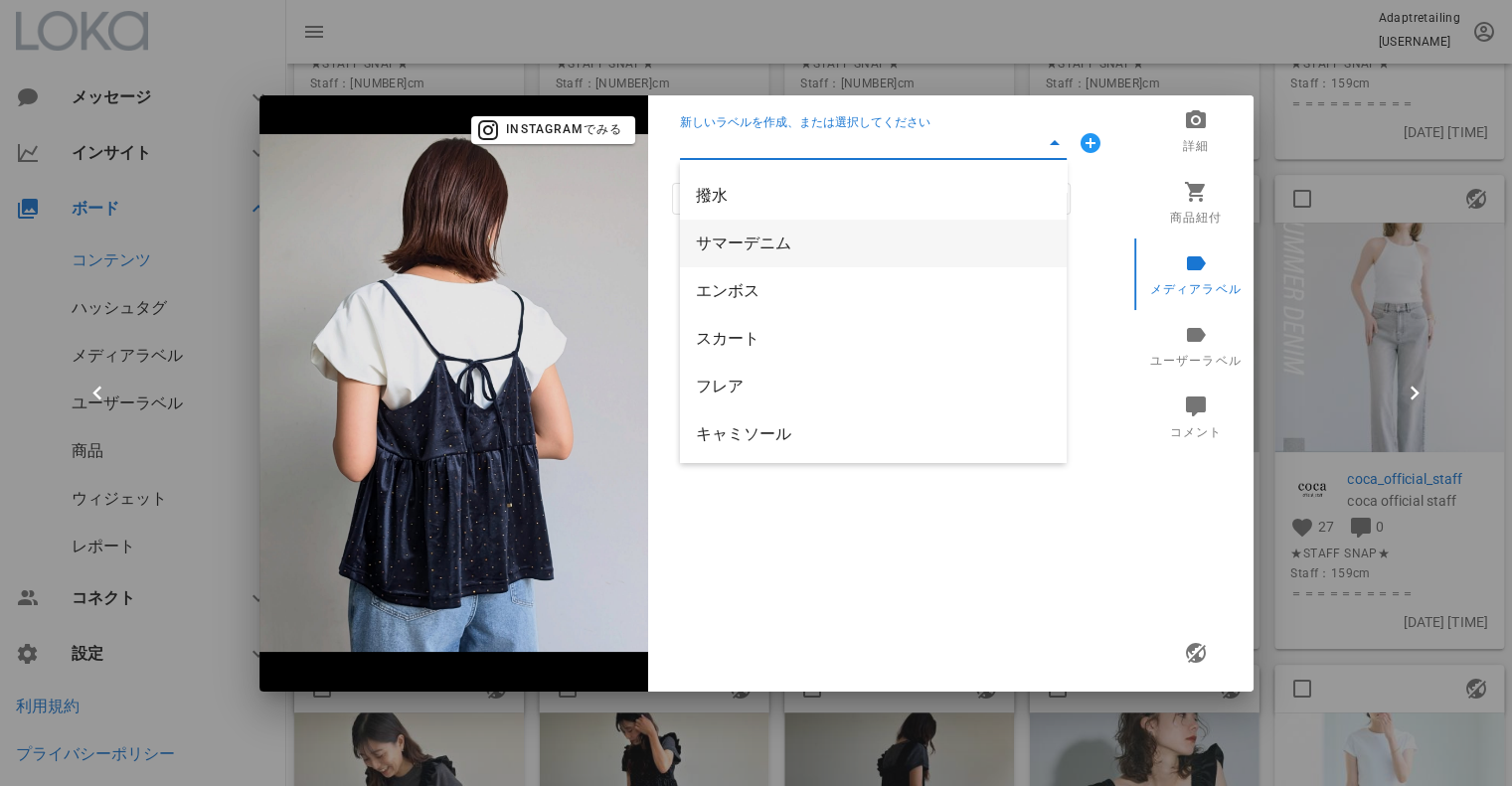 scroll, scrollTop: 525, scrollLeft: 0, axis: vertical 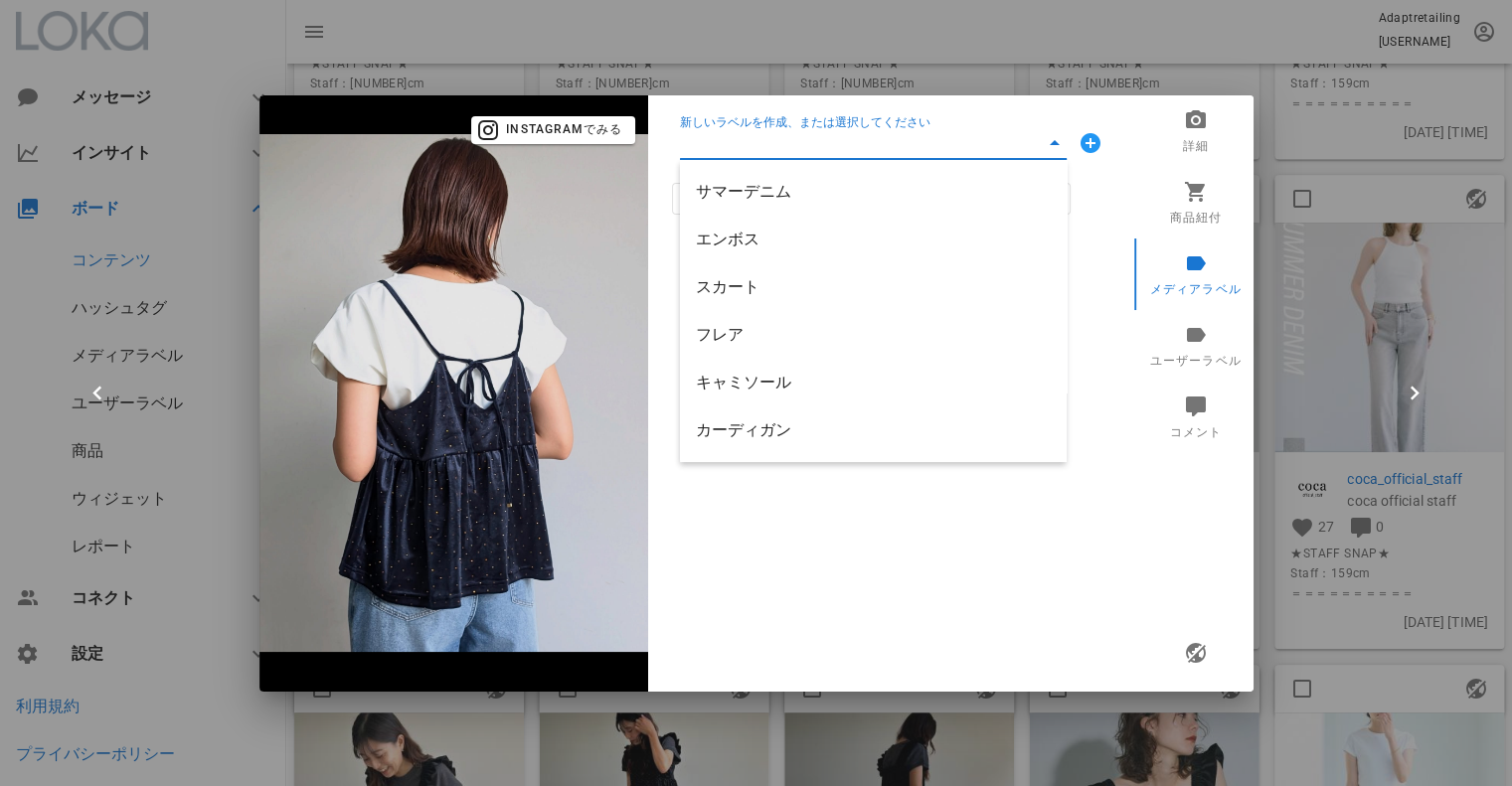 click on "キャミソール" at bounding box center (873, 382) 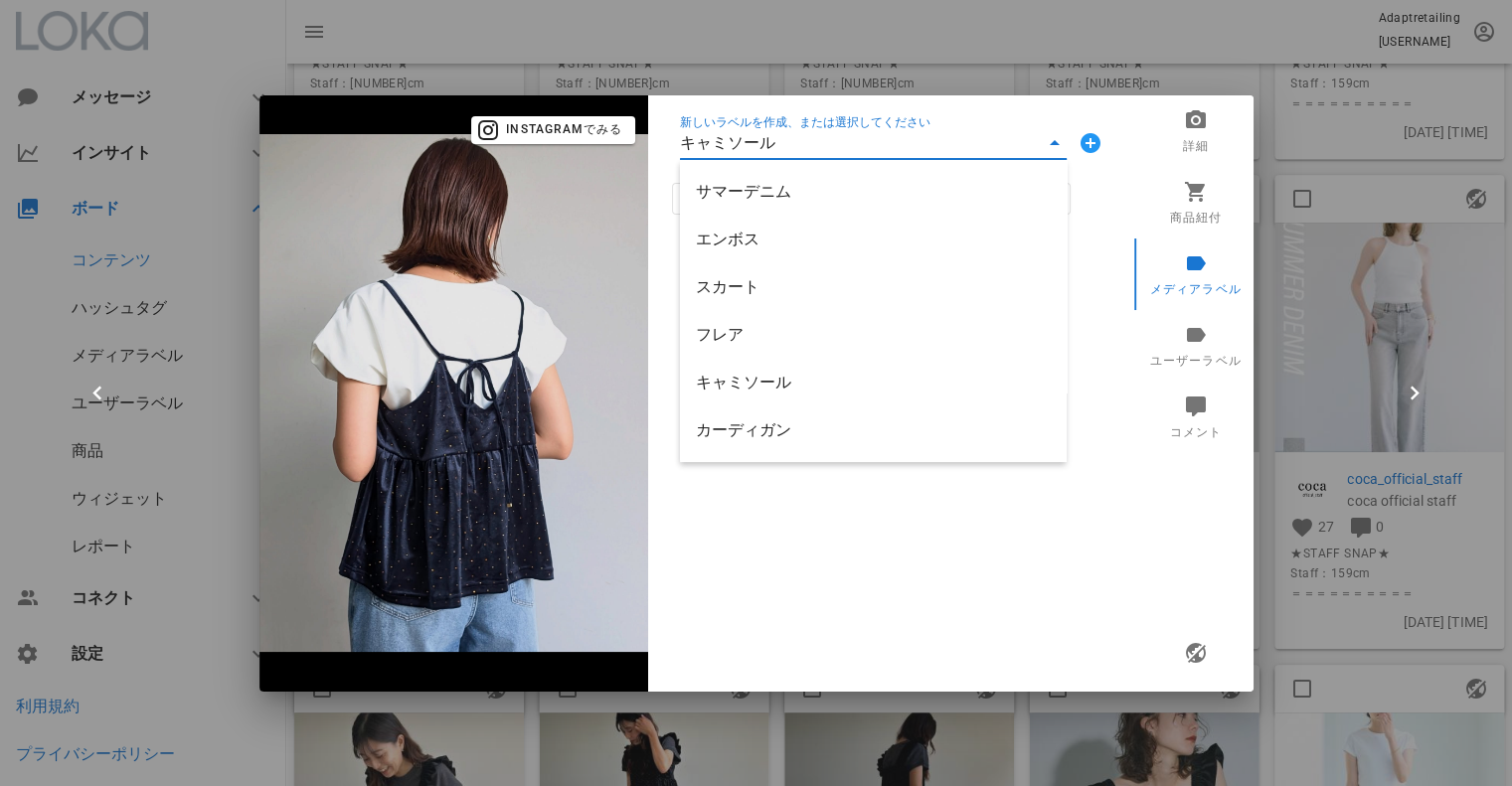 type 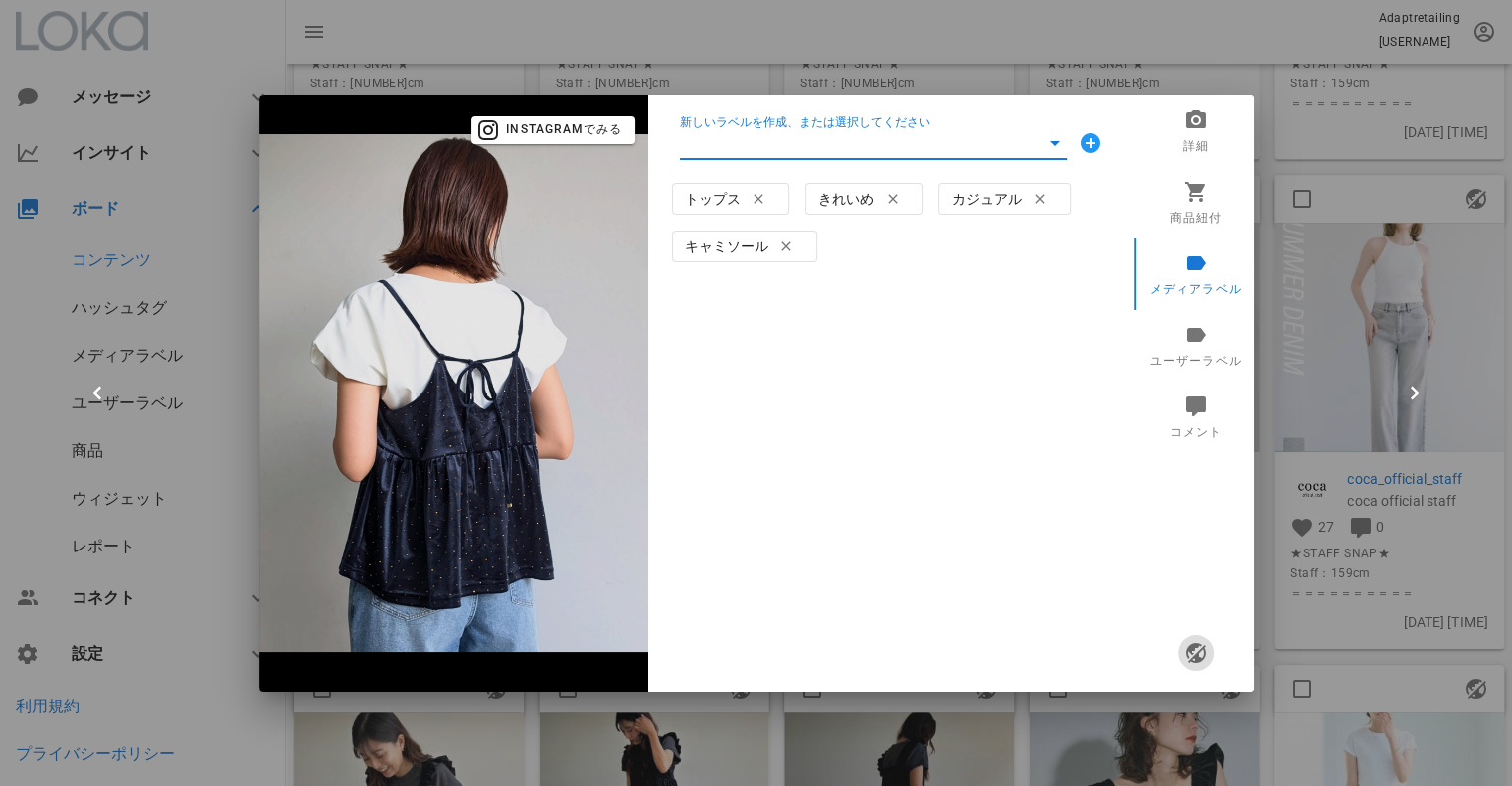 click at bounding box center [1195, 653] 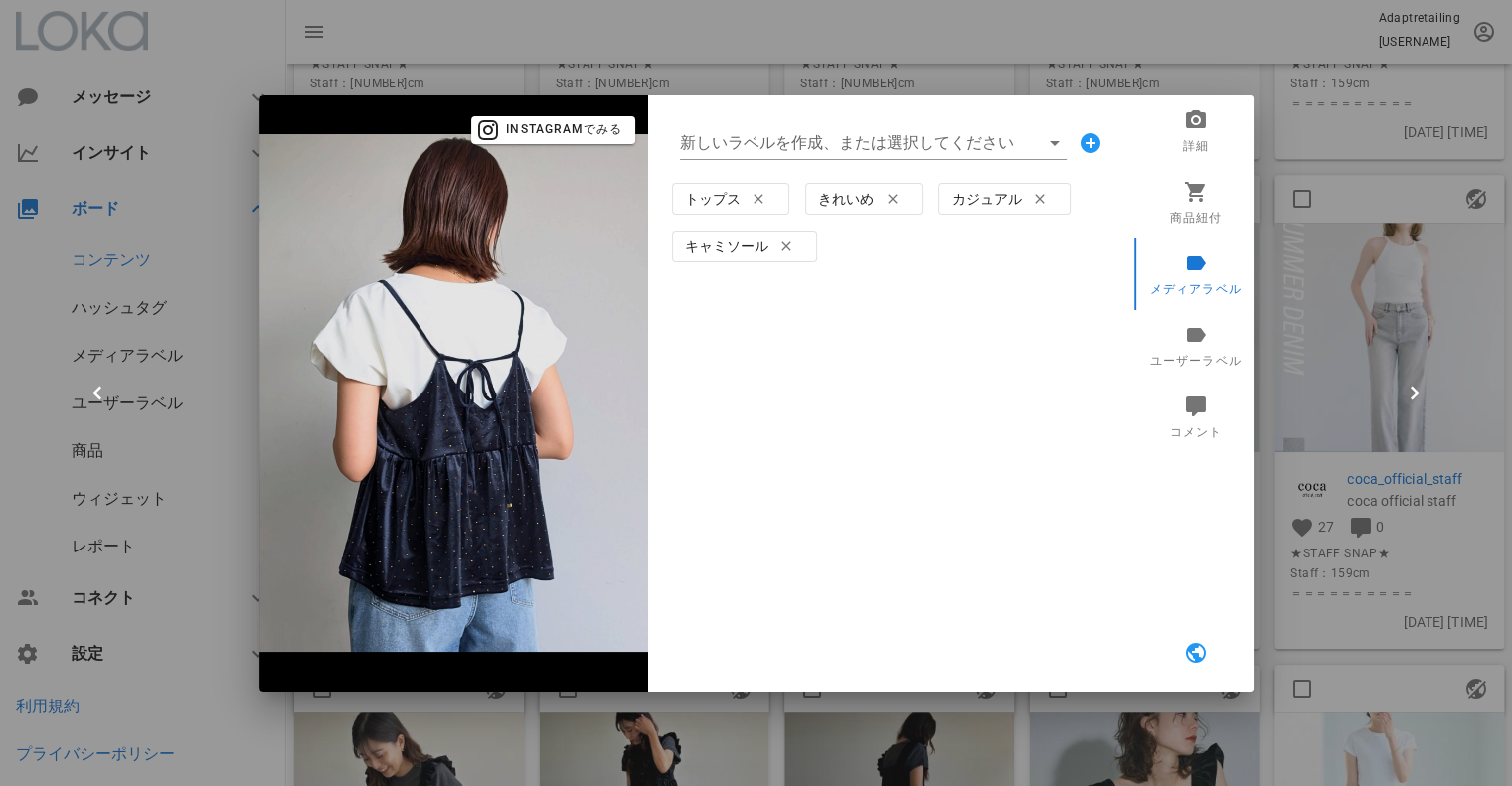 click at bounding box center [756, 393] 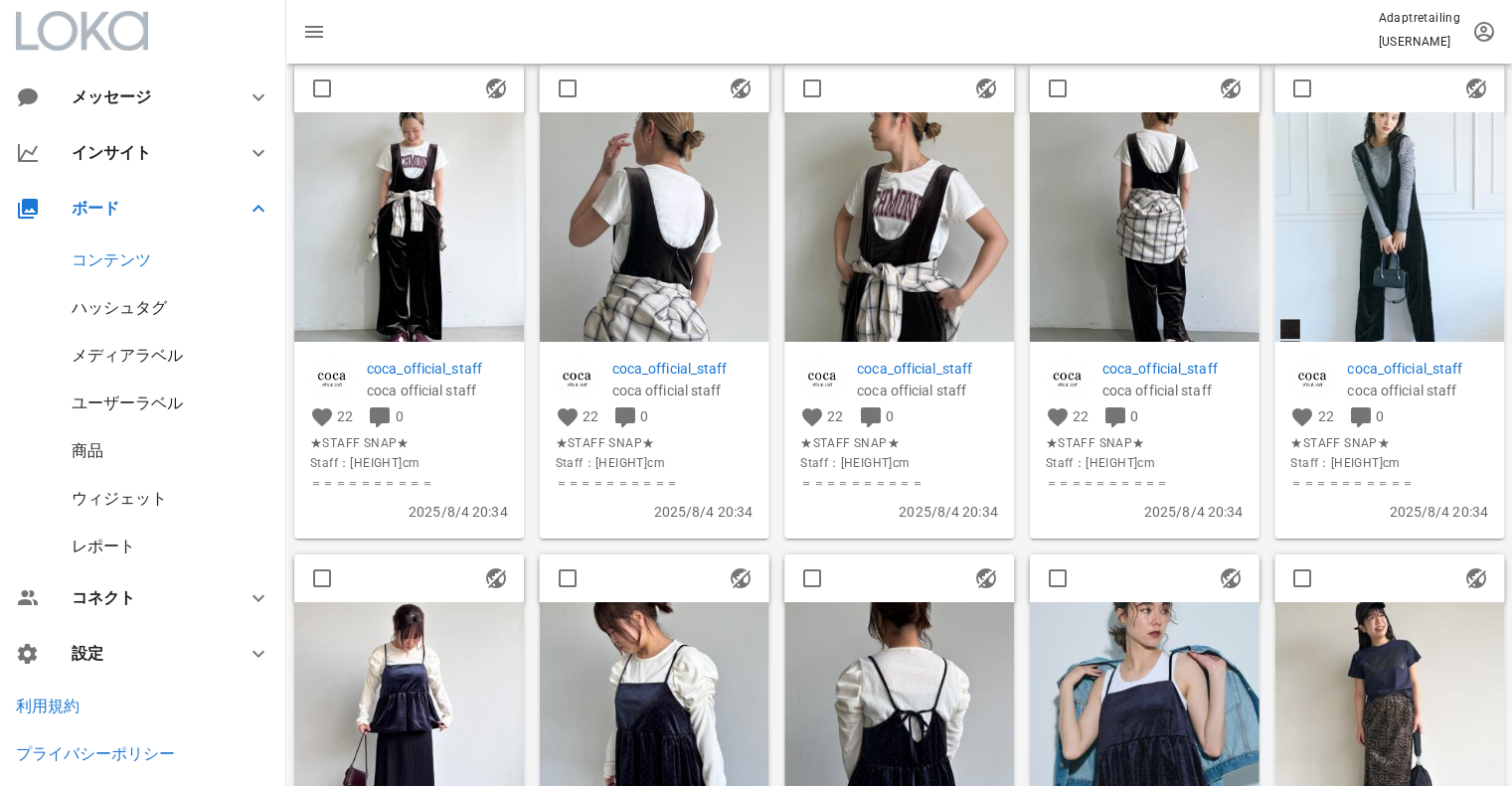 scroll, scrollTop: 0, scrollLeft: 0, axis: both 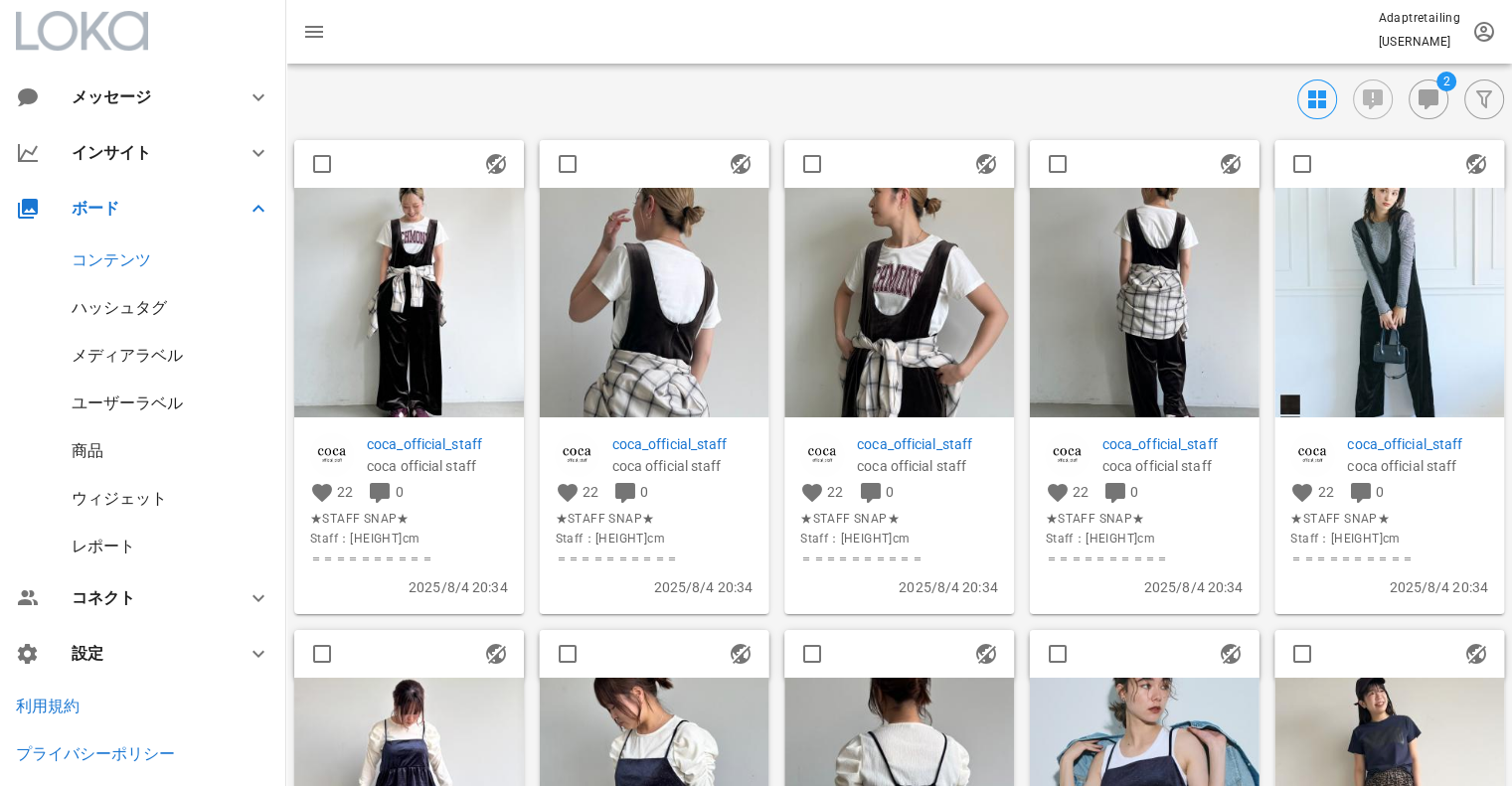 click at bounding box center (409, 302) 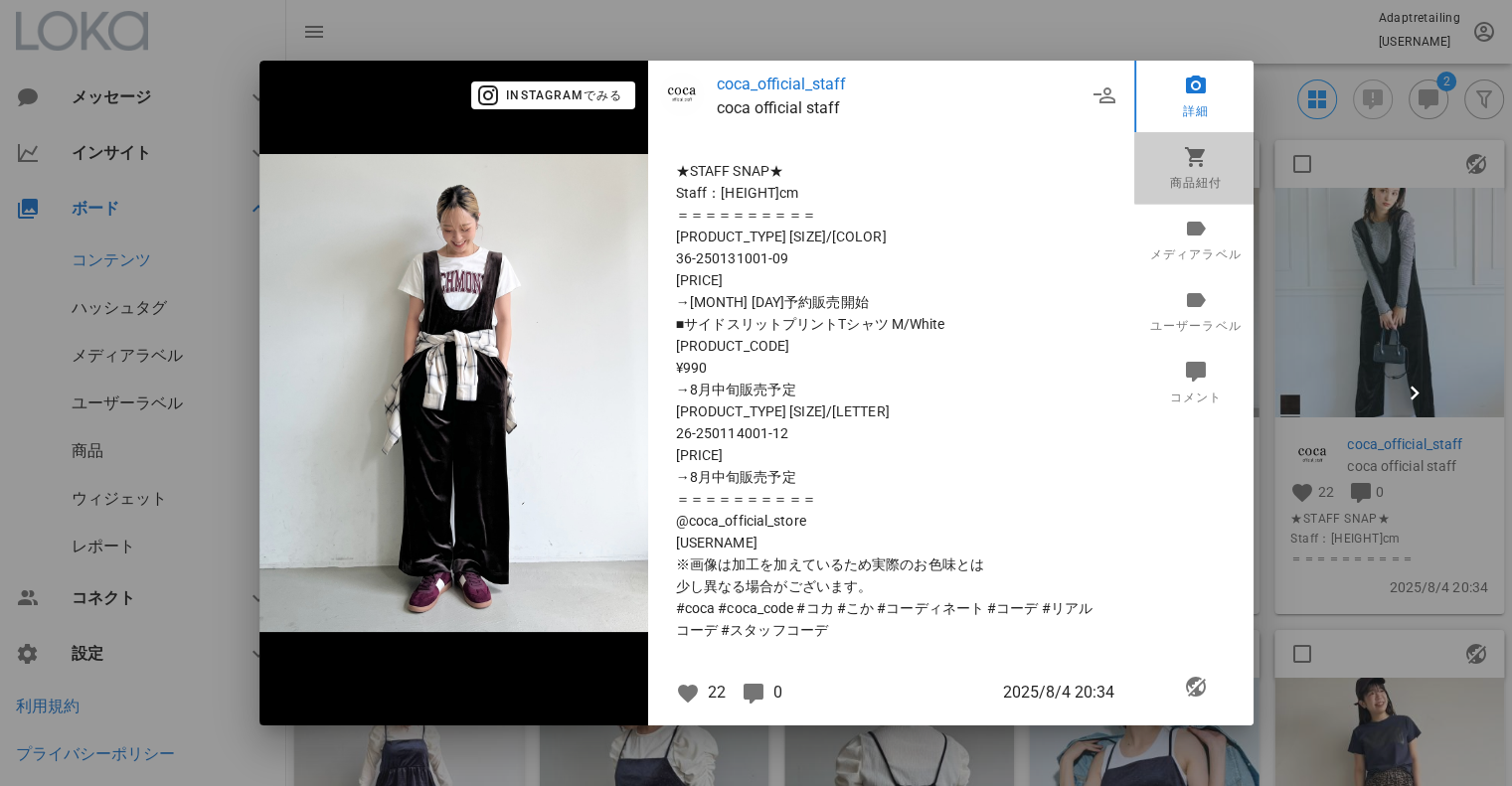 click at bounding box center (1195, 157) 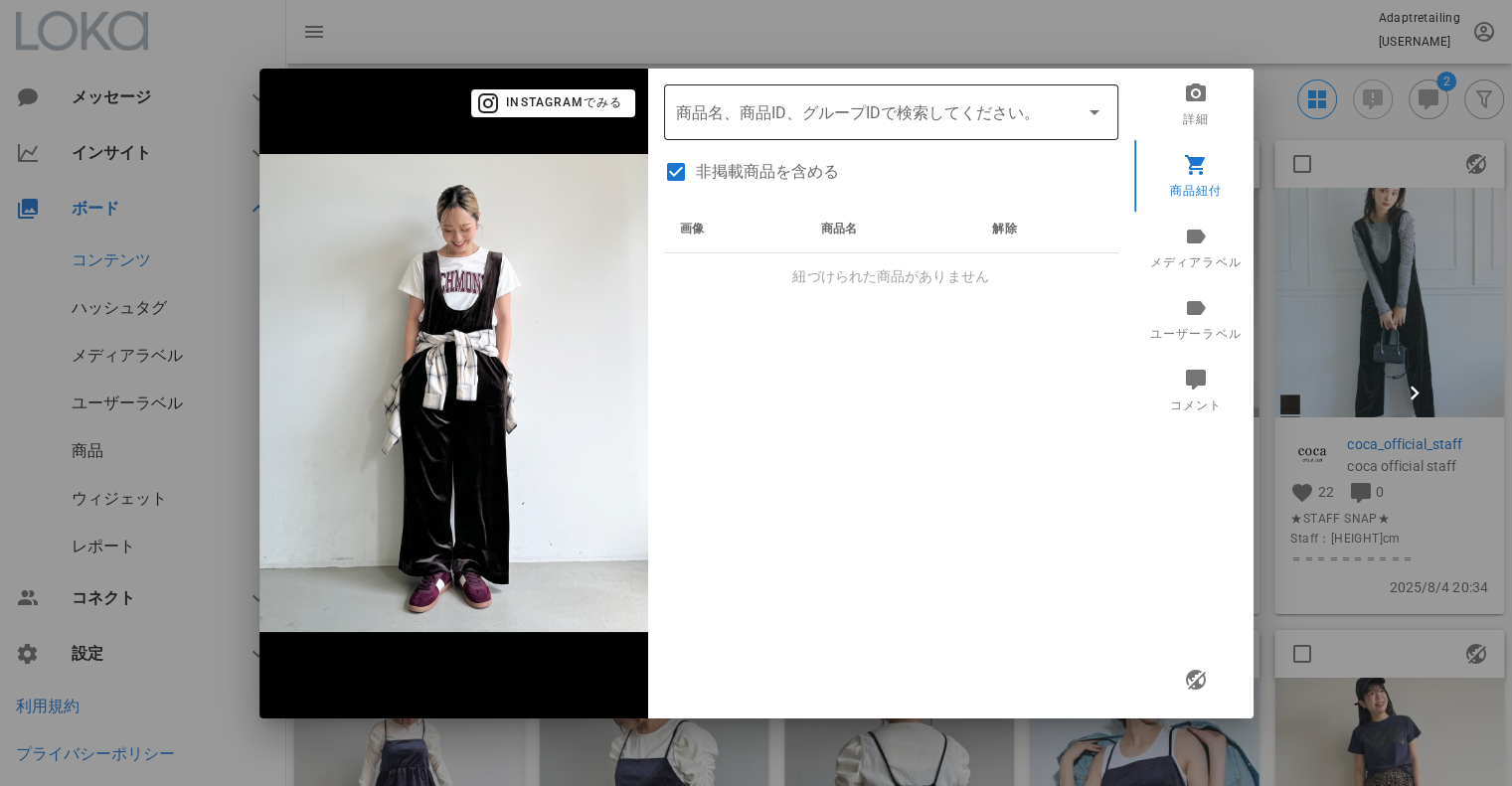 click on "商品名、商品ID、グループIDで検索してください。" at bounding box center (891, 112) 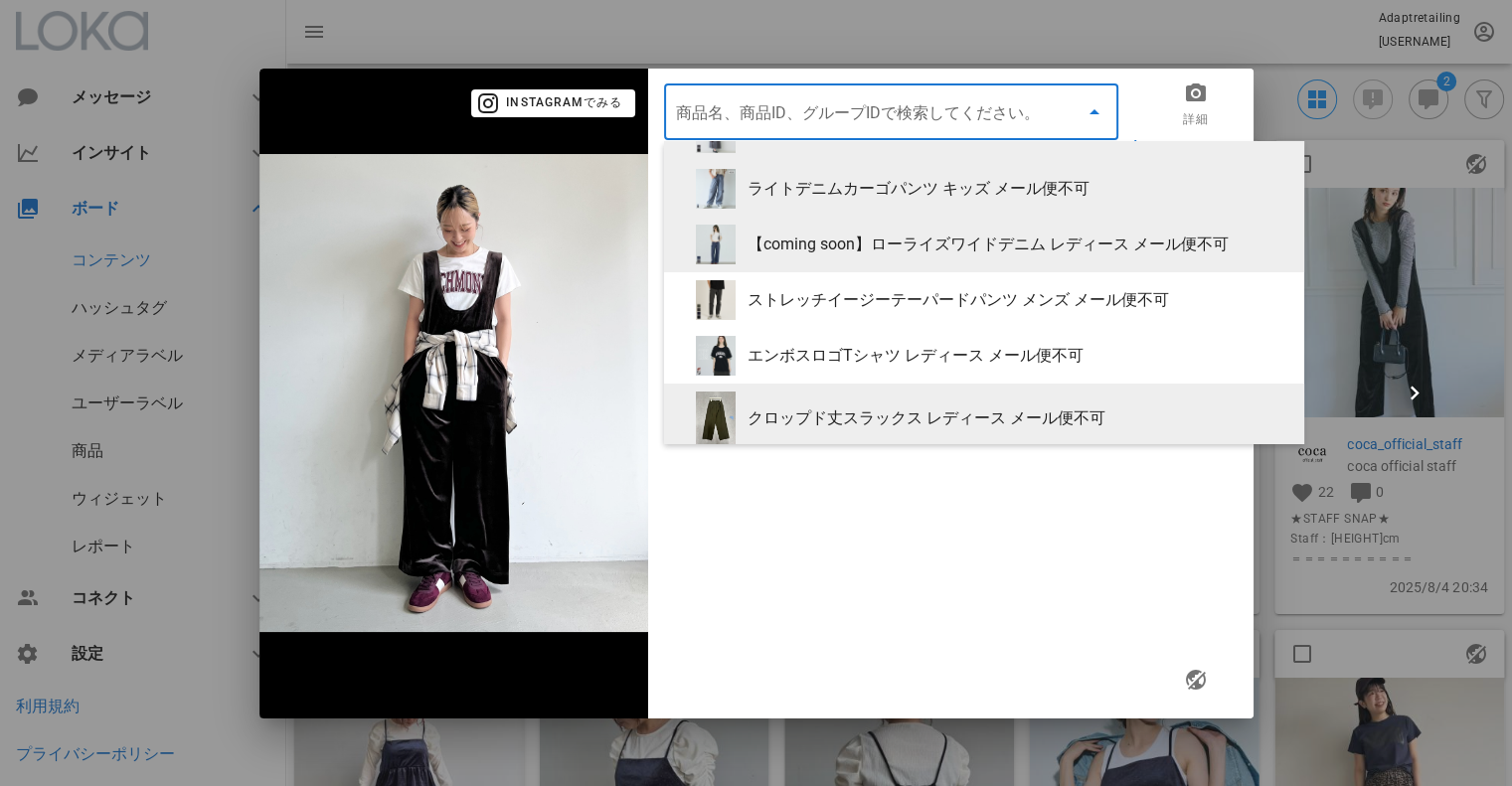 click on "商品名、商品ID、グループIDで検索してください。" at bounding box center (891, 112) 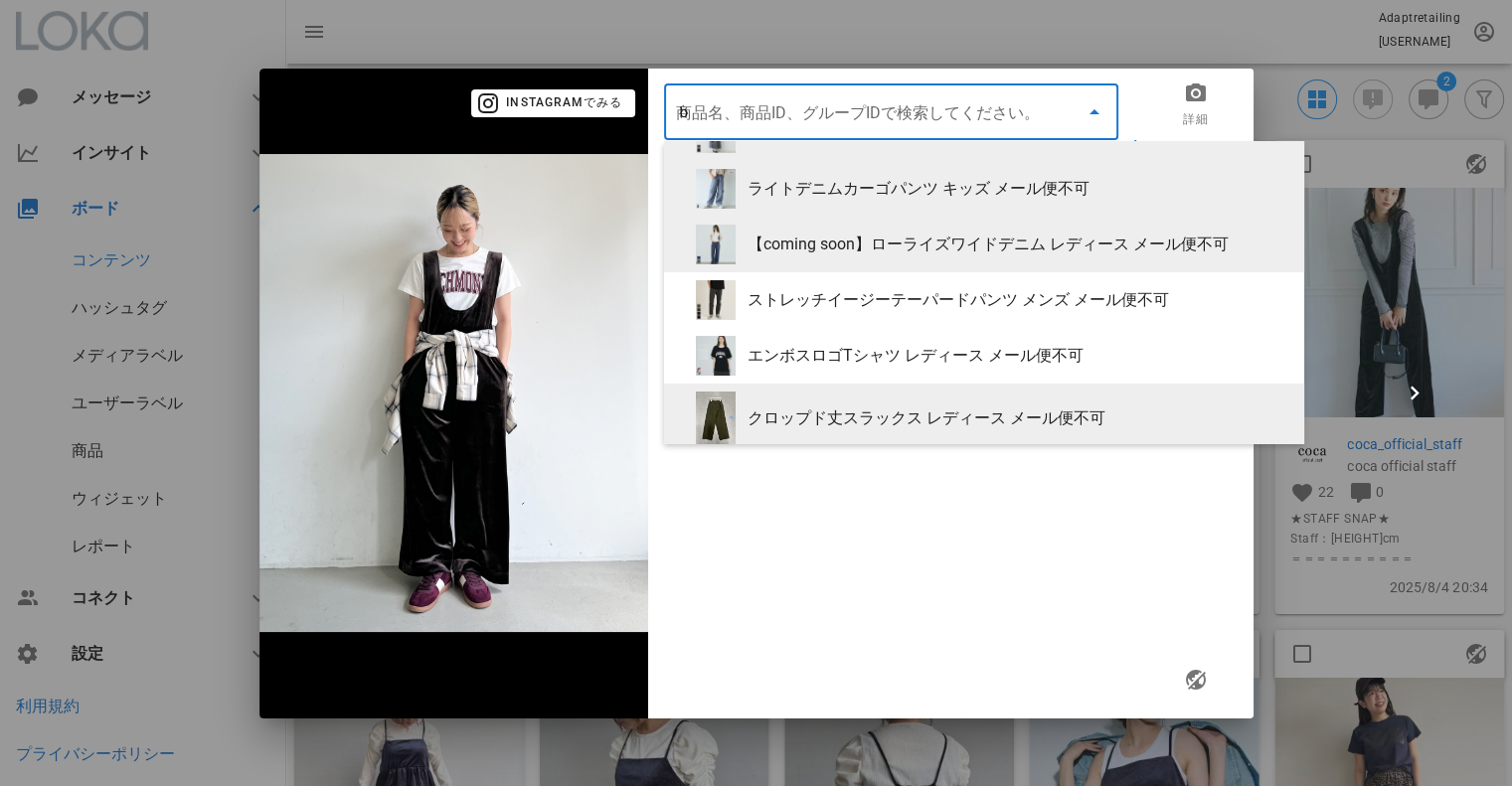 scroll, scrollTop: 0, scrollLeft: 0, axis: both 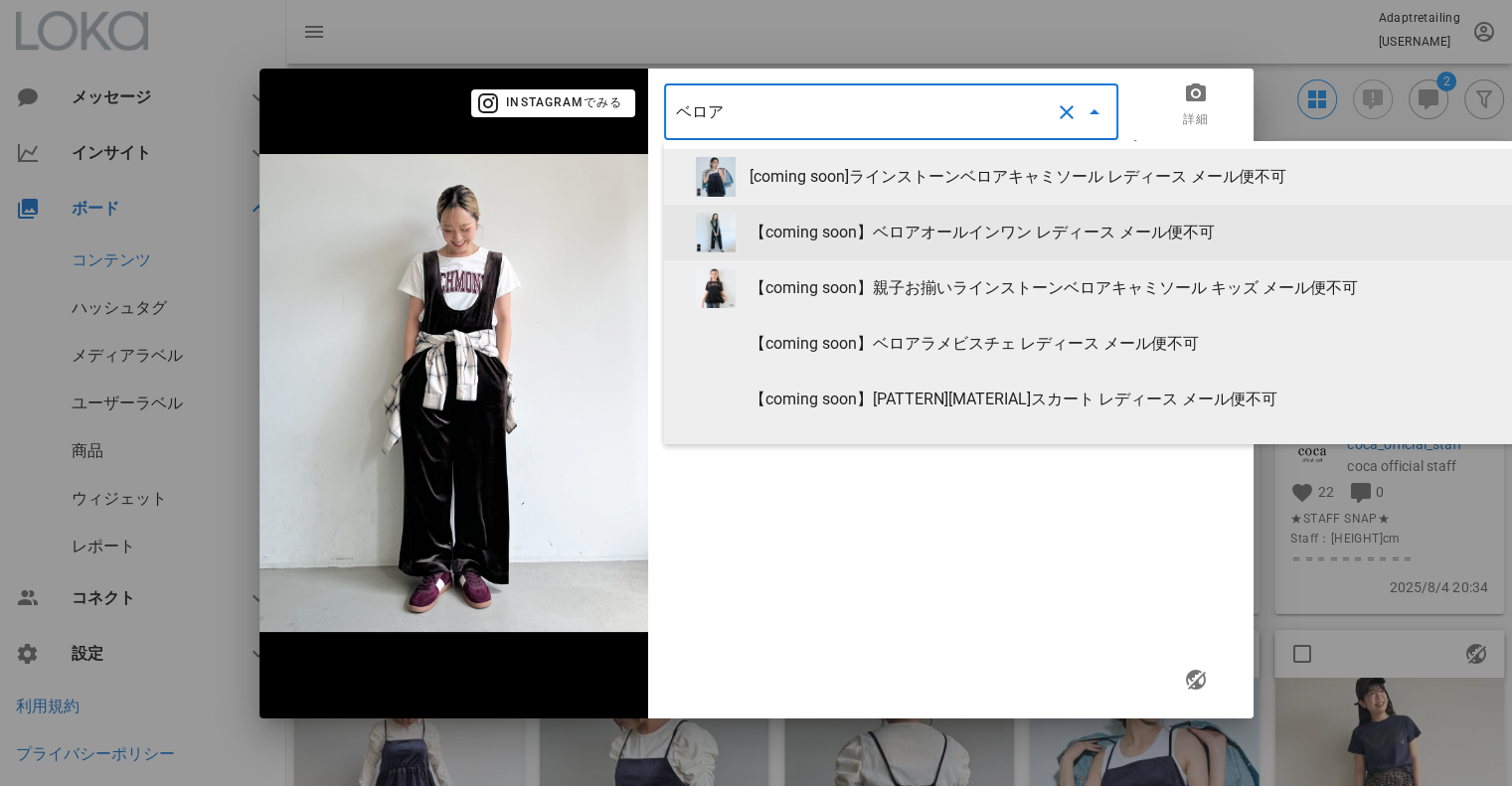 click on "【coming soon】ベロアオールインワン レディース メール便不可" at bounding box center (1303, 232) 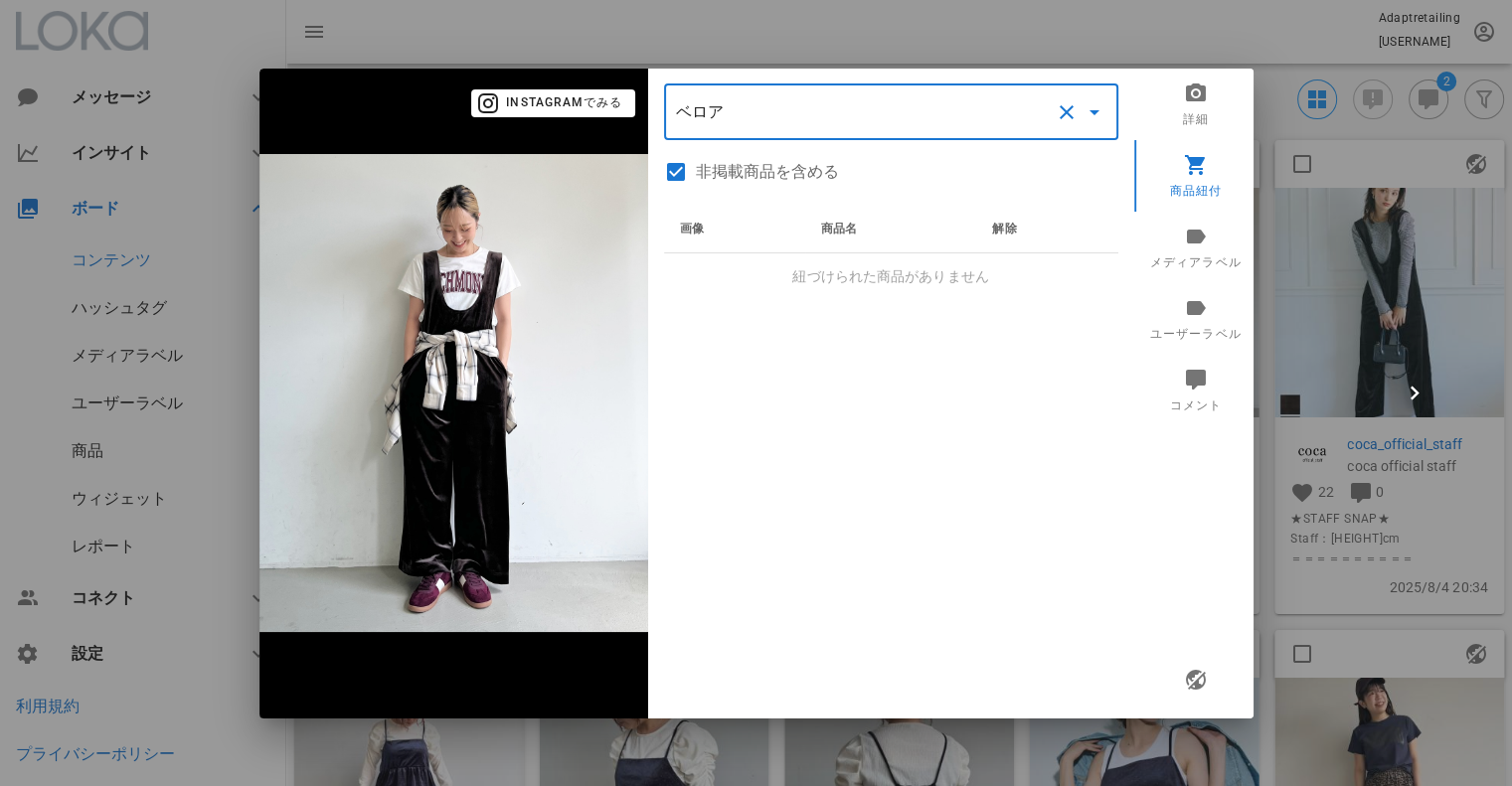 type on "【coming soon】ベロアオールインワン レディース メール便不可" 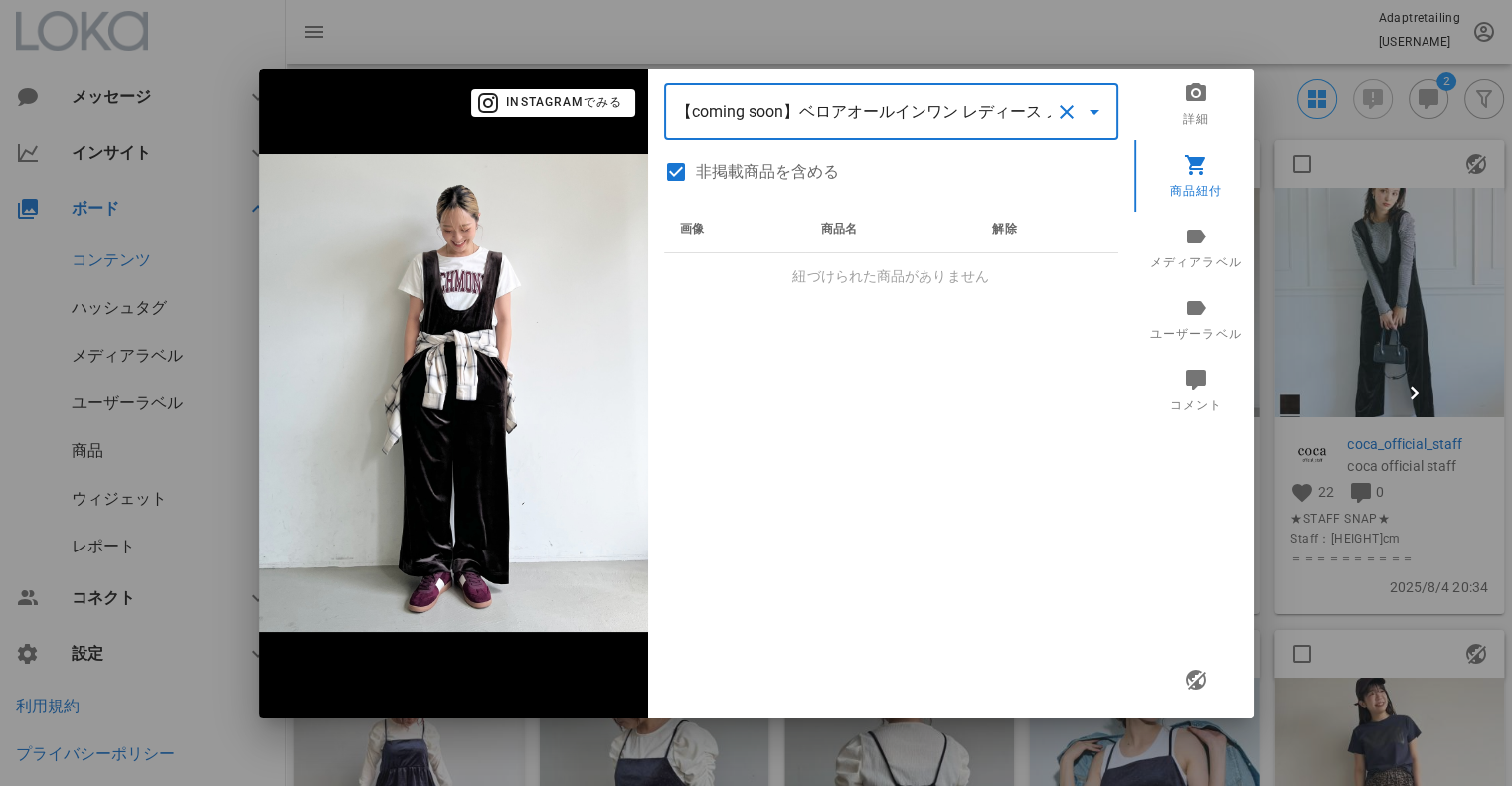 type 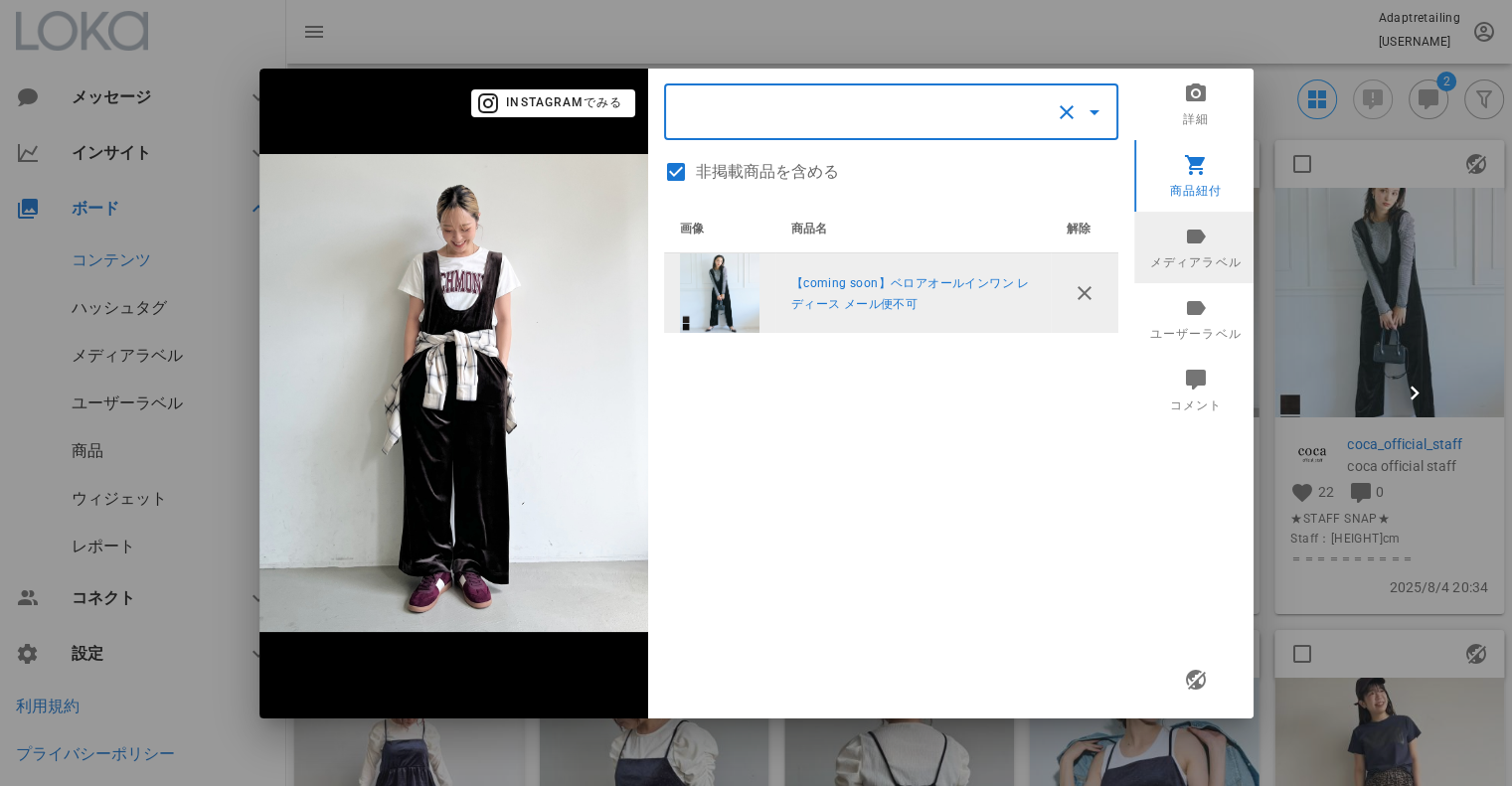 click at bounding box center (1195, 236) 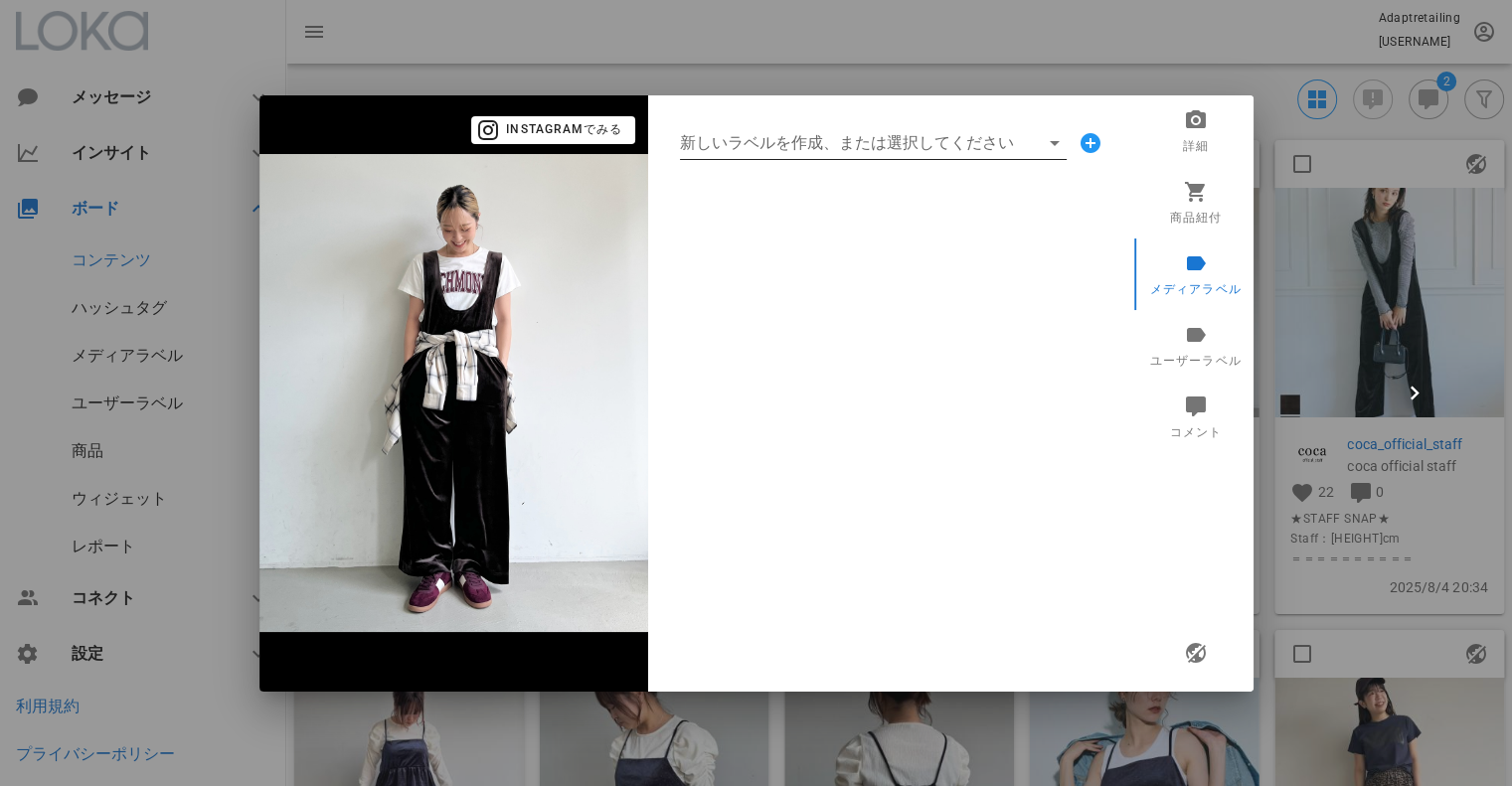 click on "新しいラベルを作成、または選択してください" at bounding box center (859, 143) 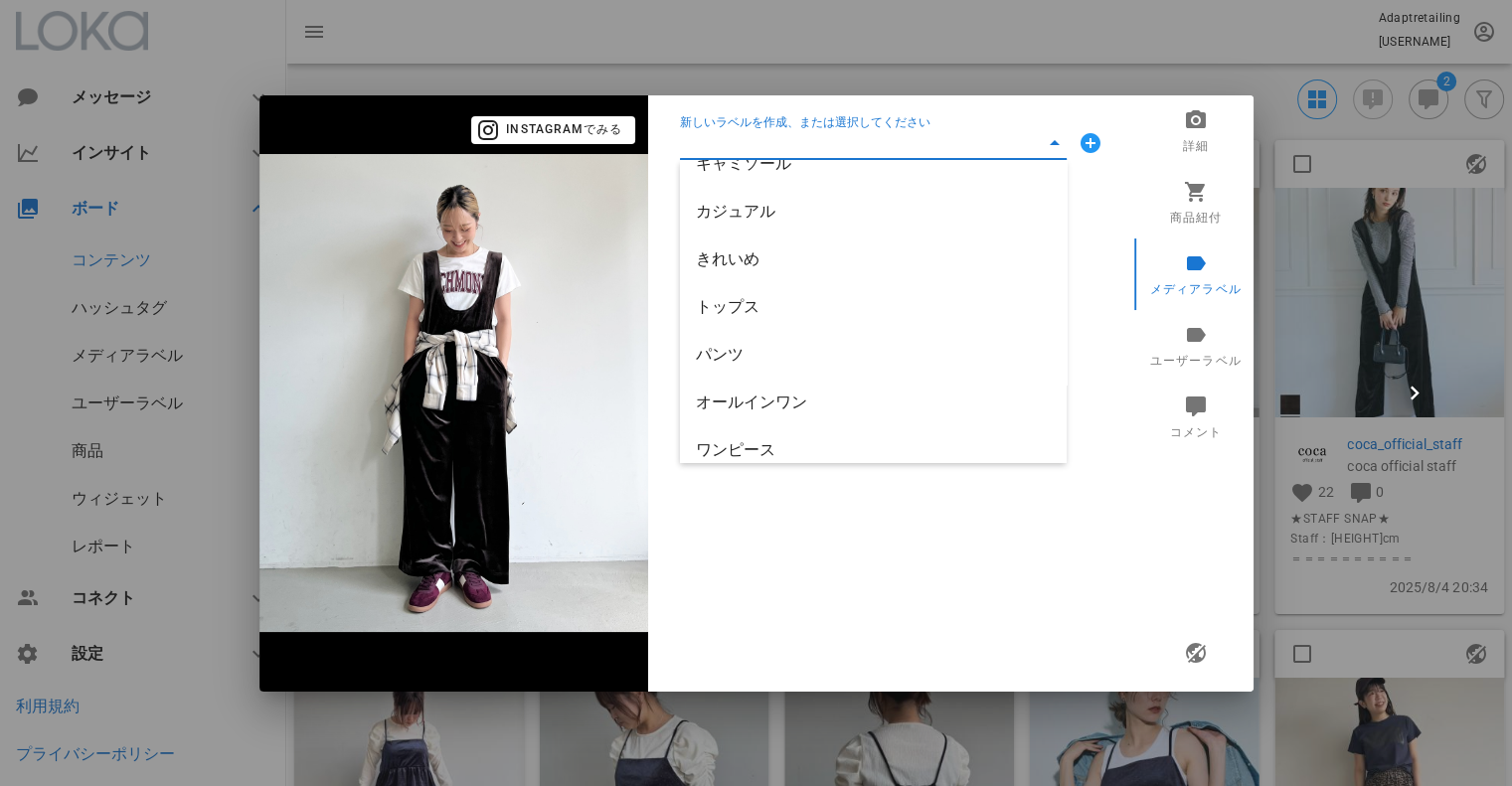scroll, scrollTop: 0, scrollLeft: 0, axis: both 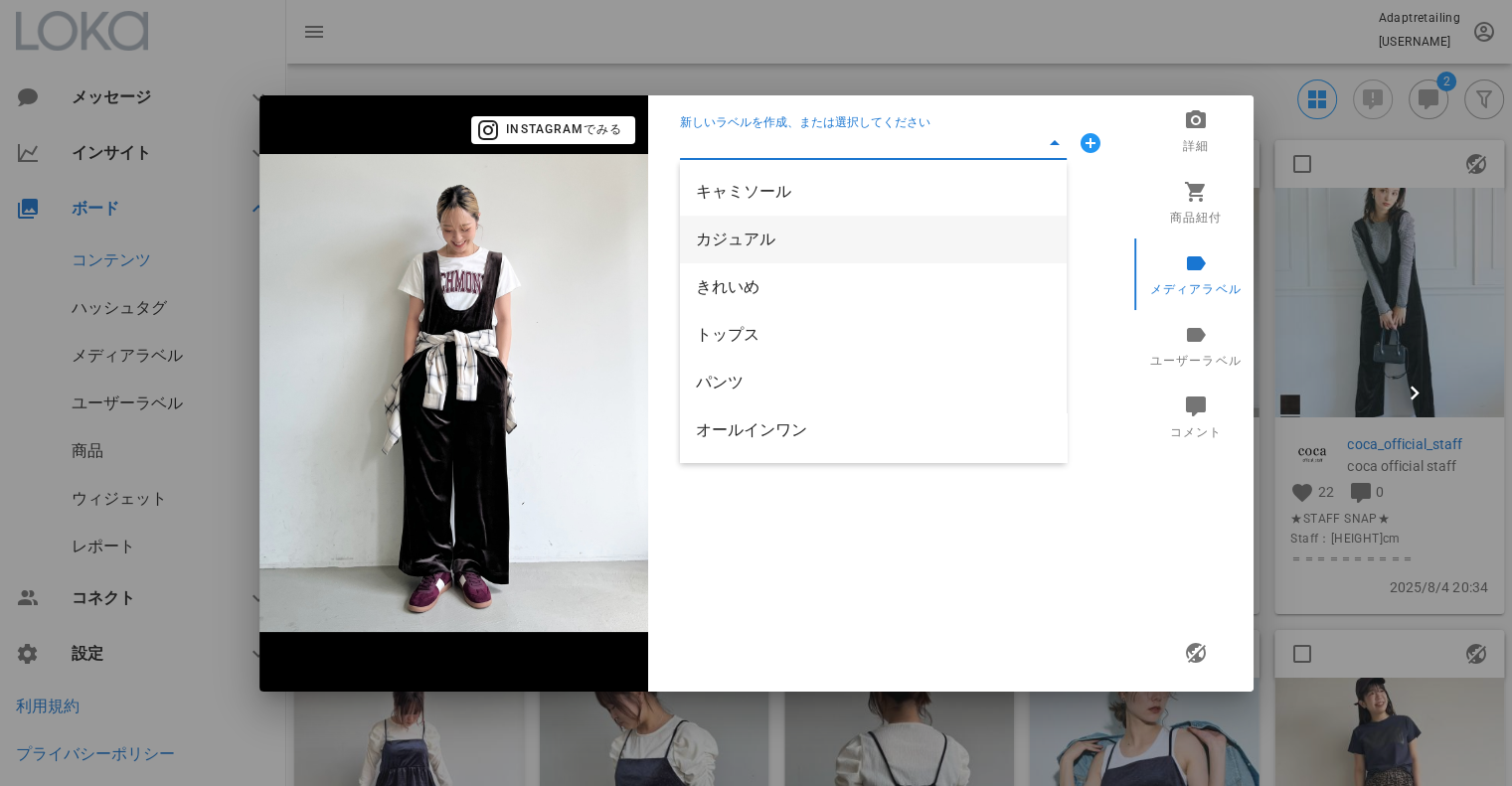 click on "カジュアル" at bounding box center (873, 238) 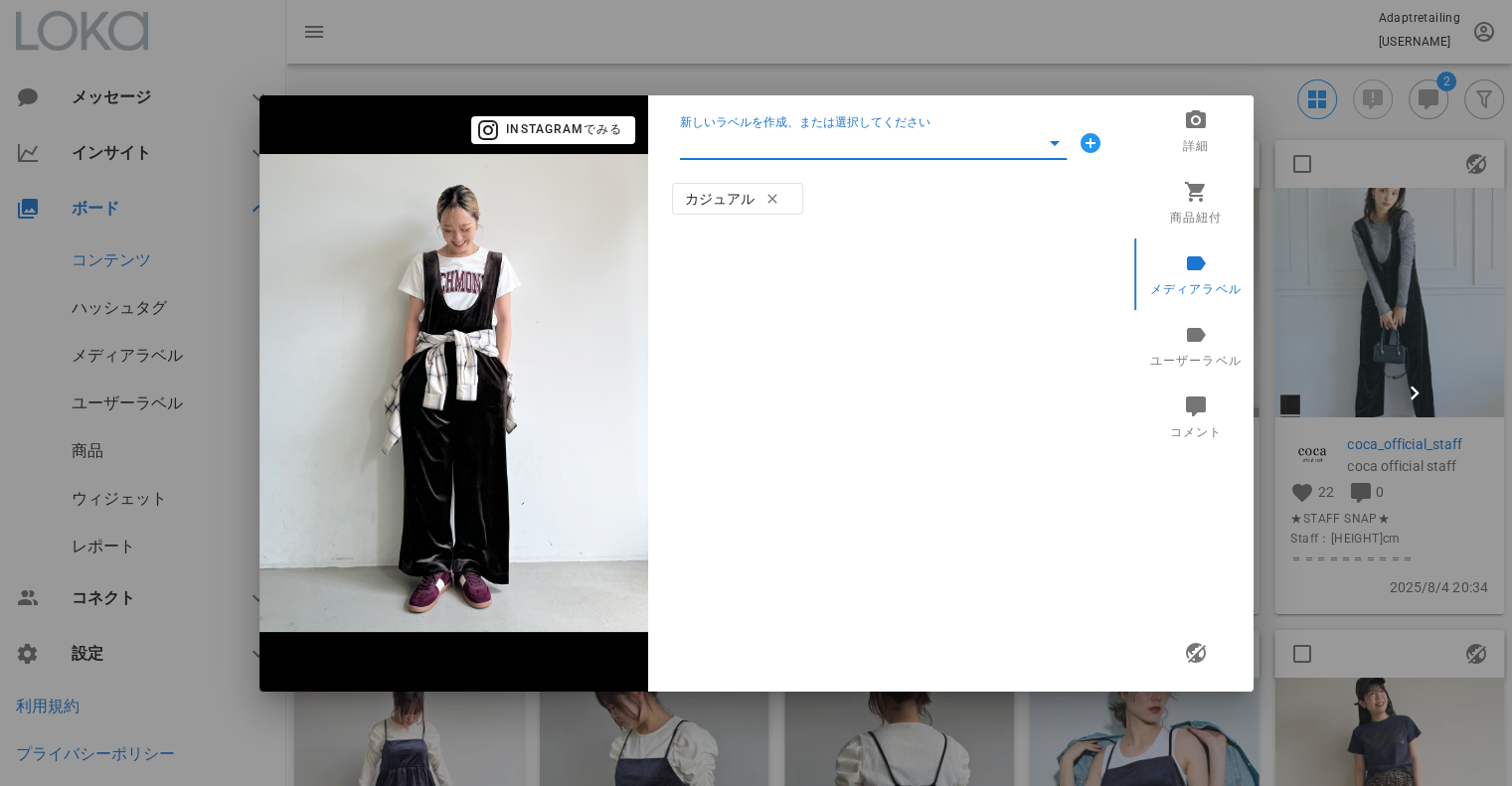 click on "新しいラベルを作成、または選択してください" at bounding box center (859, 143) 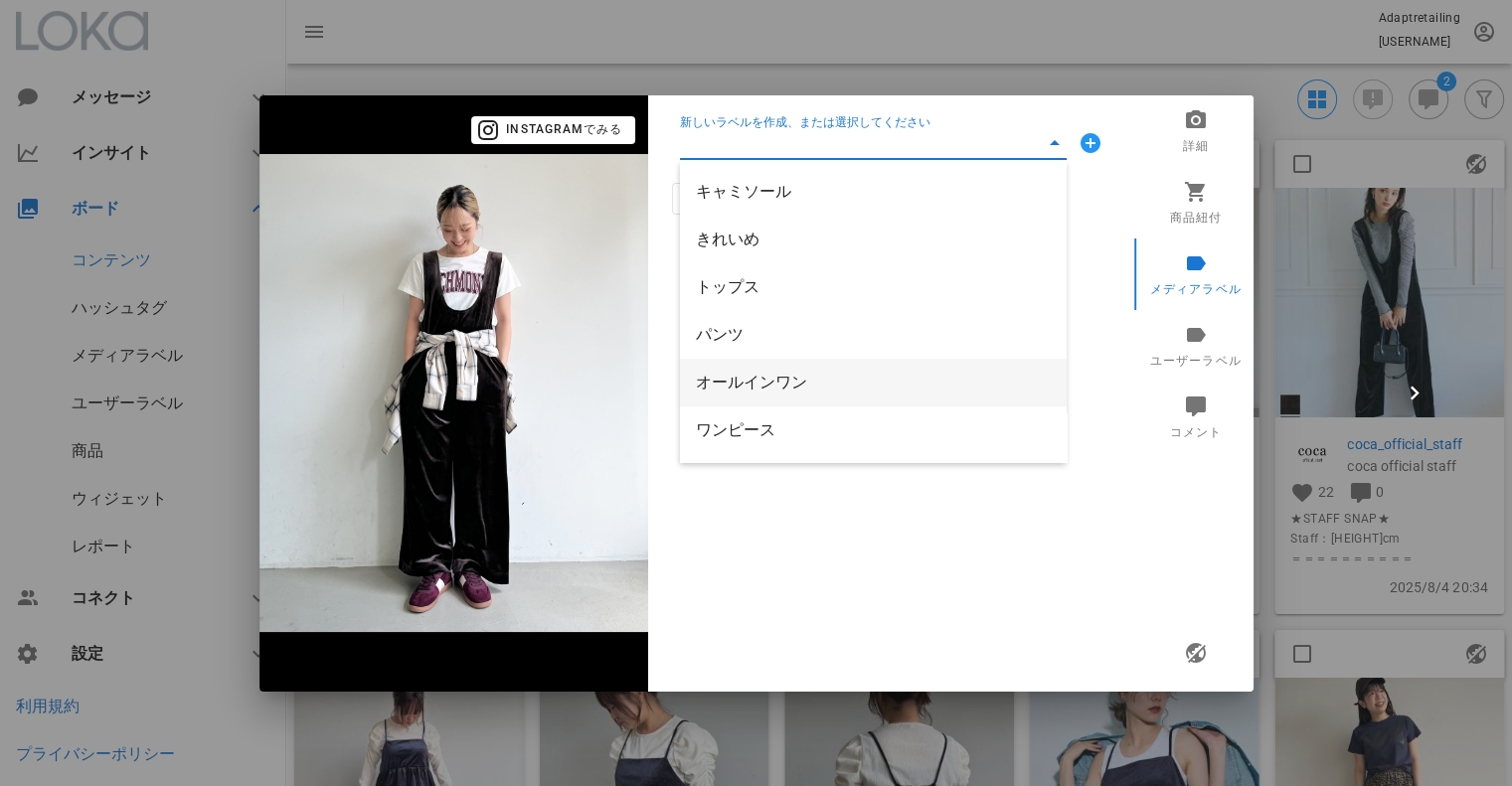 click on "オールインワン" at bounding box center [873, 382] 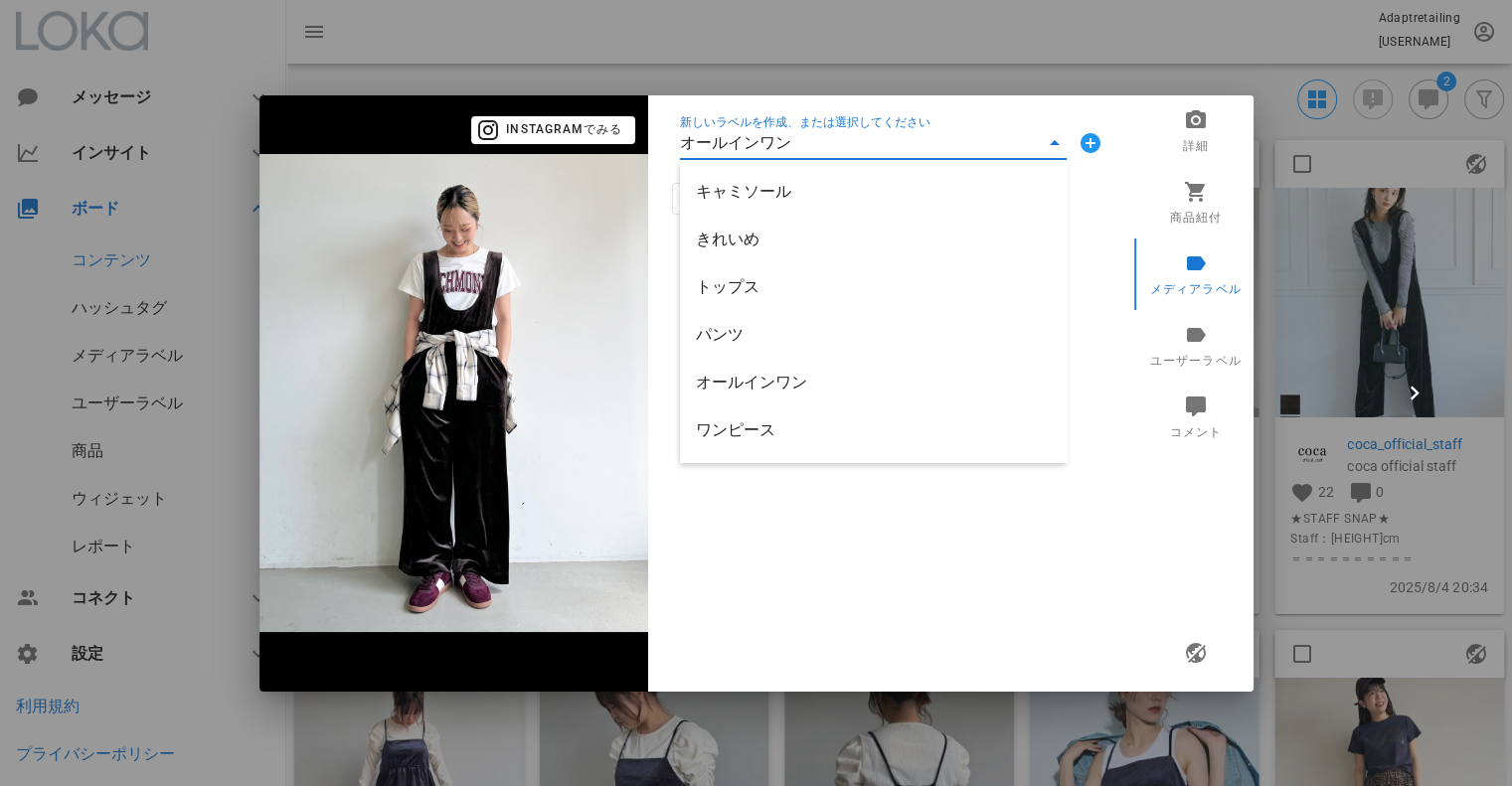 type 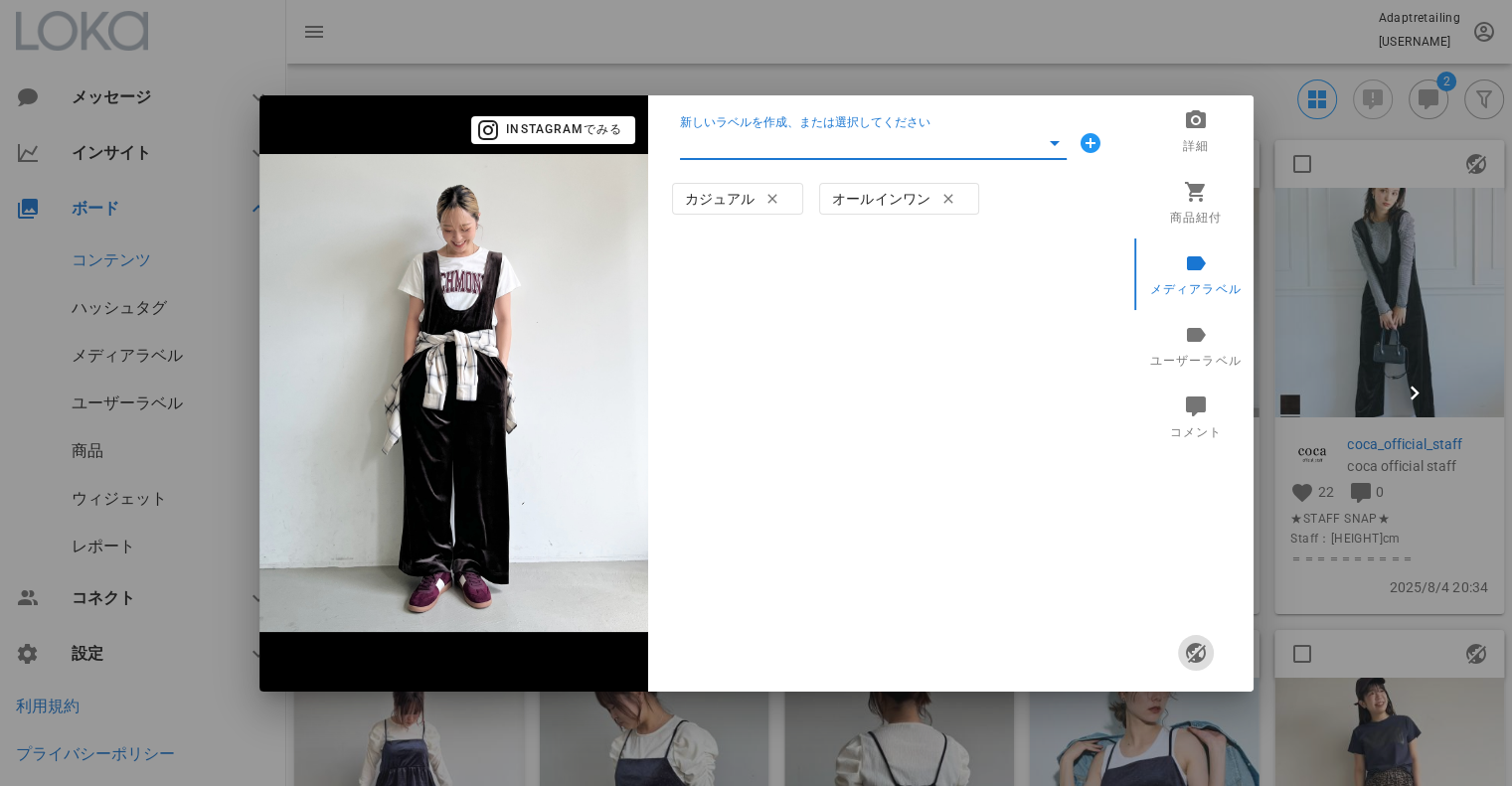 click at bounding box center [1195, 653] 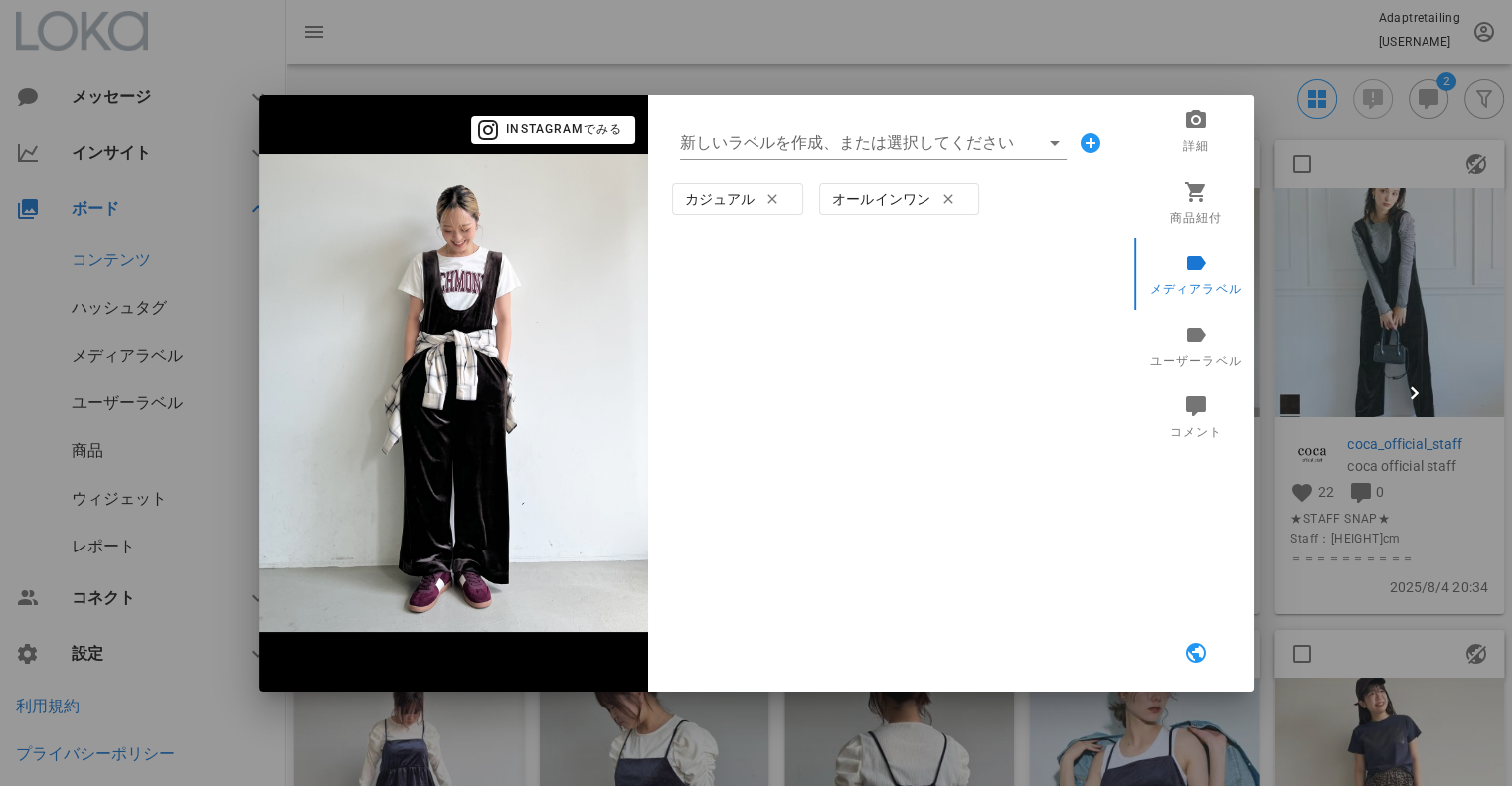 click at bounding box center (756, 393) 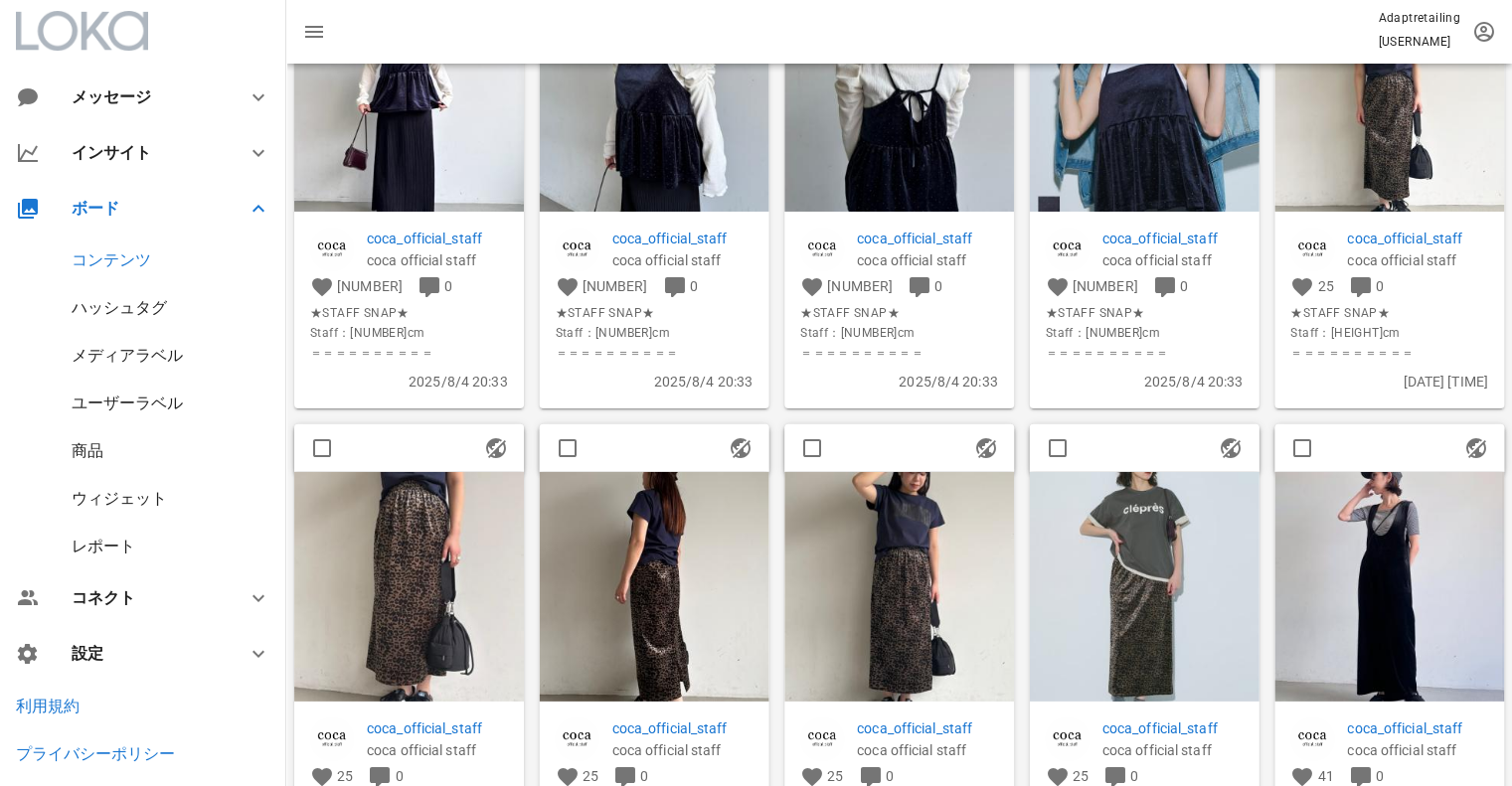 scroll, scrollTop: 596, scrollLeft: 0, axis: vertical 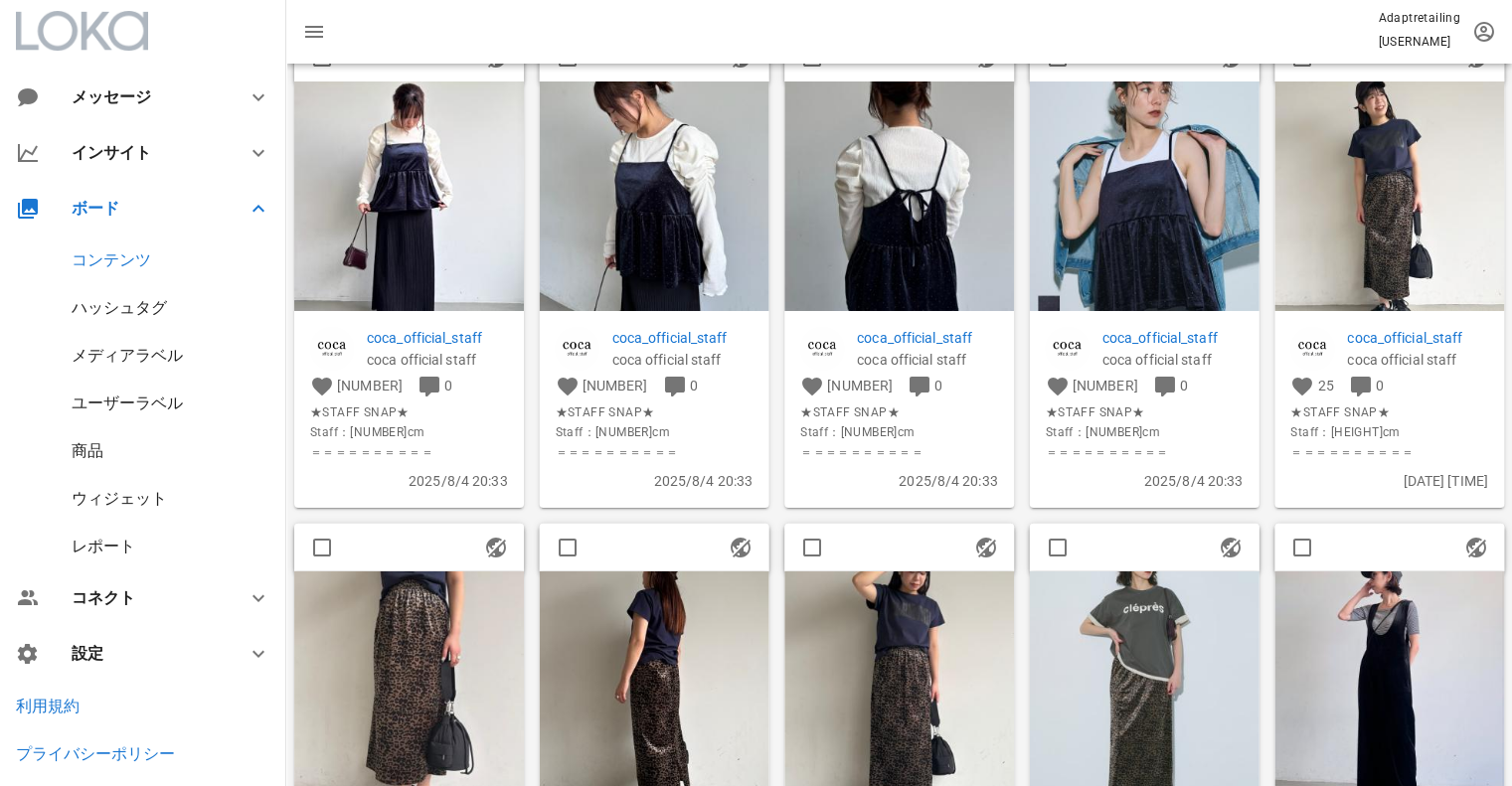 click at bounding box center [1389, 196] 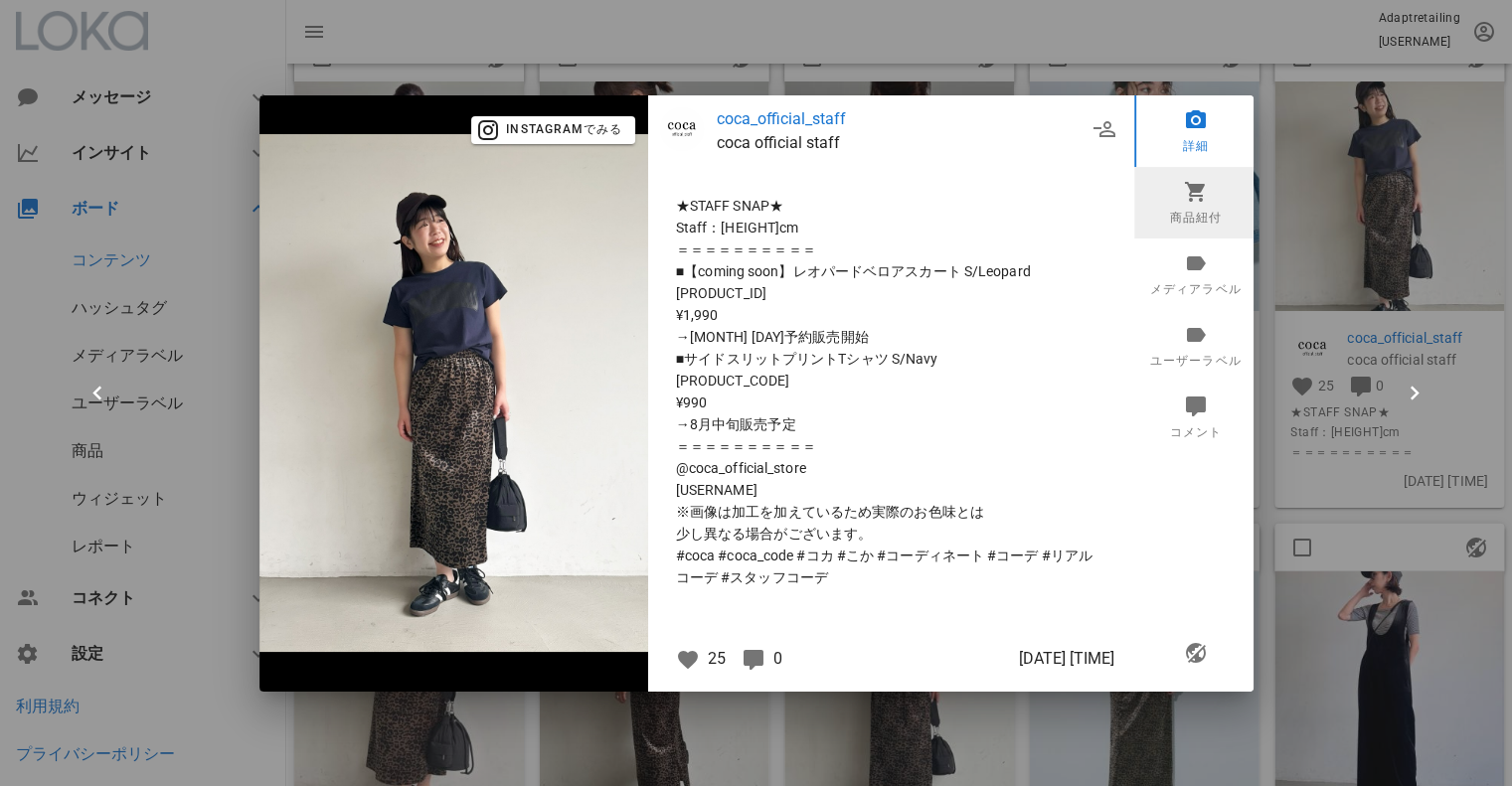 click at bounding box center [1195, 191] 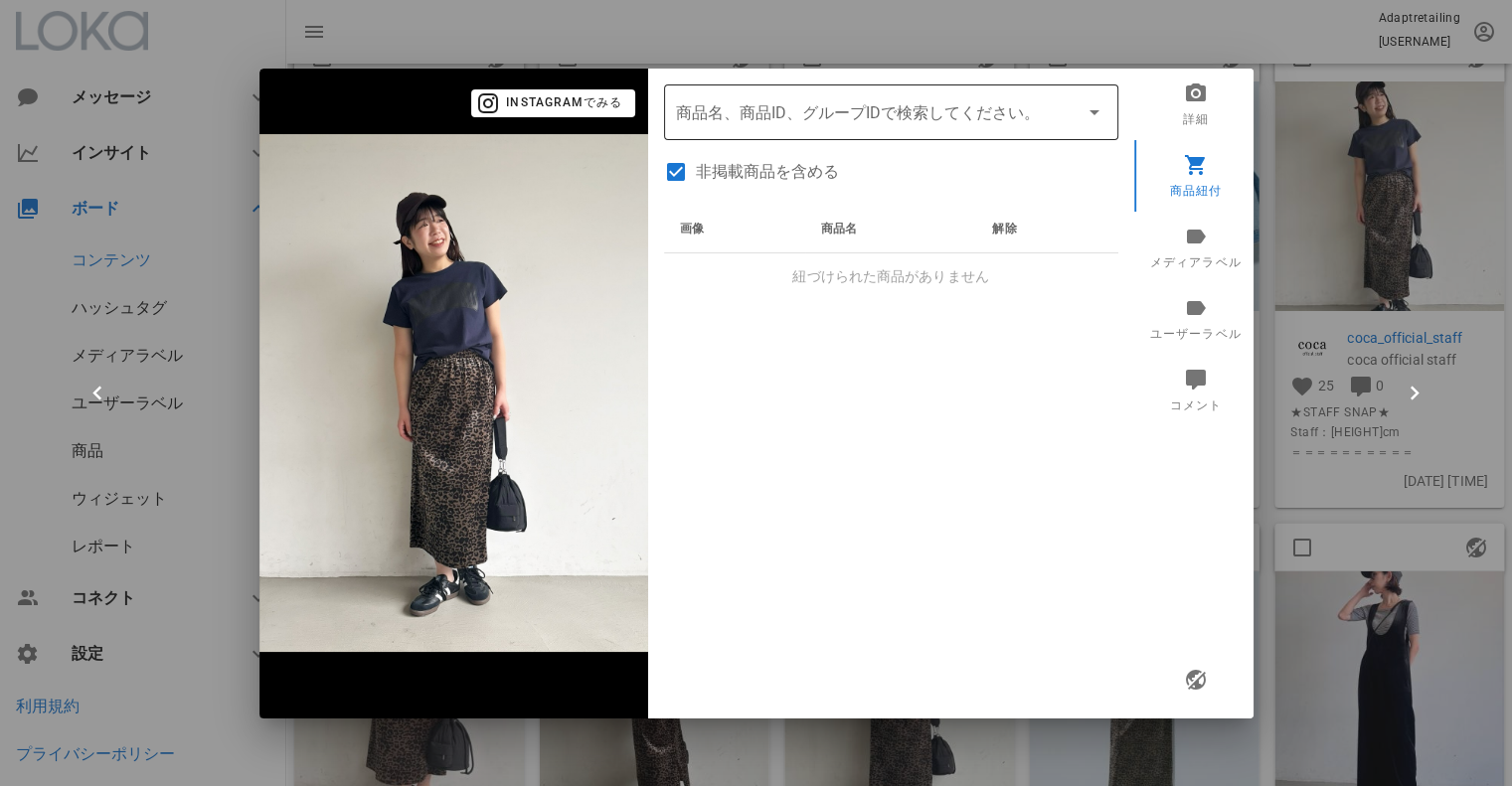 click on "商品名、商品ID、グループIDで検索してください。" at bounding box center [891, 112] 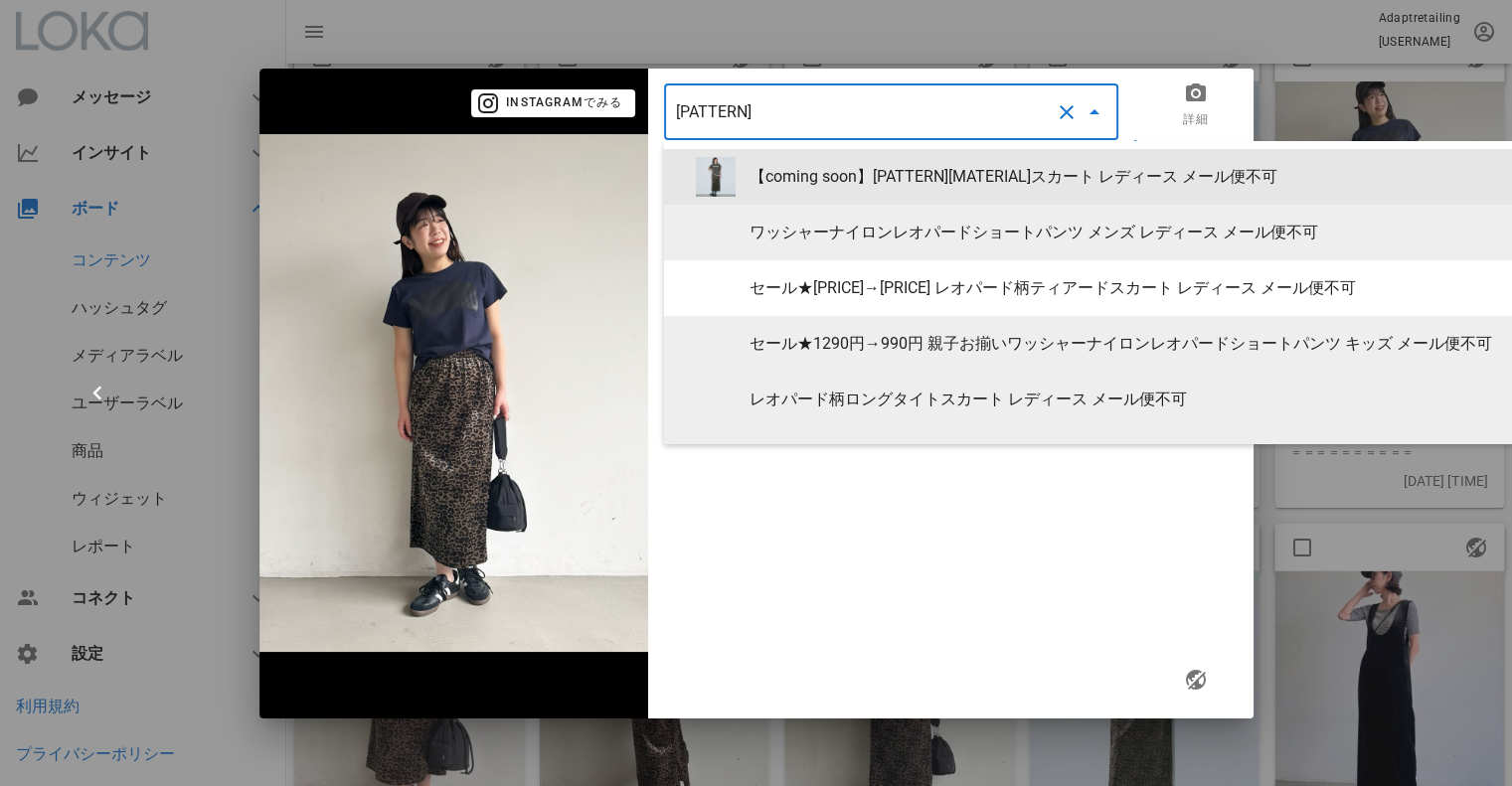 click on "【coming soon】[PATTERN][MATERIAL]スカート レディース メール便不可" at bounding box center (1303, 176) 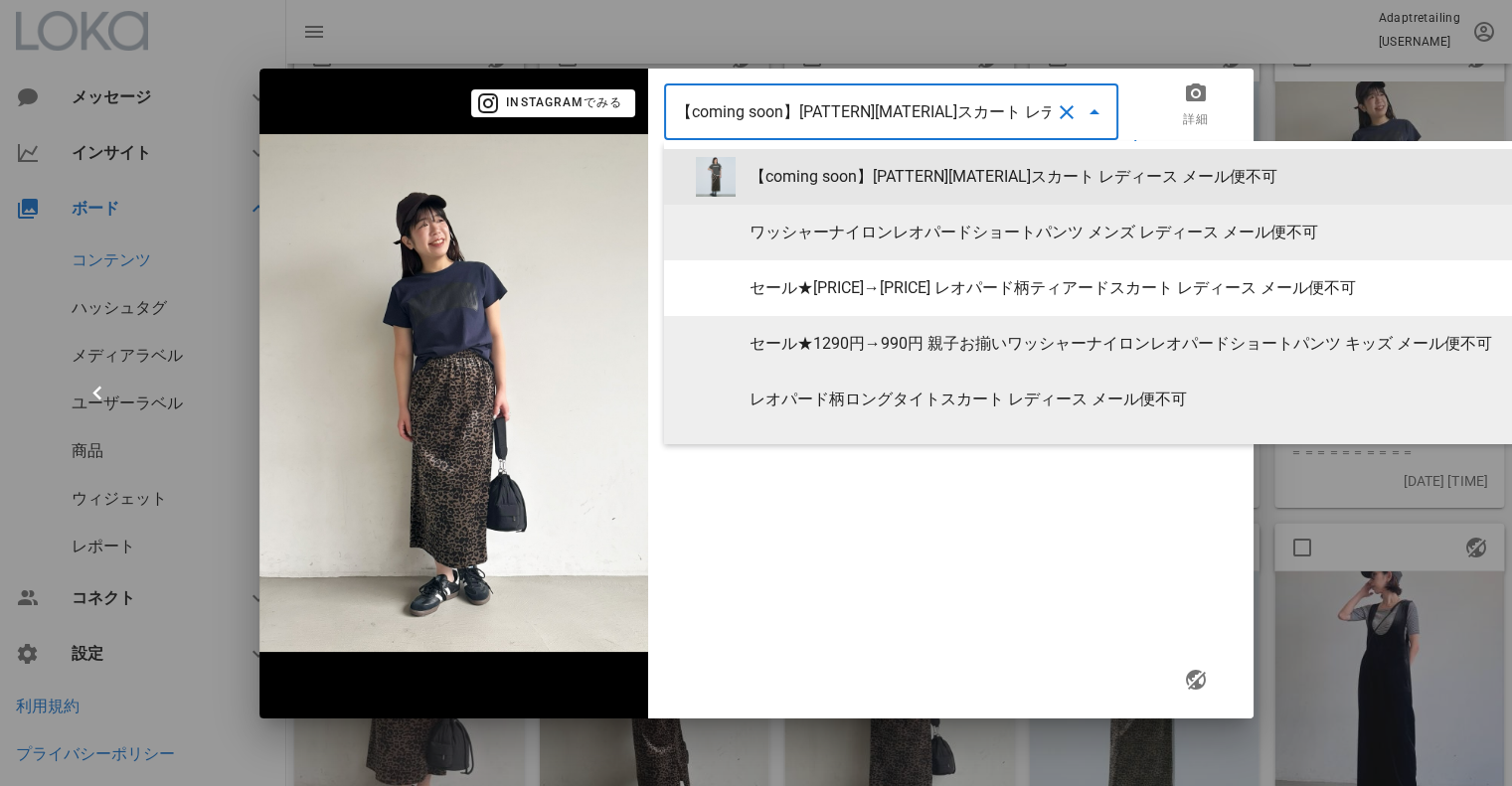 type 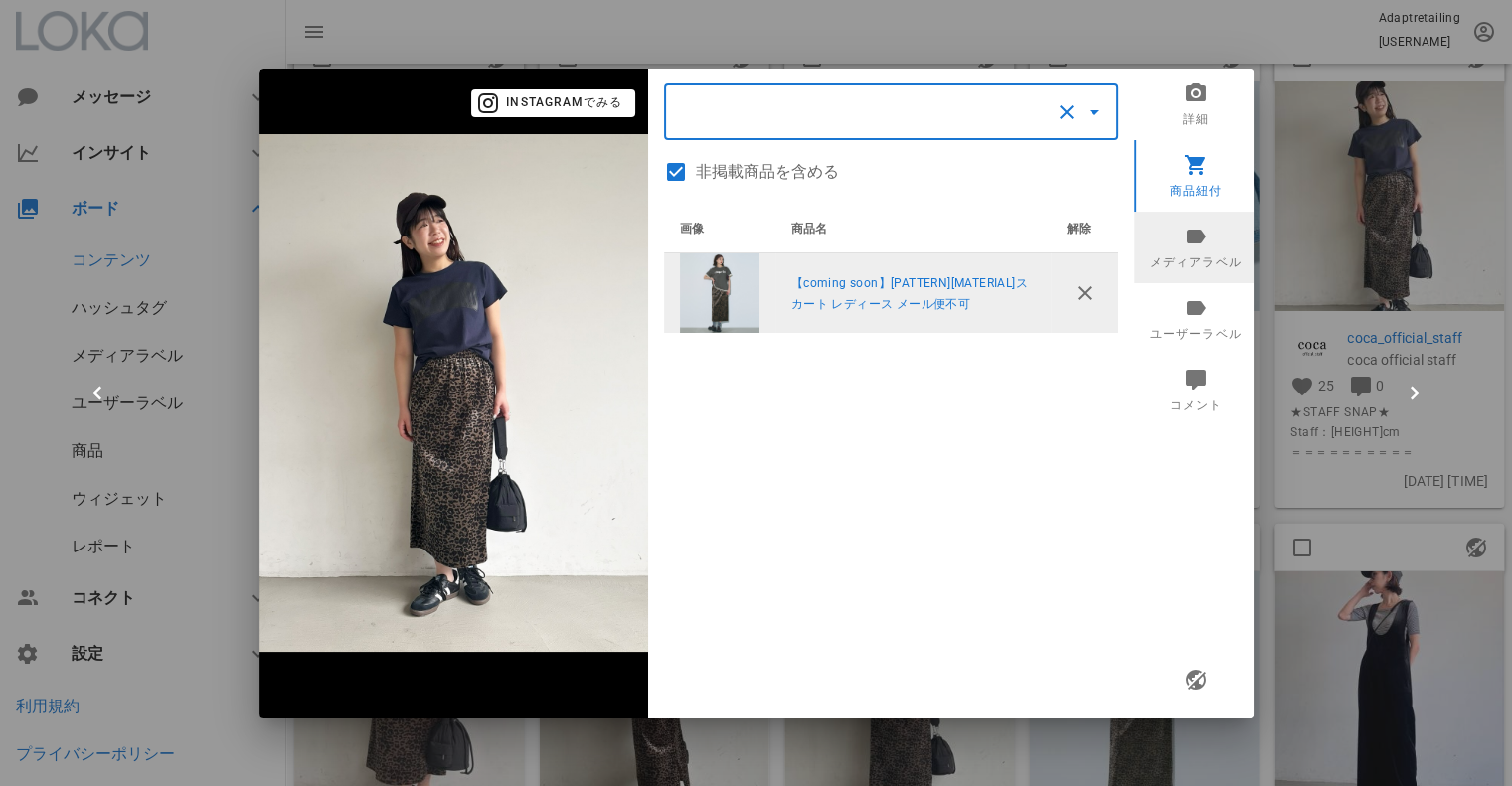 click at bounding box center [1195, 236] 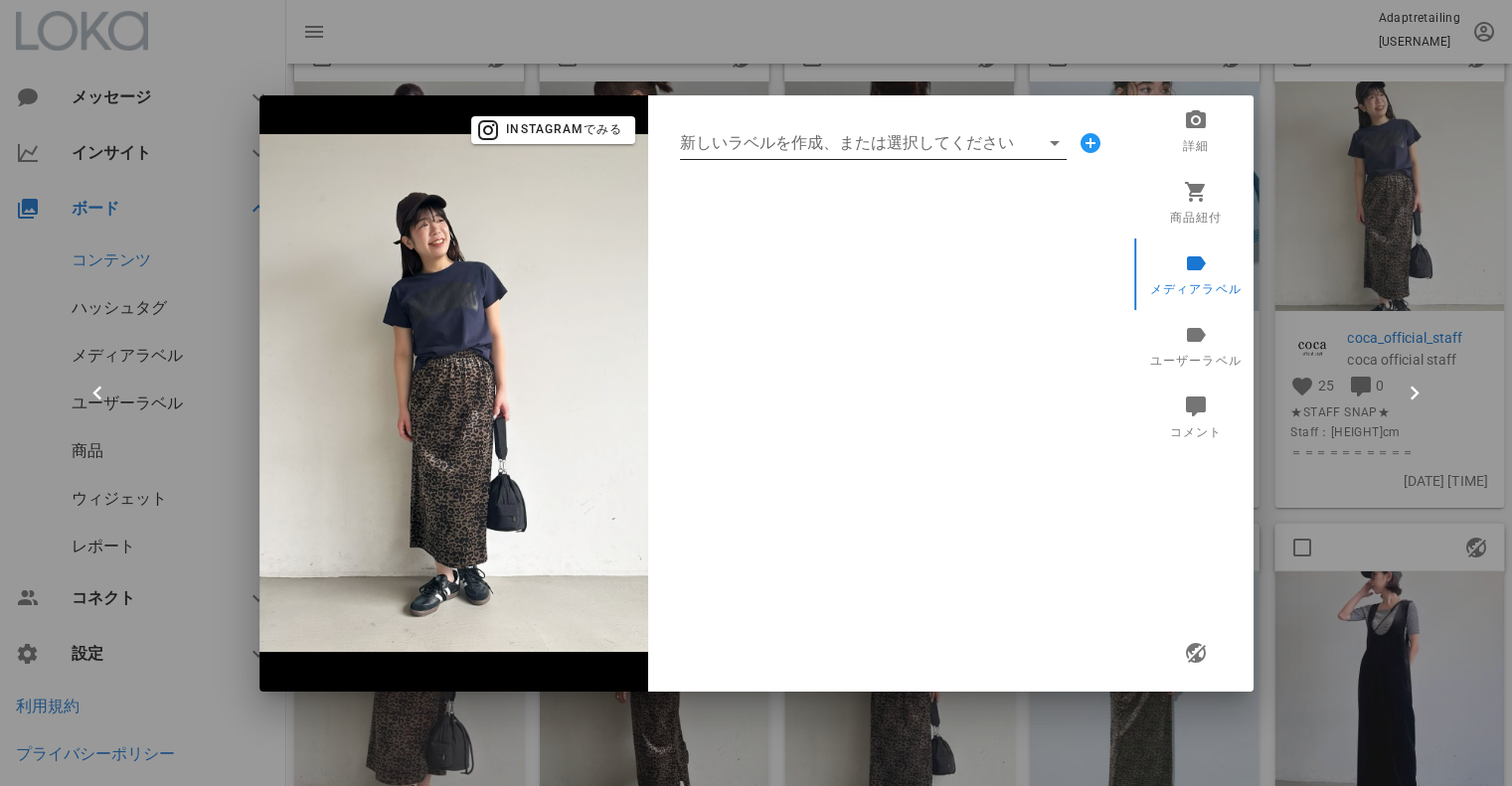 click on "新しいラベルを作成、または選択してください" at bounding box center [859, 143] 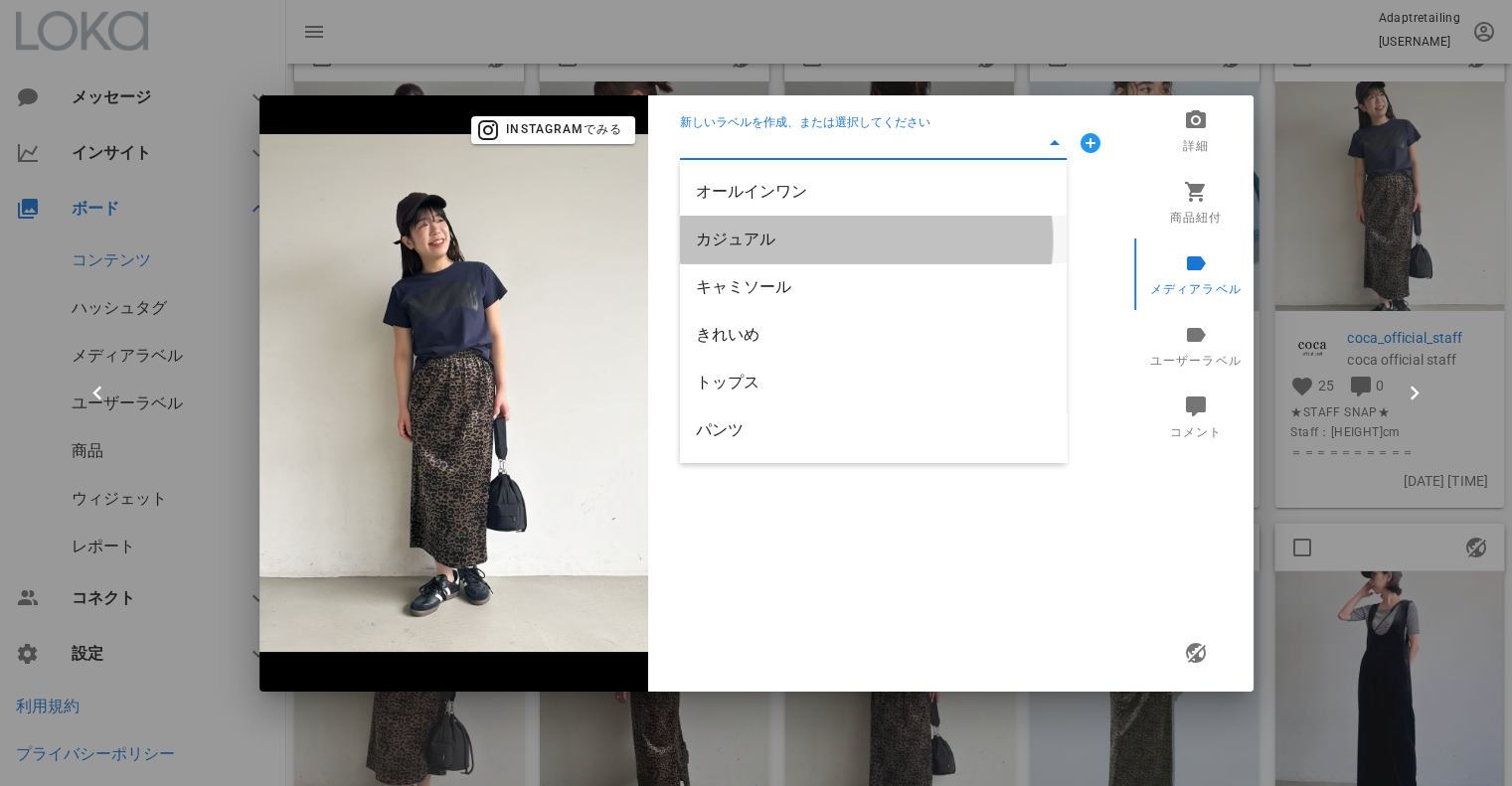 click on "カジュアル" at bounding box center (873, 238) 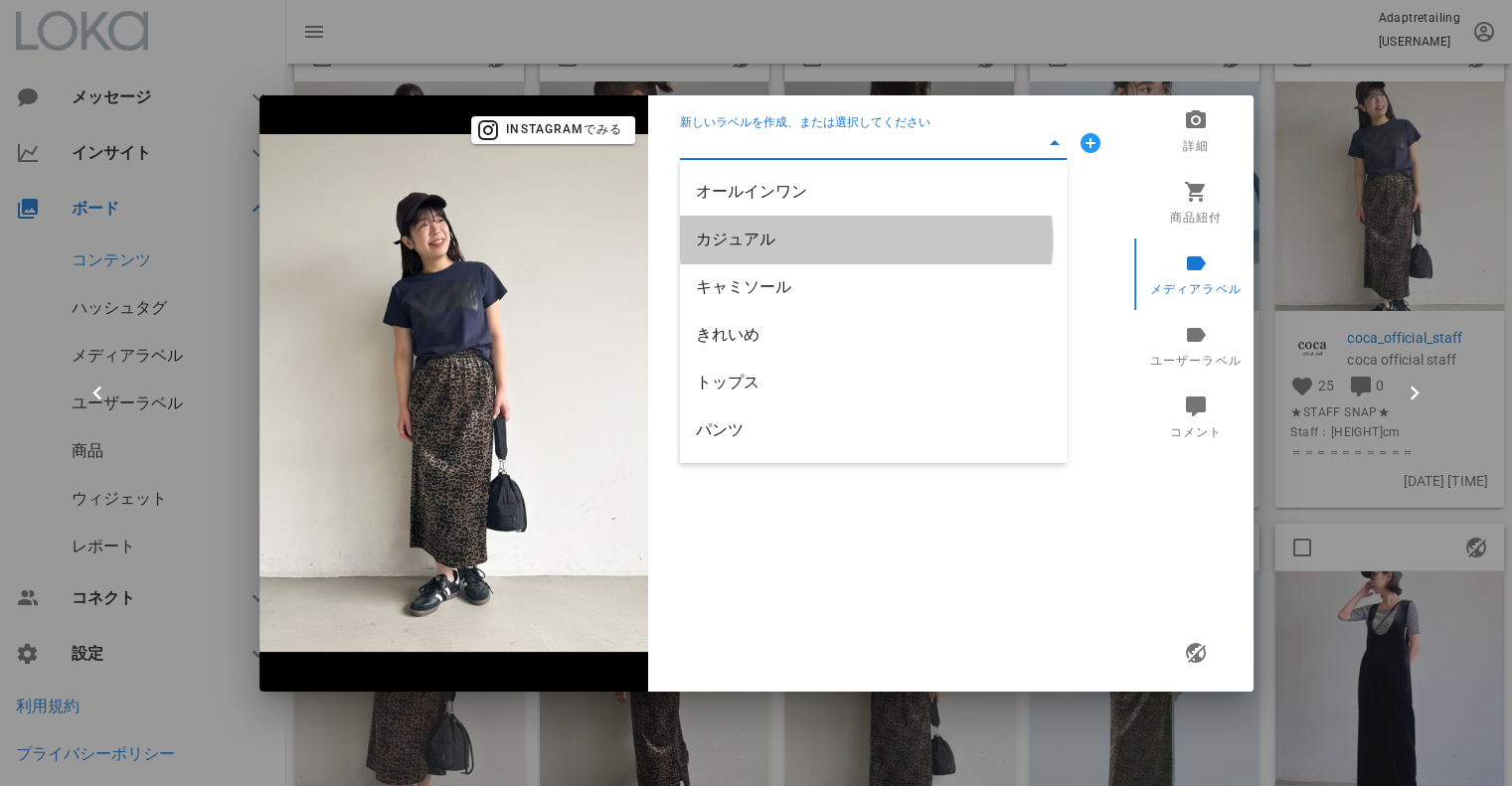 type on "カジュアル" 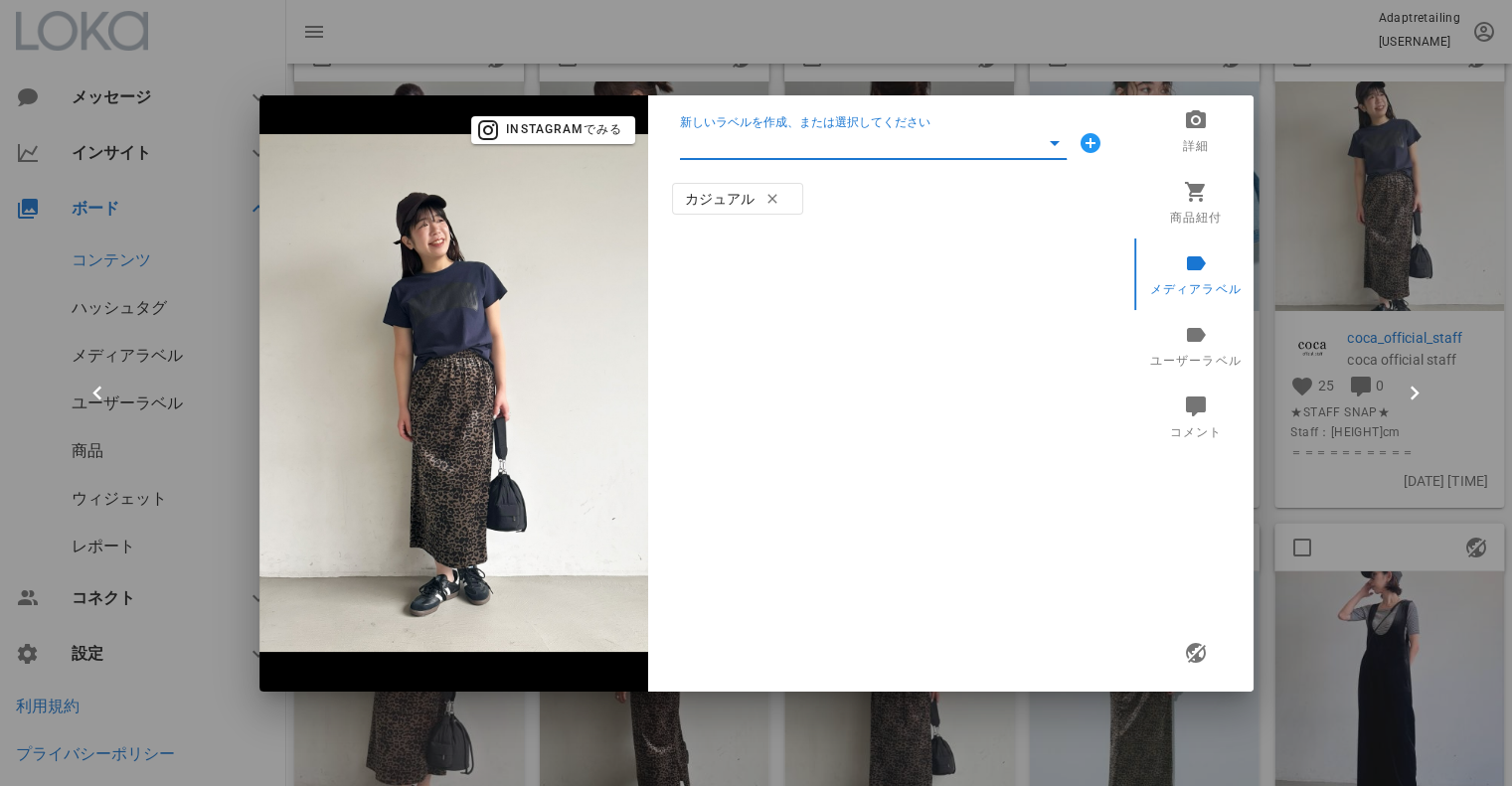 drag, startPoint x: 742, startPoint y: 146, endPoint x: 754, endPoint y: 158, distance: 16.970563 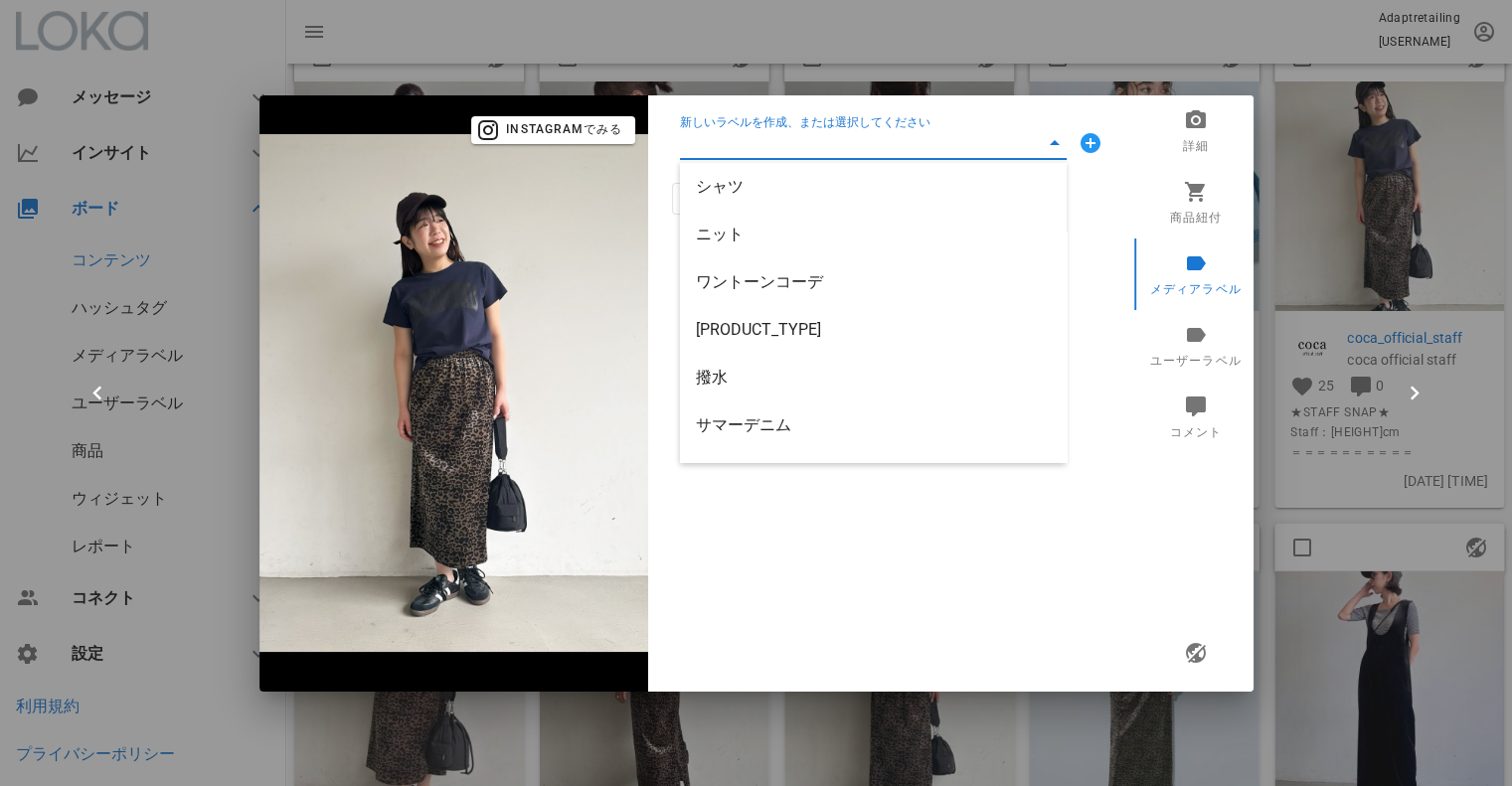 scroll, scrollTop: 596, scrollLeft: 0, axis: vertical 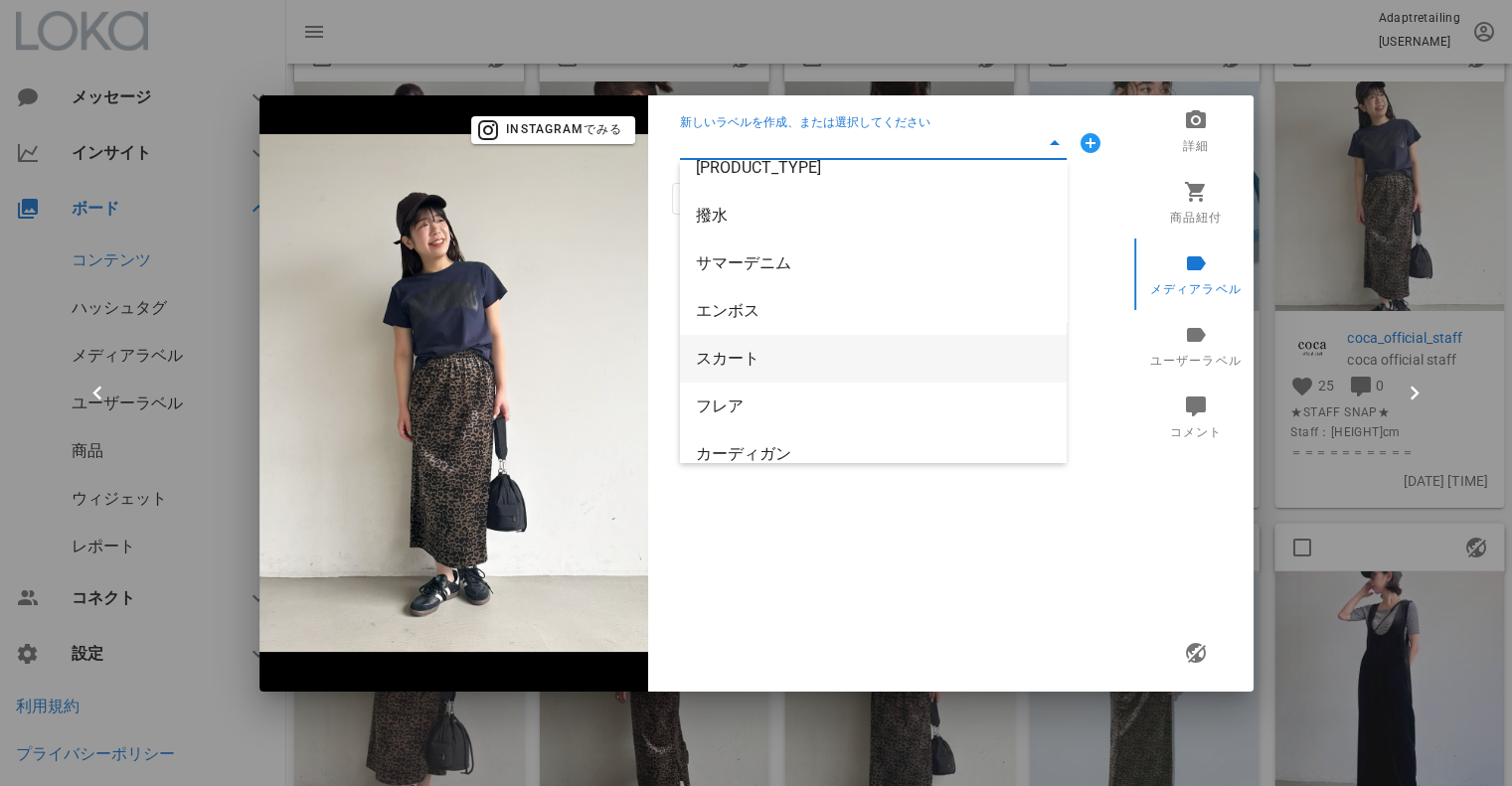 click on "スカート" at bounding box center [873, 358] 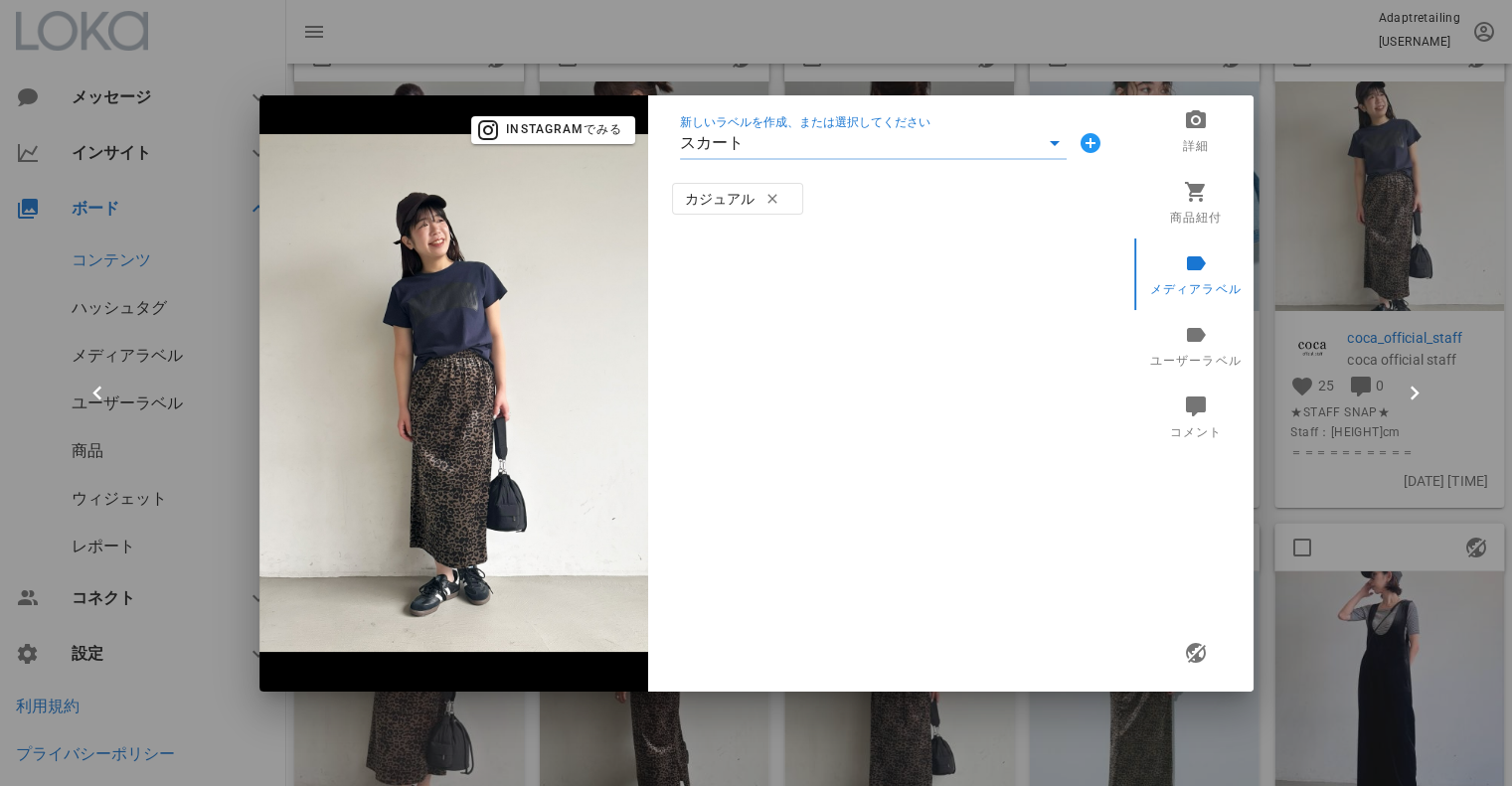 type 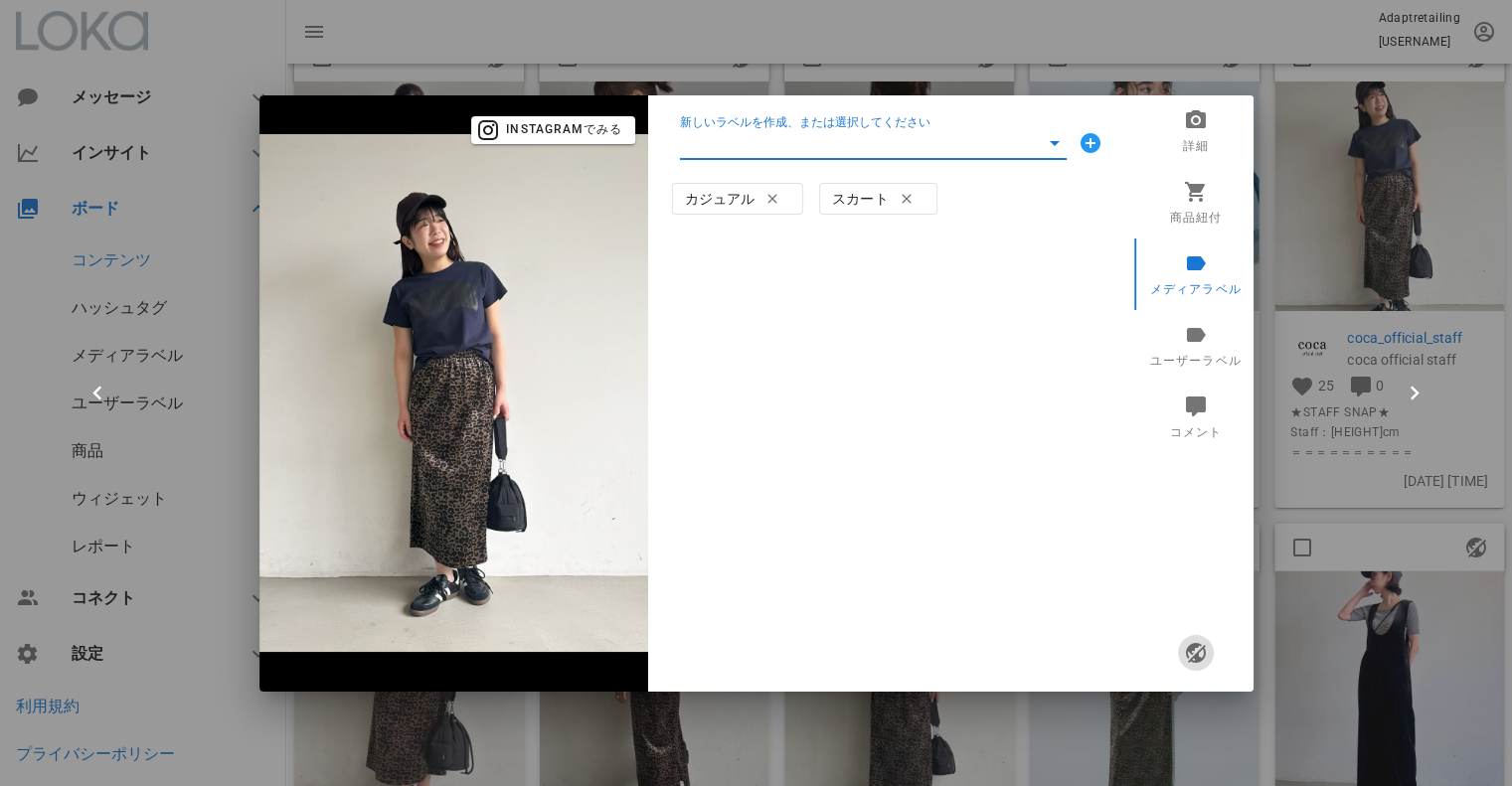 click at bounding box center [1195, 653] 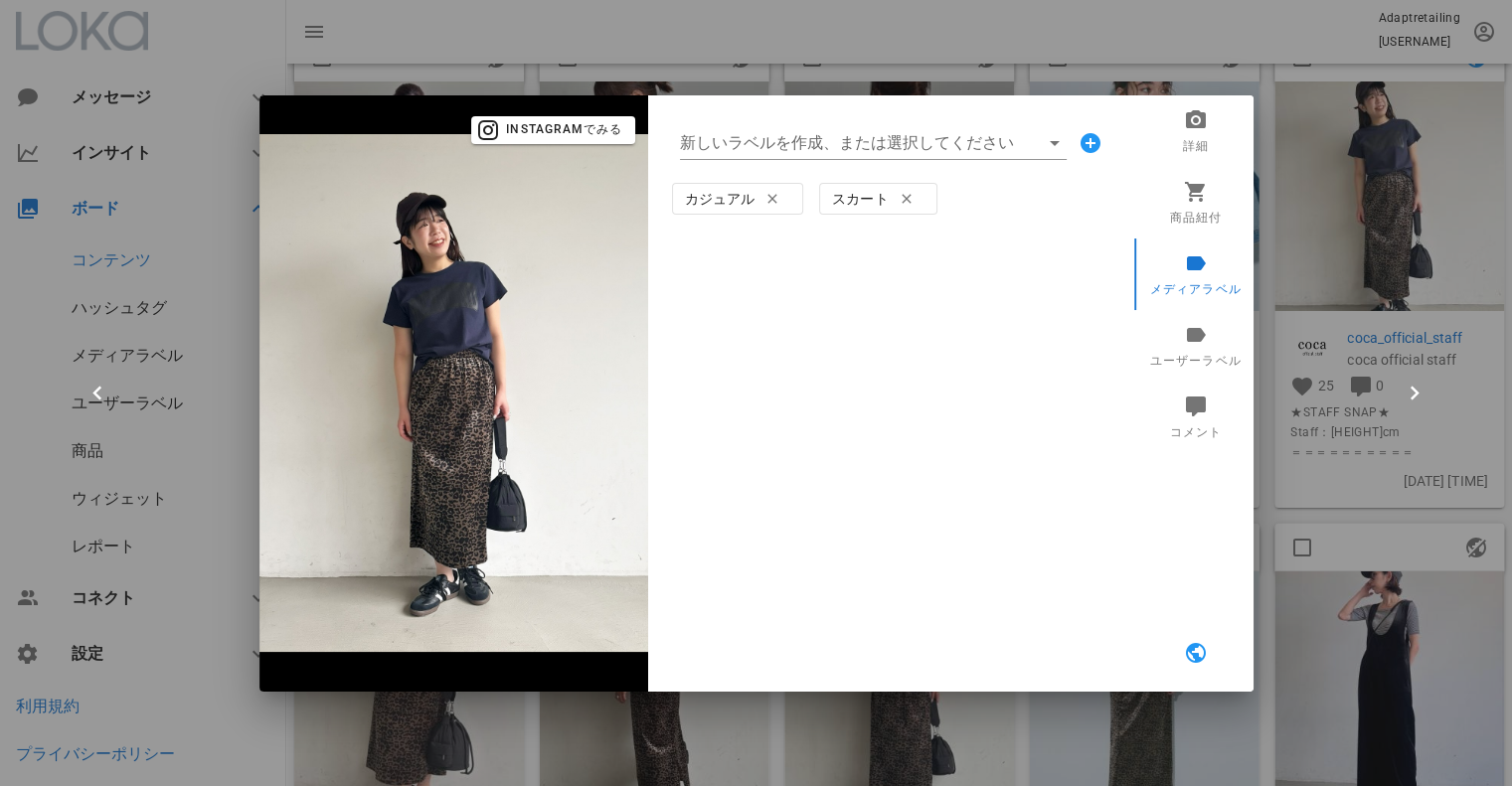 click at bounding box center (756, 393) 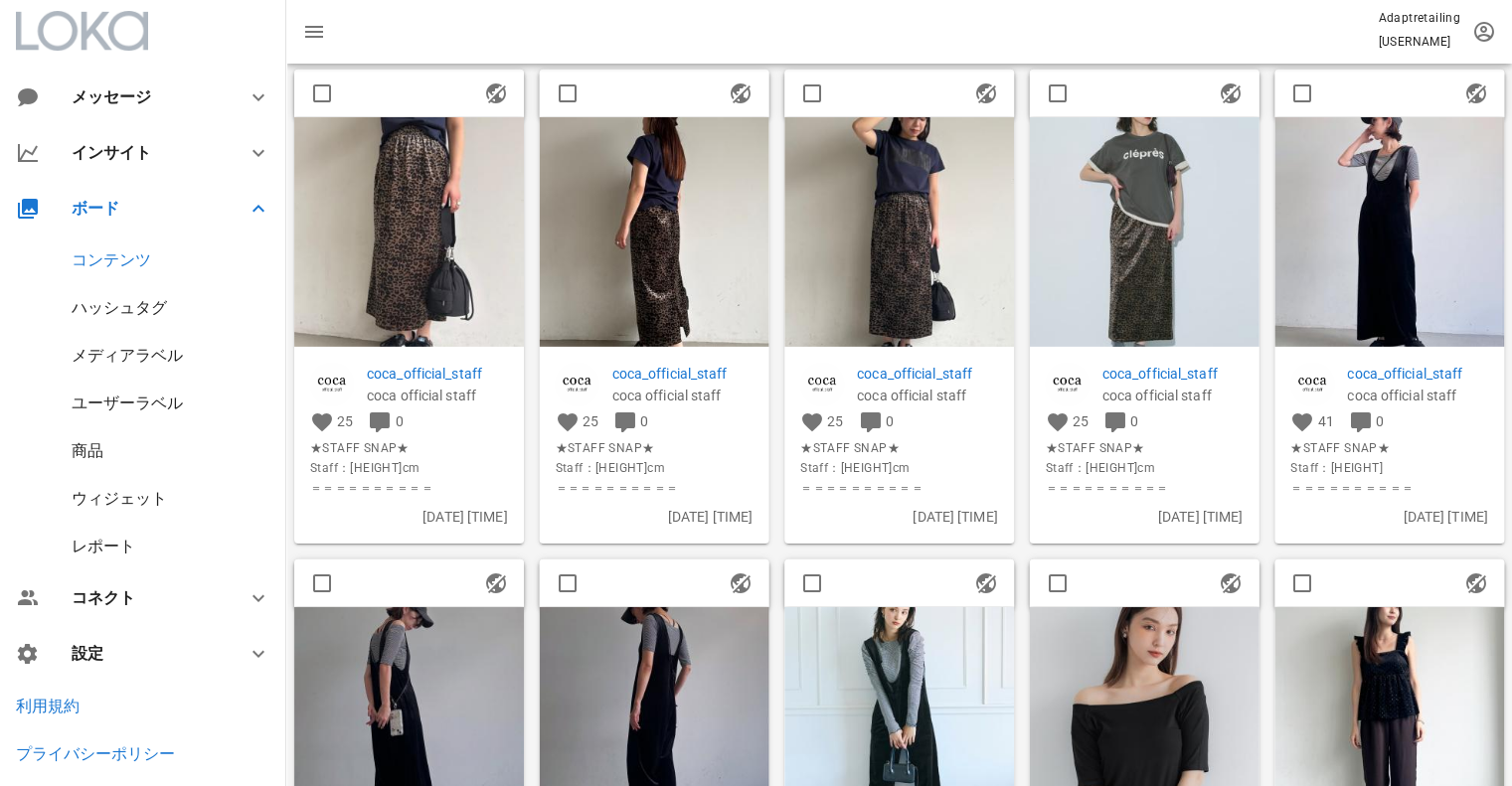 scroll, scrollTop: 994, scrollLeft: 0, axis: vertical 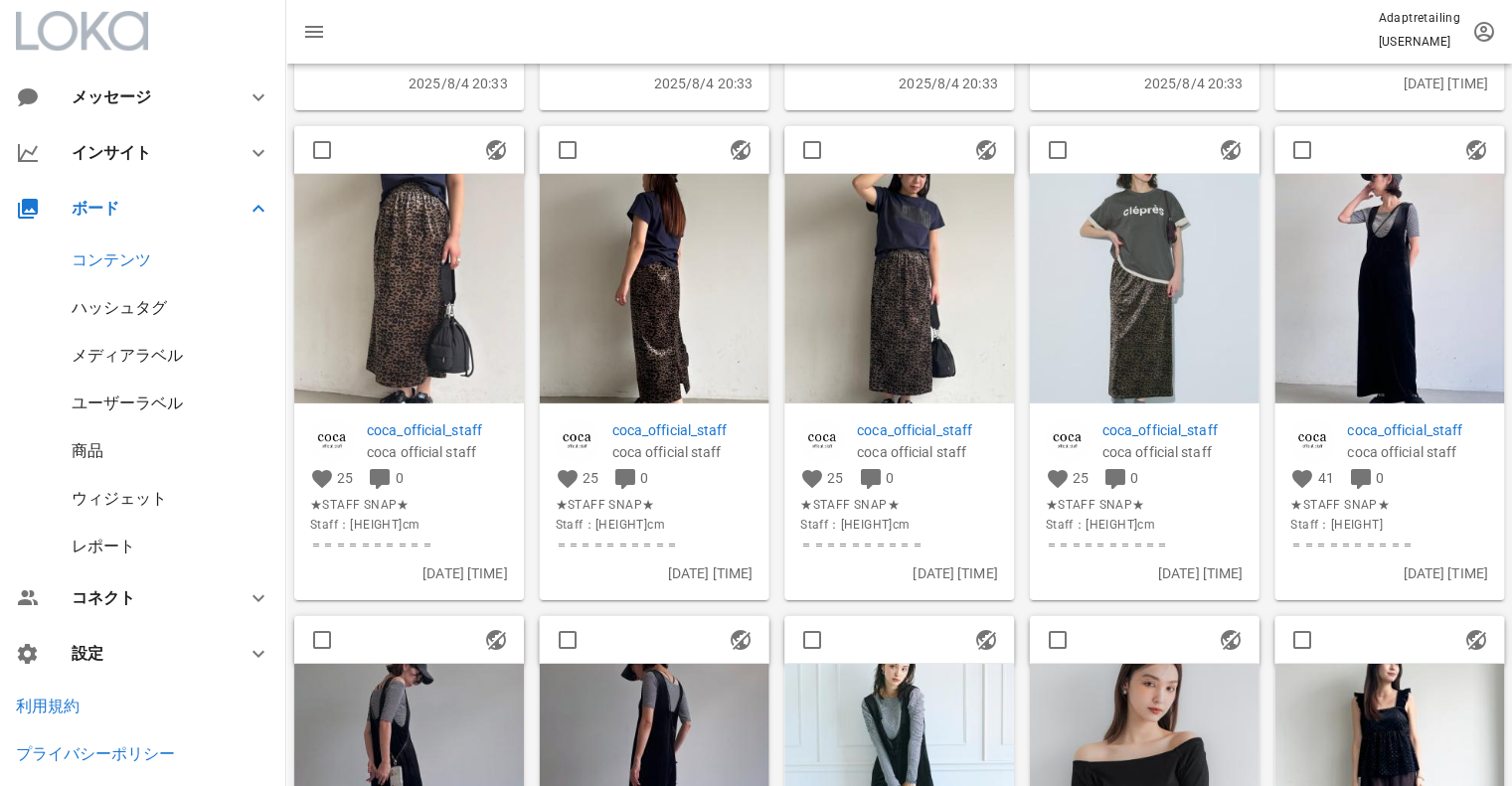 click at bounding box center (1389, 288) 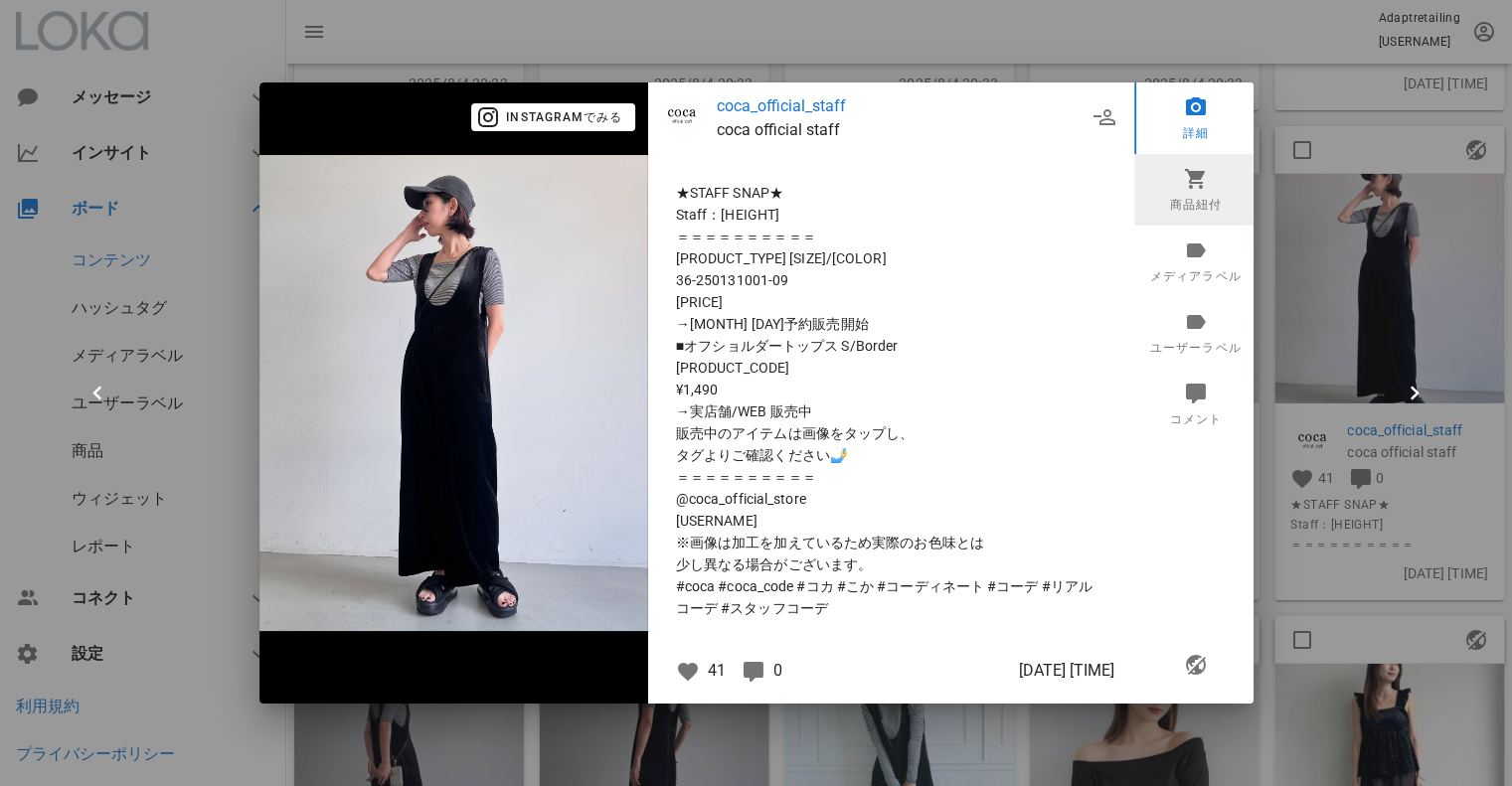 click on "商品紐付" at bounding box center (1196, 190) 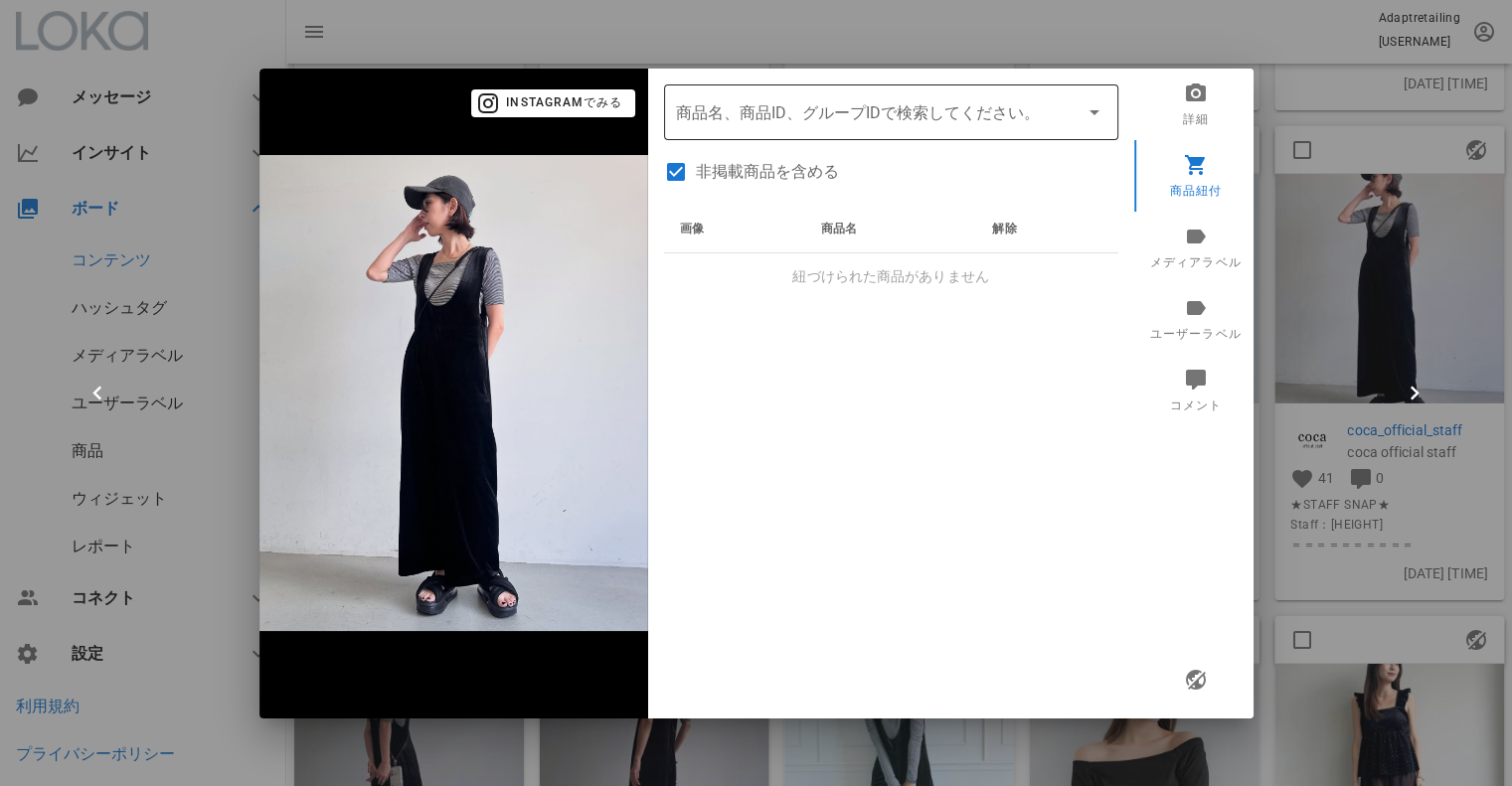 click on "商品" at bounding box center (863, 112) 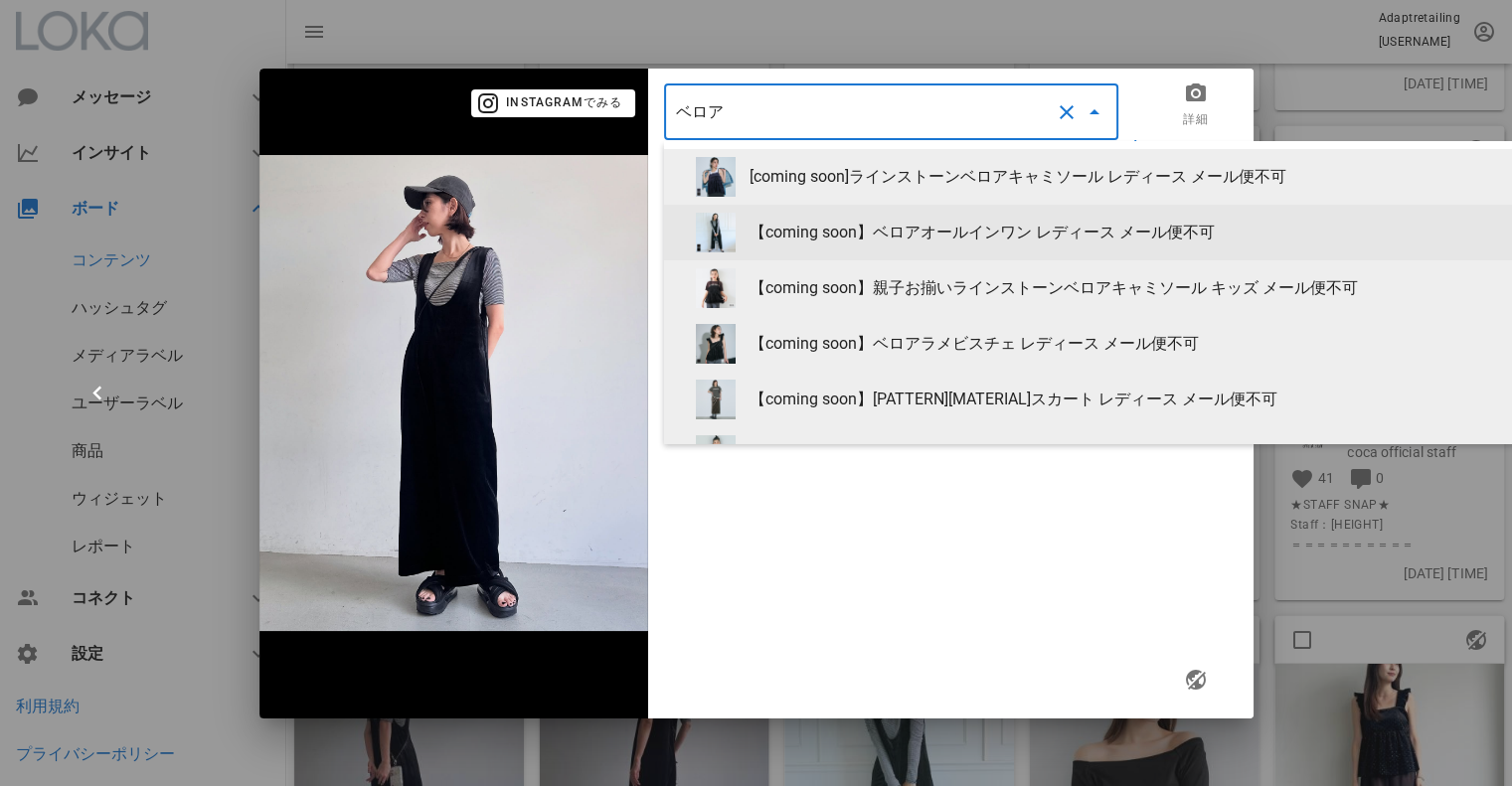 click on "【coming soon】ベロアオールインワン レディース メール便不可" at bounding box center [1268, 233] 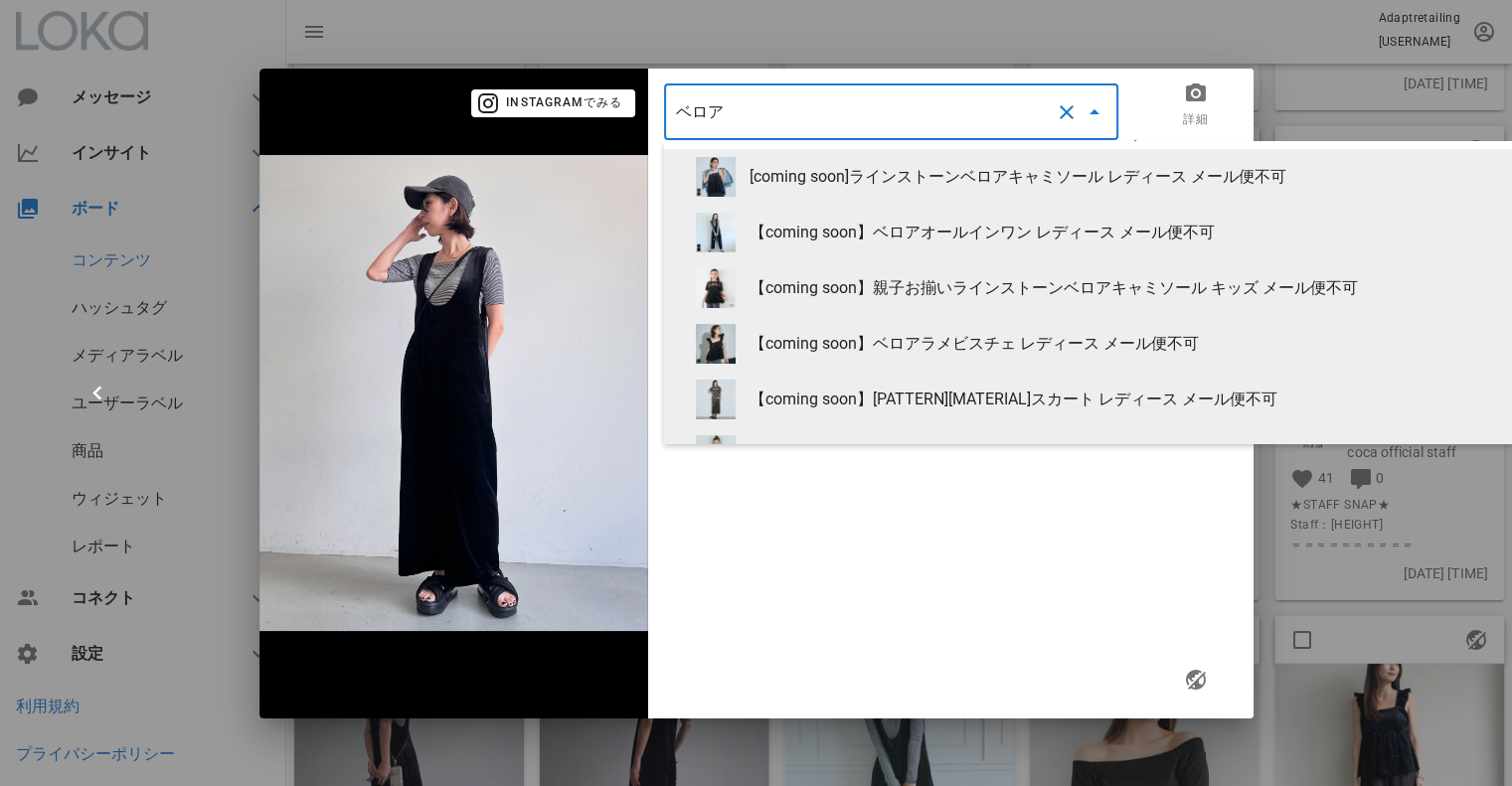 type on "【coming soon】ベロアオールインワン レディース メール便不可" 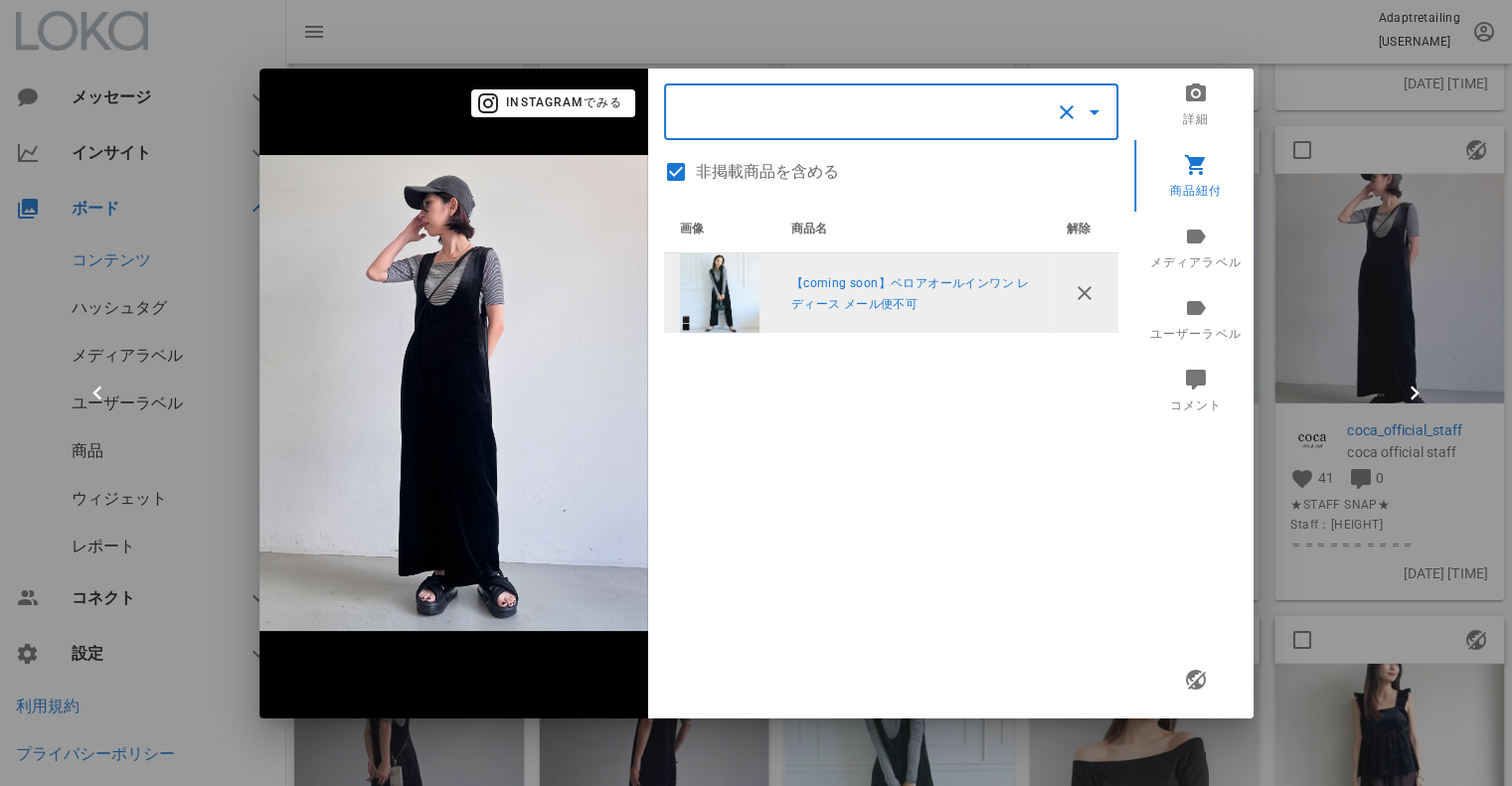 click on "商品" at bounding box center (863, 112) 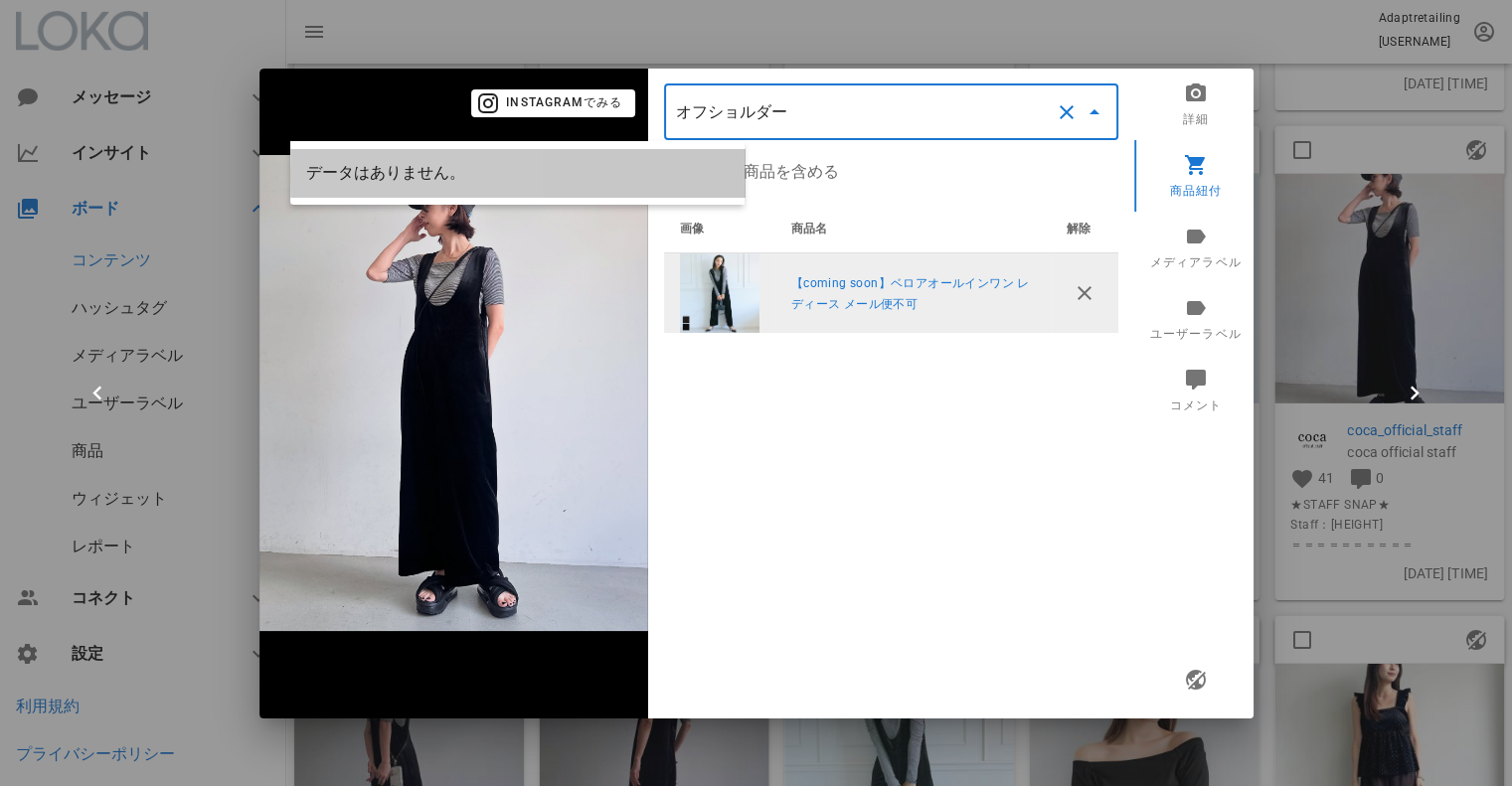click on "データはありません。" at bounding box center [517, 173] 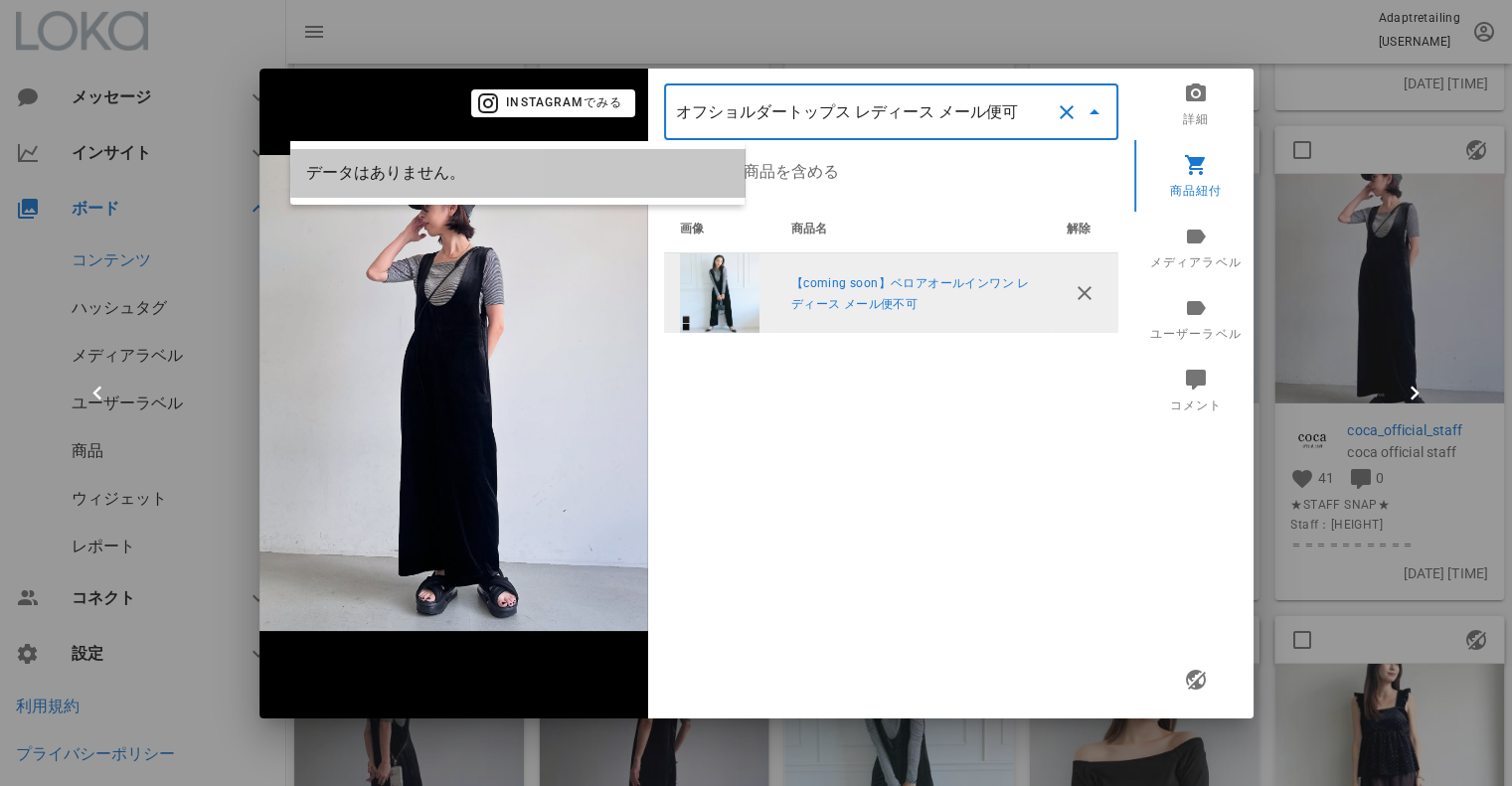 type 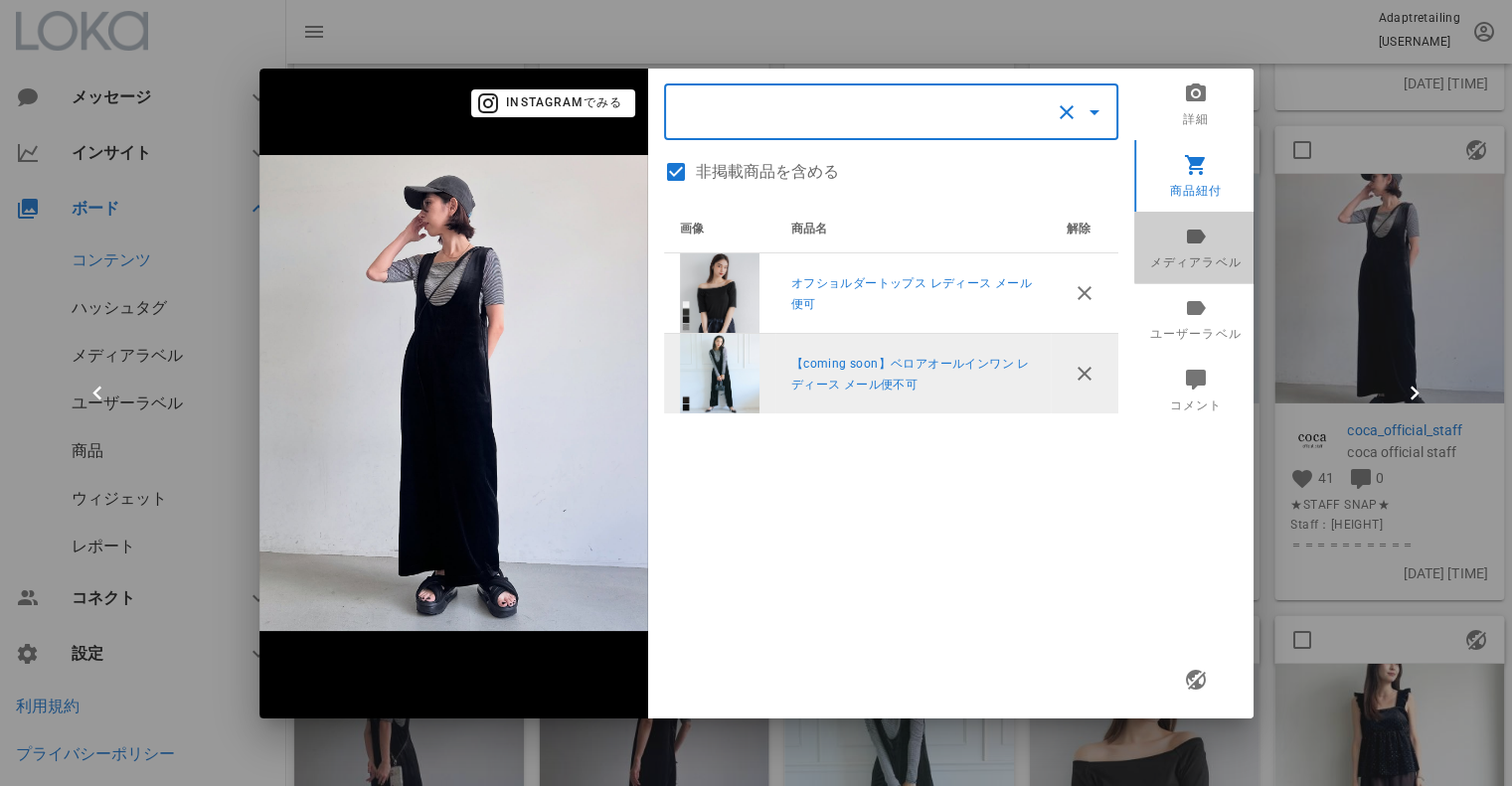 click at bounding box center [1195, 236] 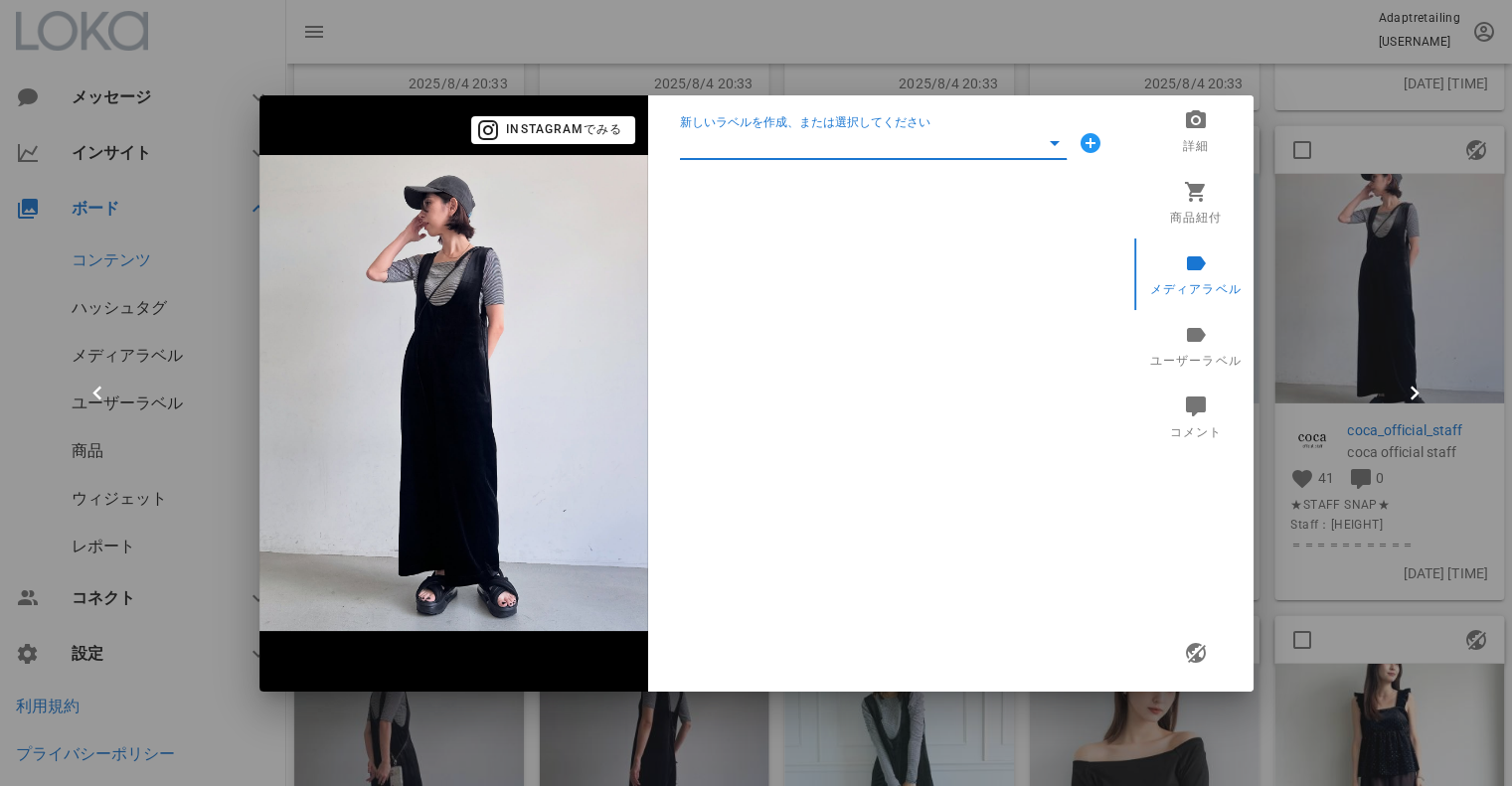 click on "新しいラベルを作成、または選択してください" at bounding box center (859, 143) 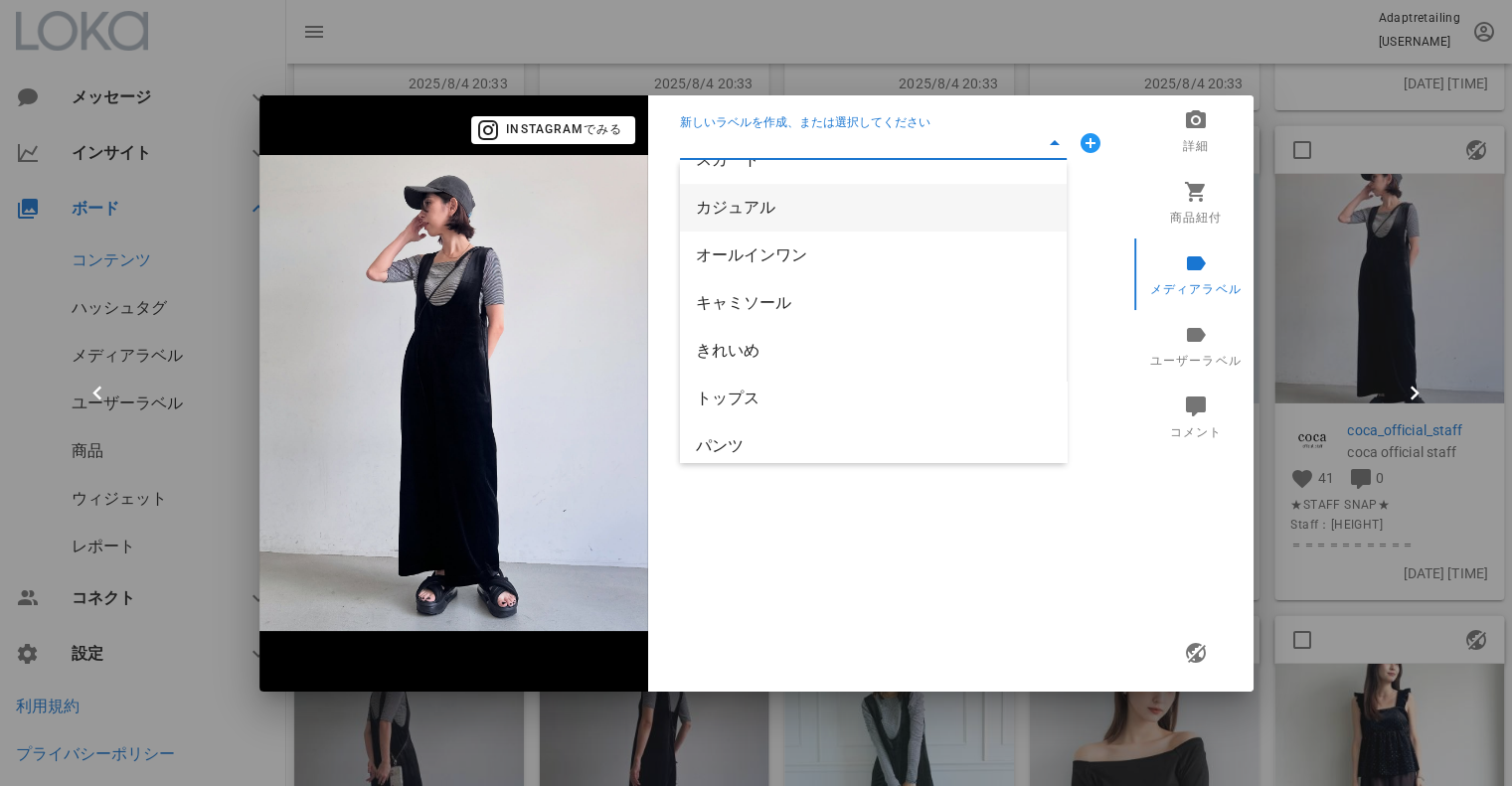 scroll, scrollTop: 0, scrollLeft: 0, axis: both 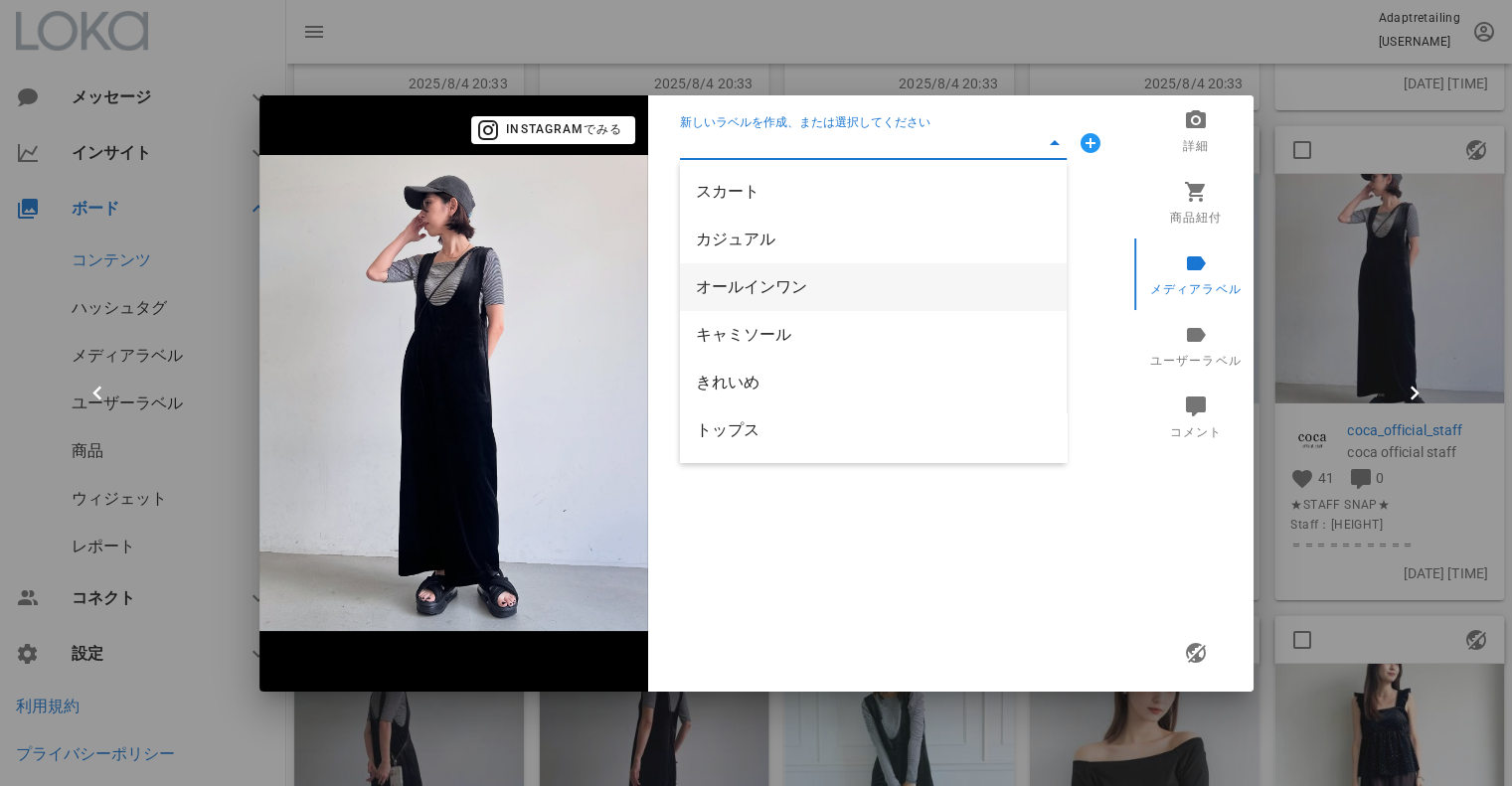 click on "オールインワン" at bounding box center (873, 286) 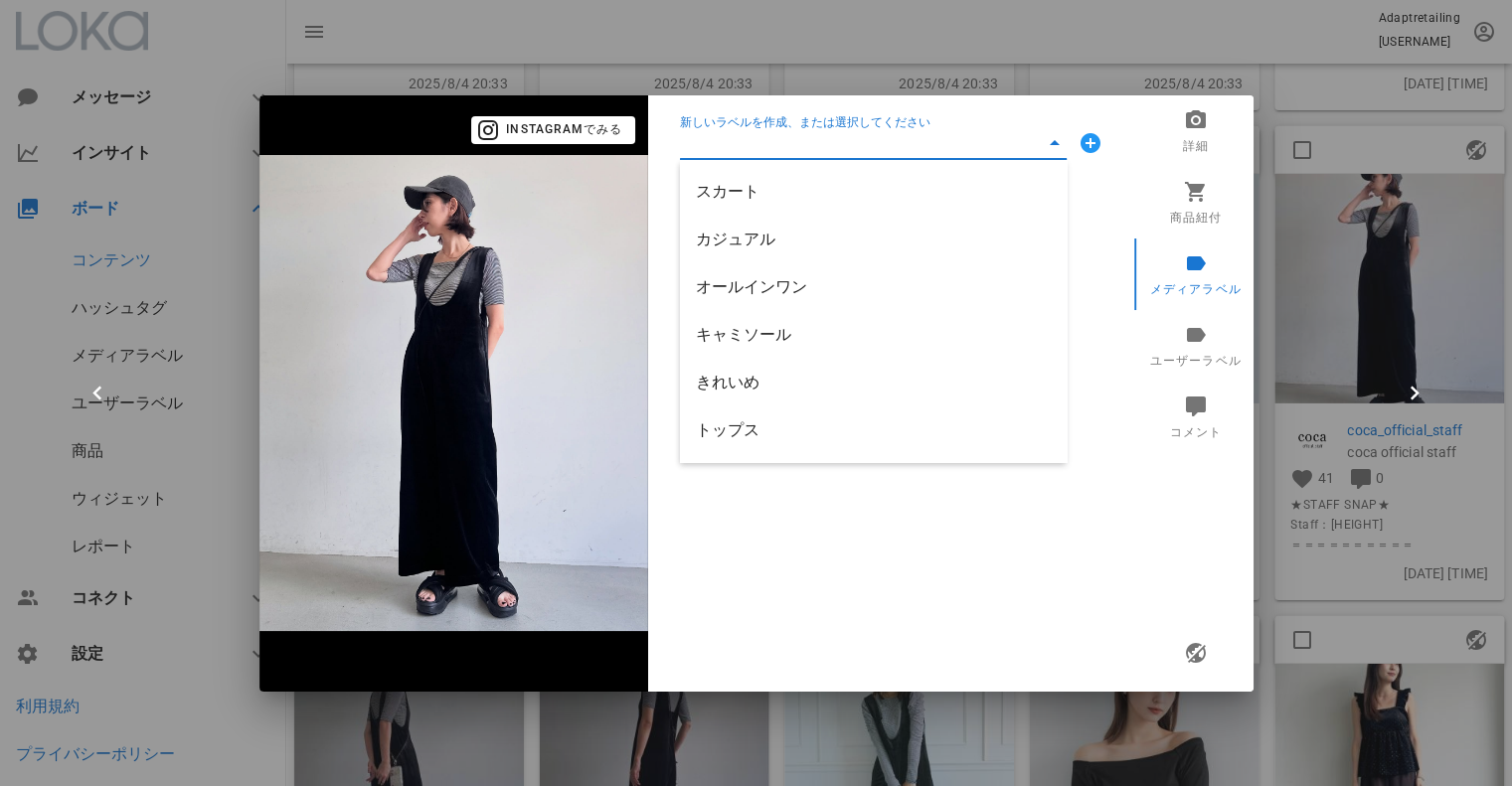 type on "オールインワン" 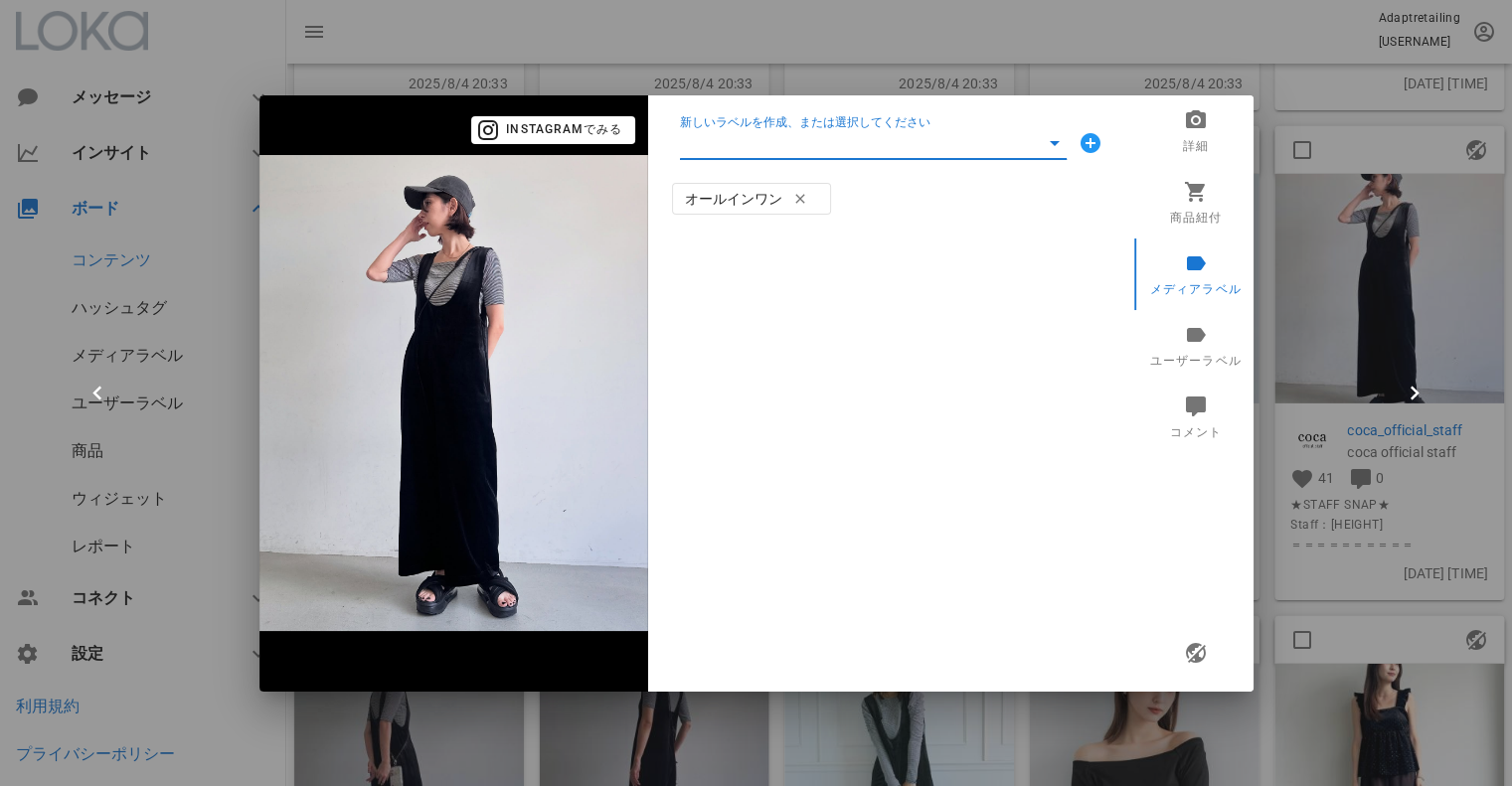 click on "新しいラベルを作成、または選択してください" at bounding box center [859, 143] 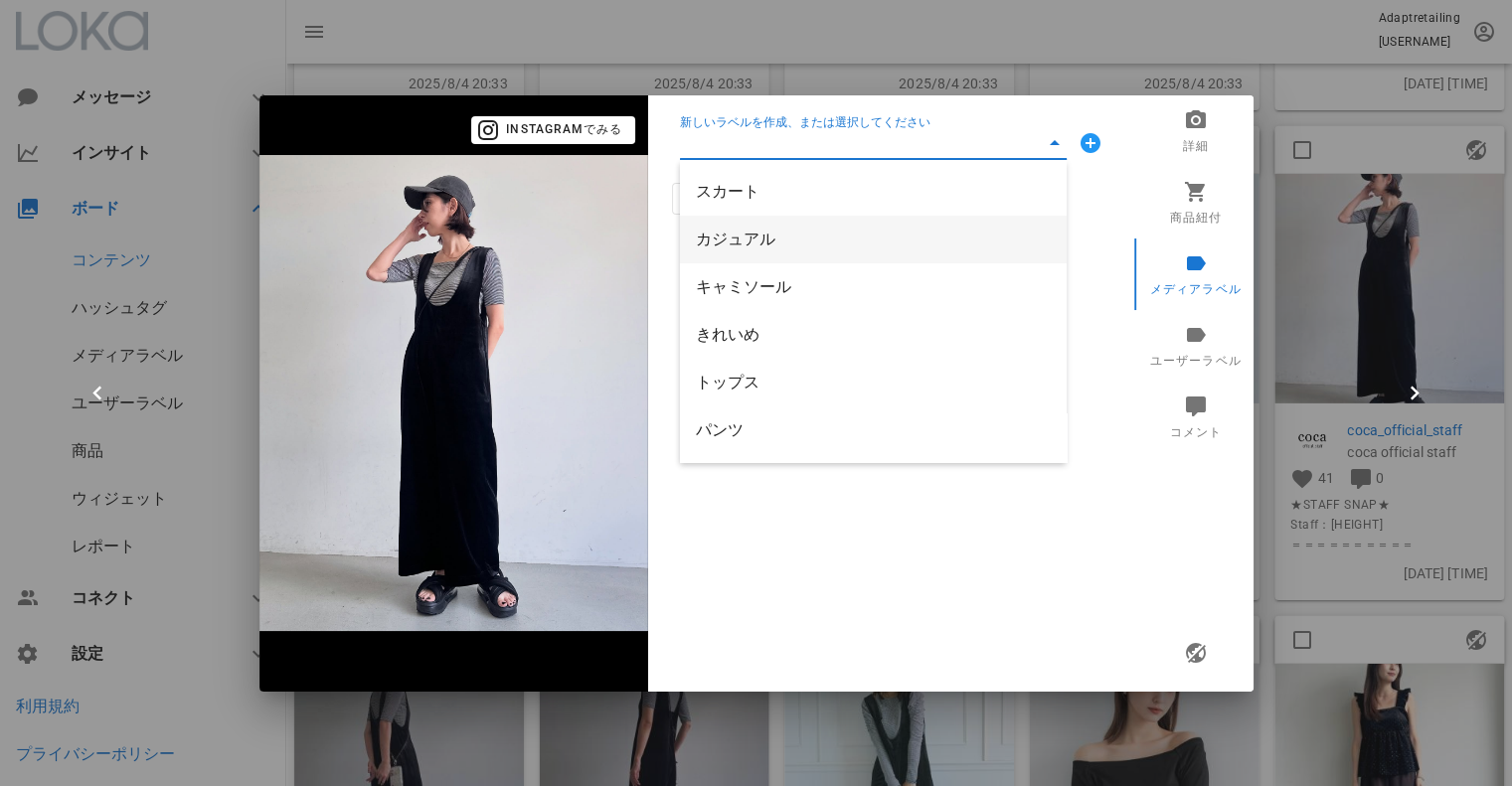 click on "カジュアル" at bounding box center (873, 238) 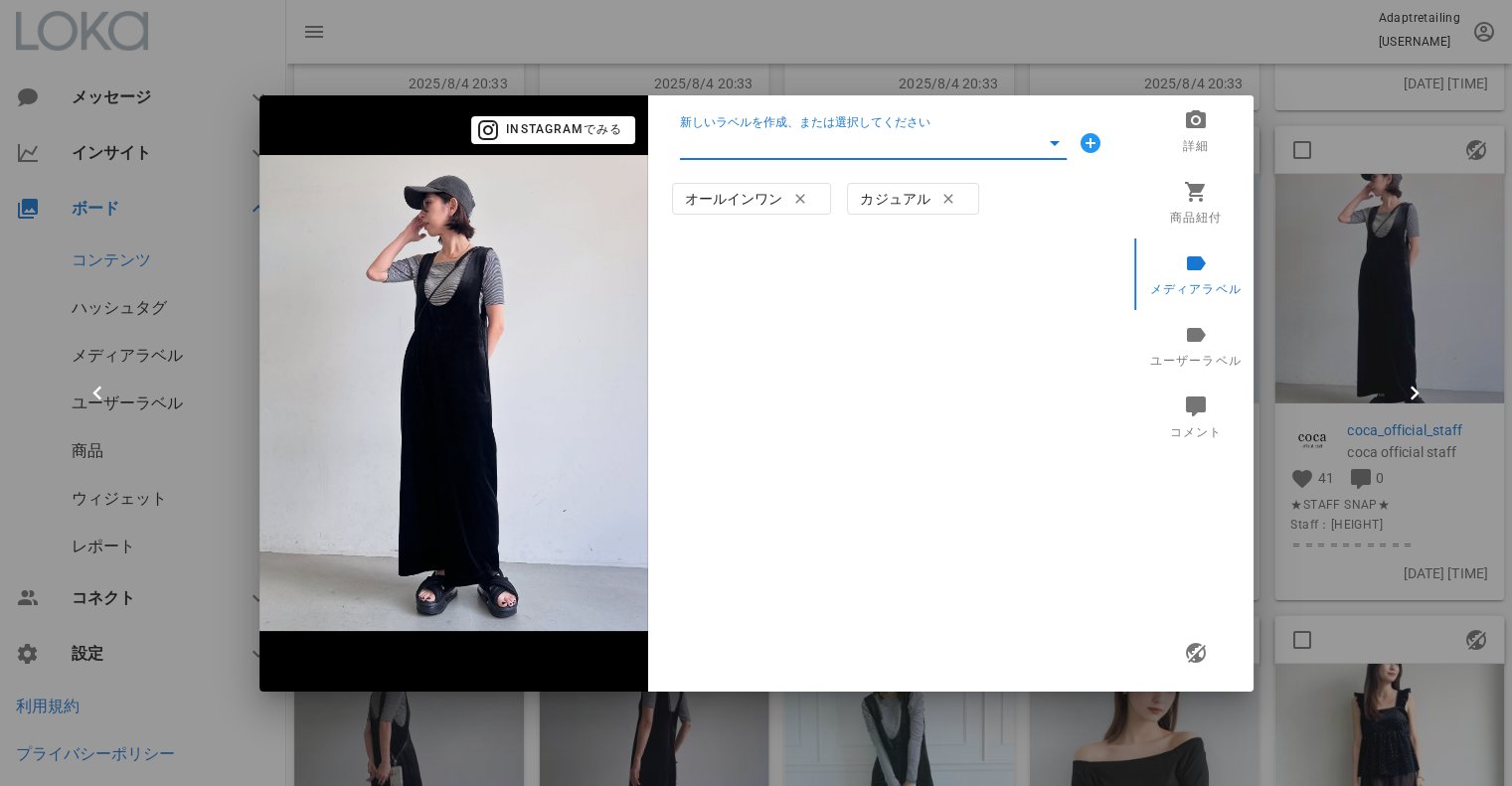 click on "新しいラベルを作成、または選択してください" at bounding box center [859, 143] 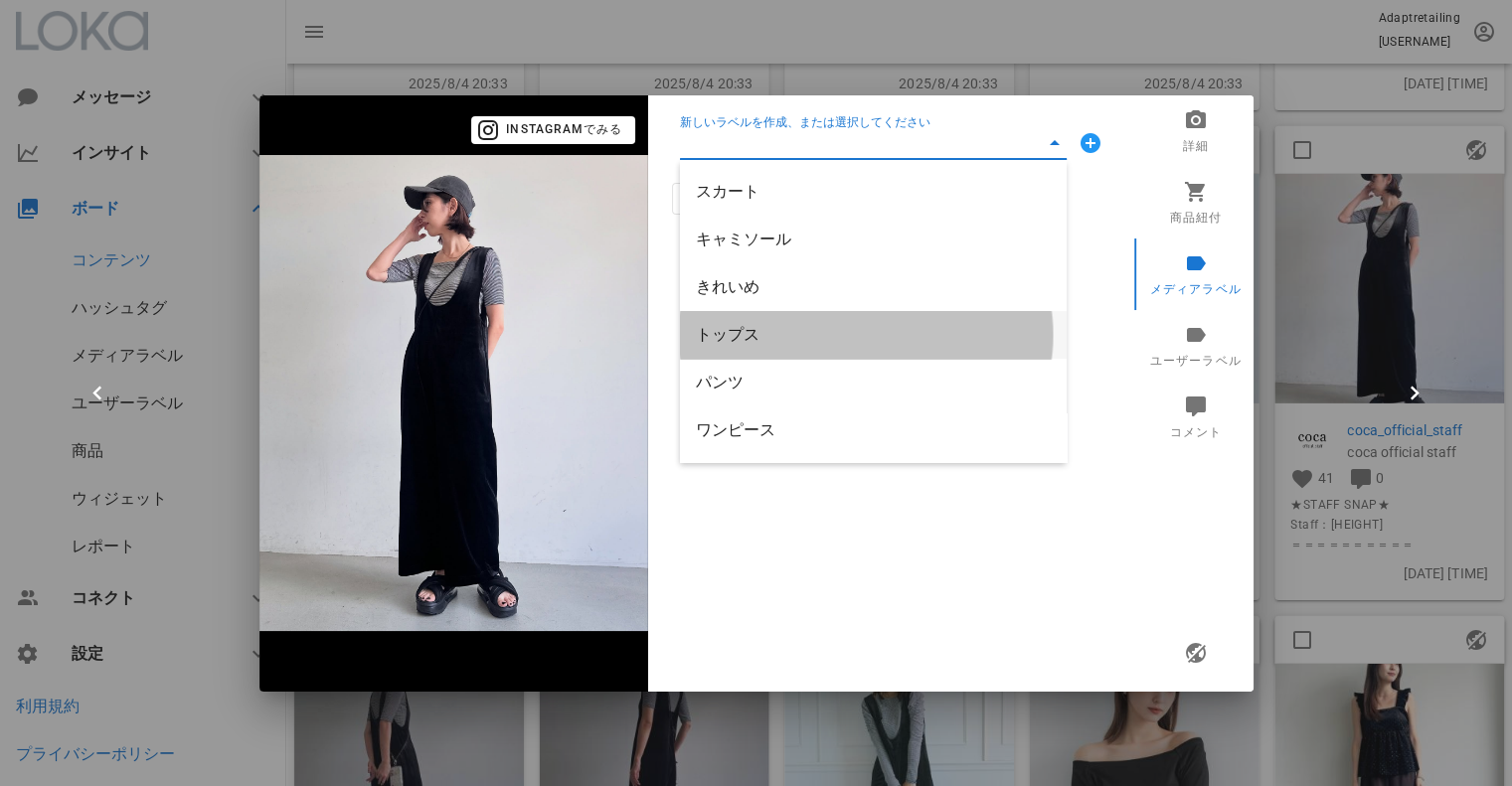 drag, startPoint x: 735, startPoint y: 331, endPoint x: 682, endPoint y: 318, distance: 54.571055 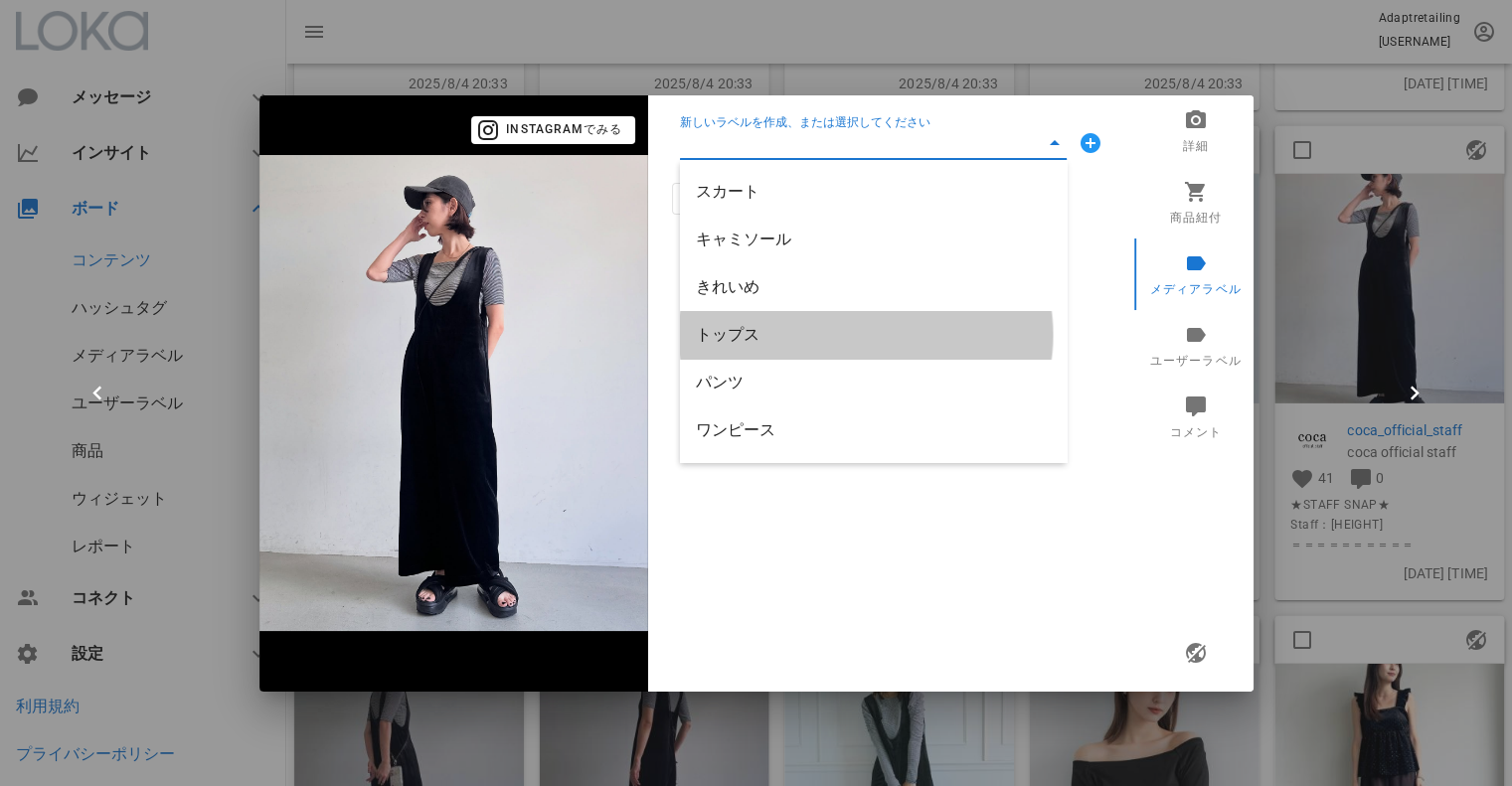 type on "トップス" 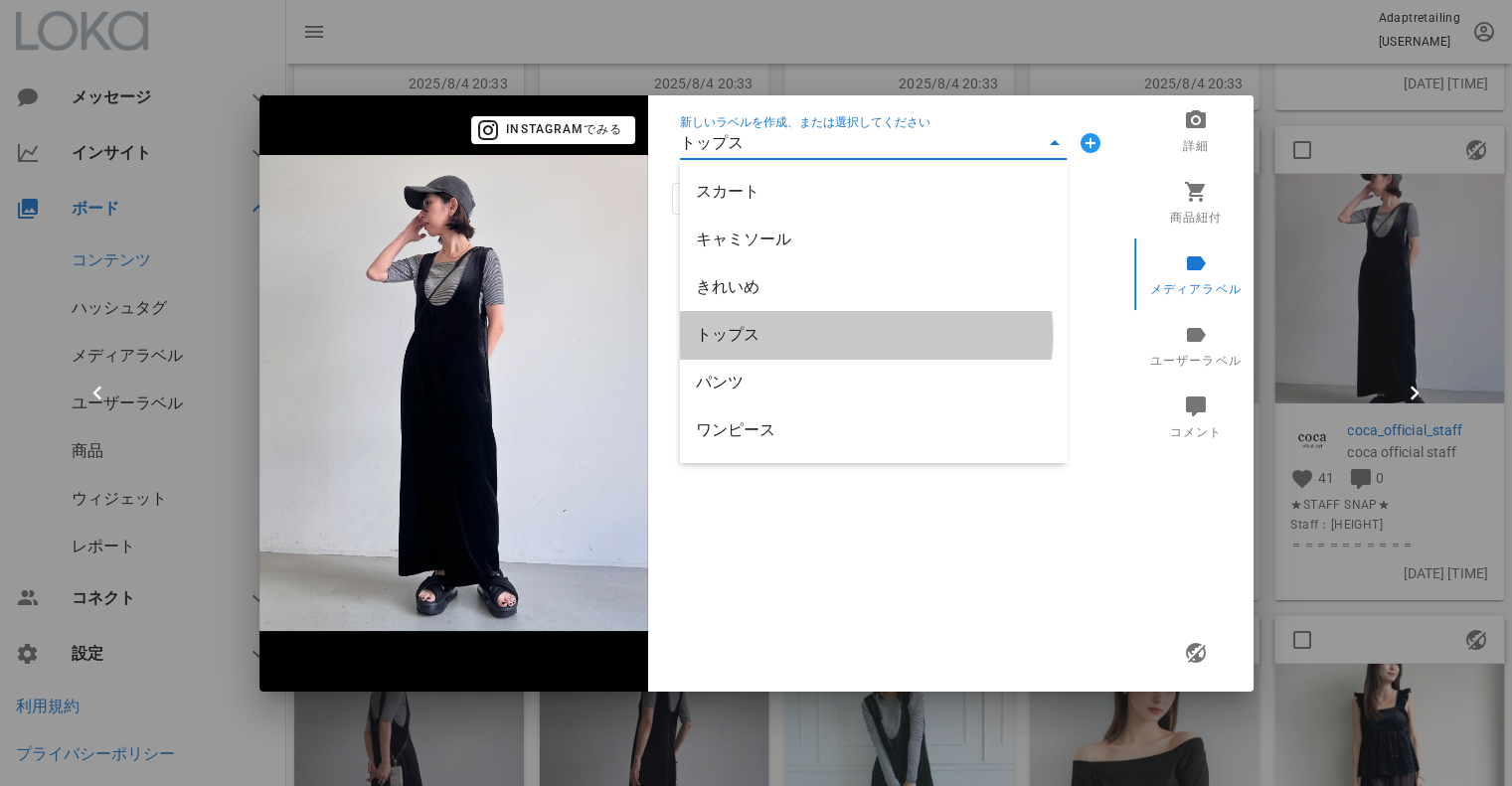 type 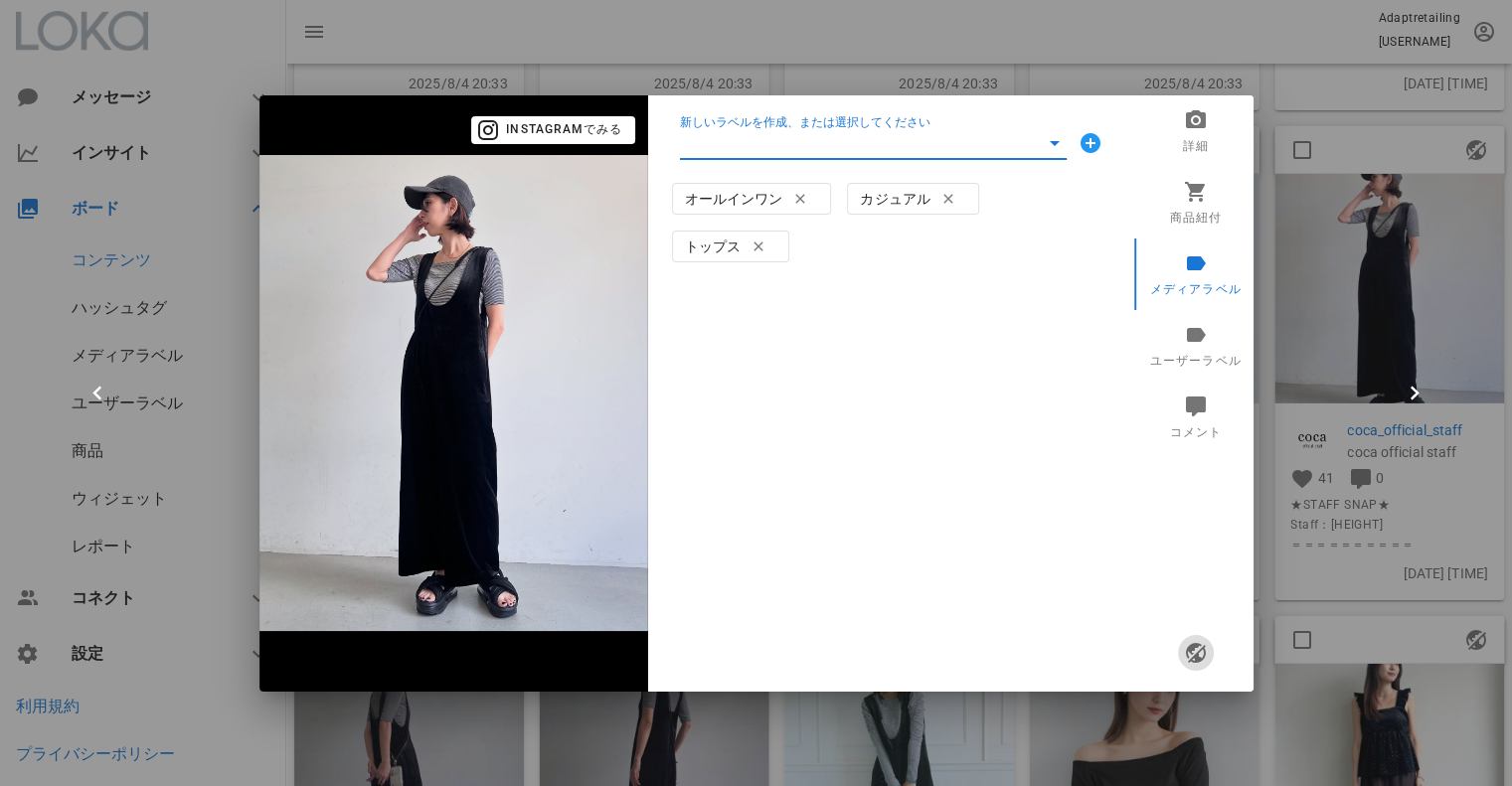 click at bounding box center [1195, 653] 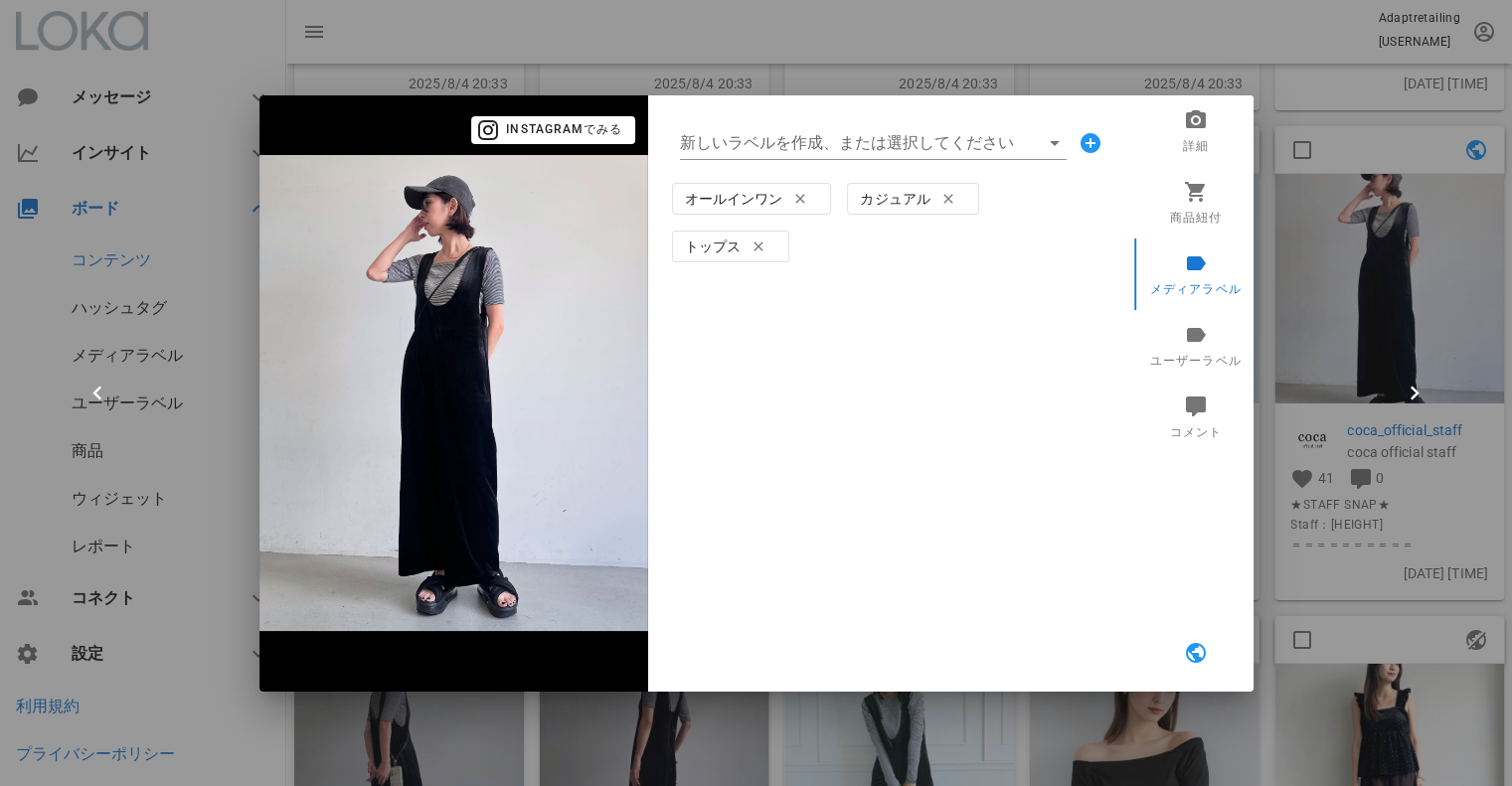click at bounding box center [756, 393] 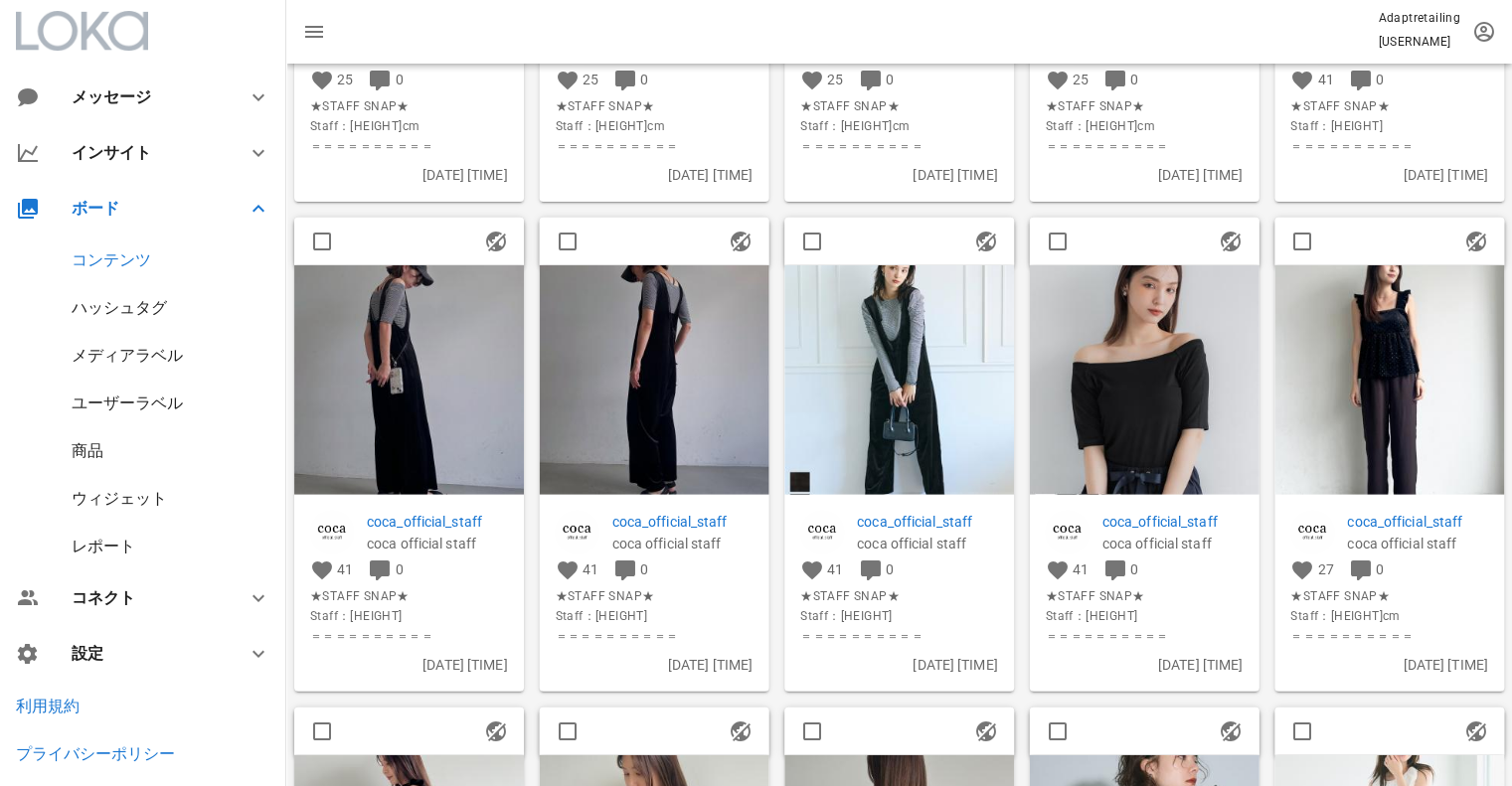 scroll, scrollTop: 1391, scrollLeft: 0, axis: vertical 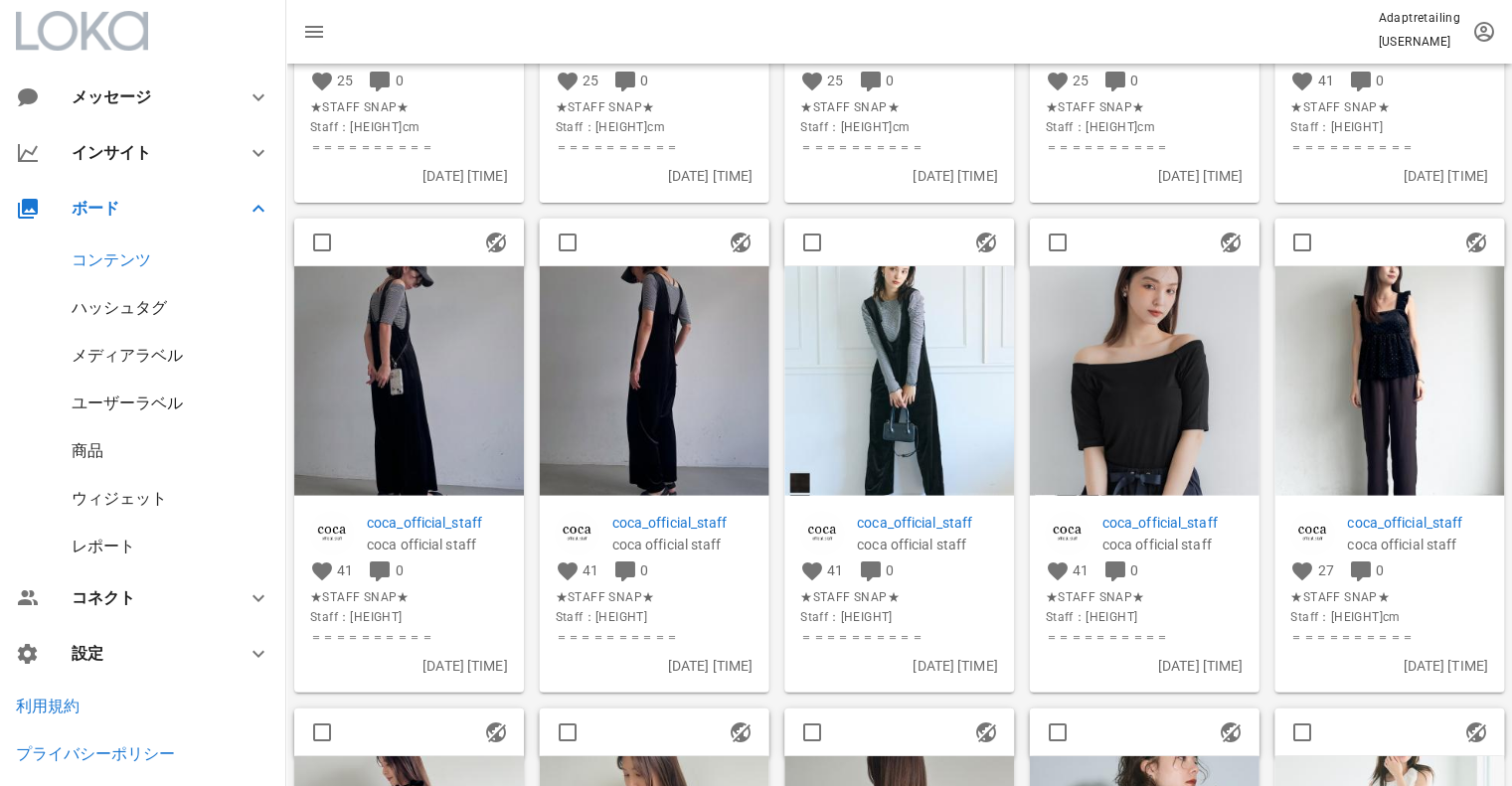 click at bounding box center (1389, 381) 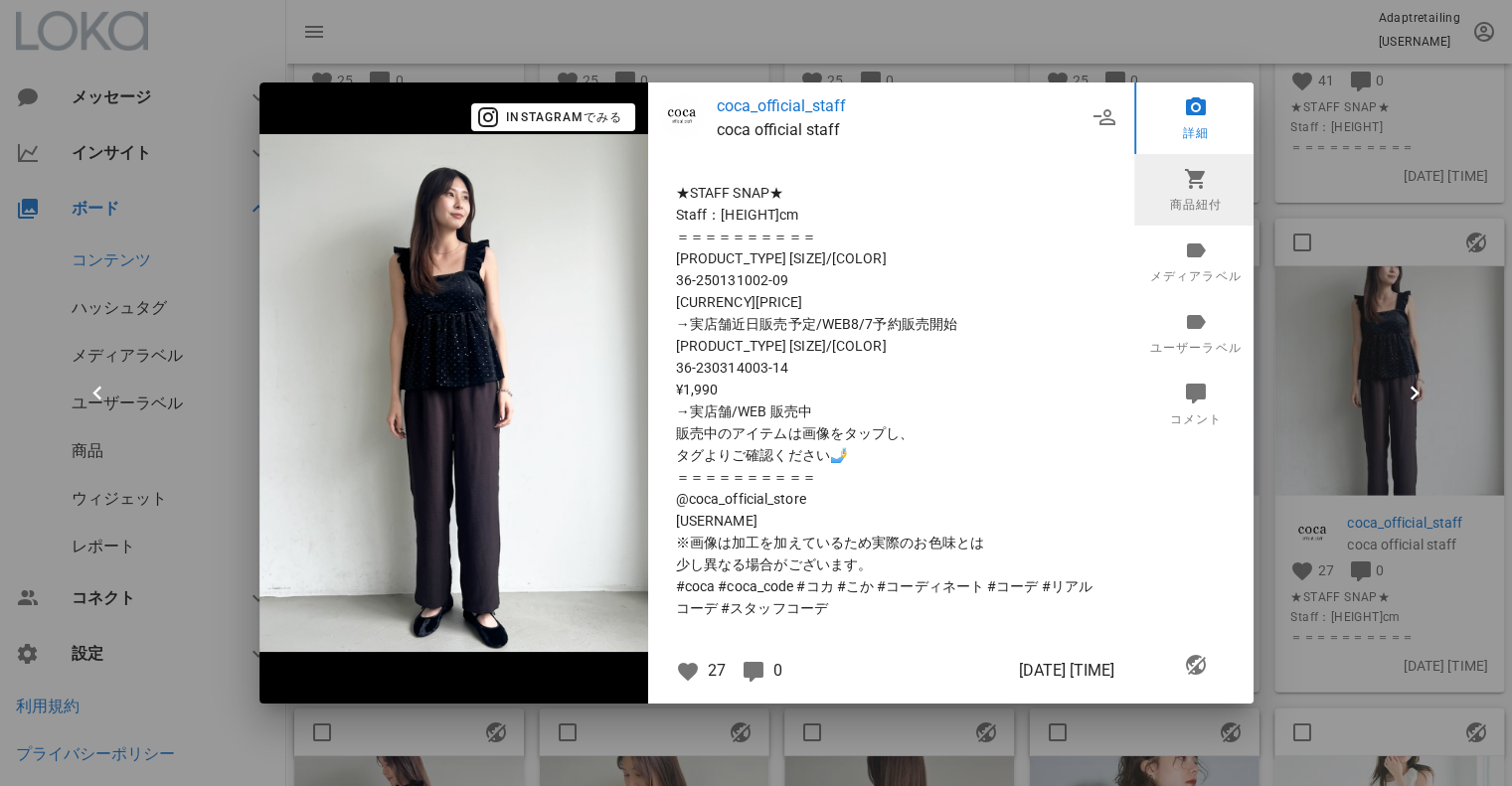 click at bounding box center [1195, 179] 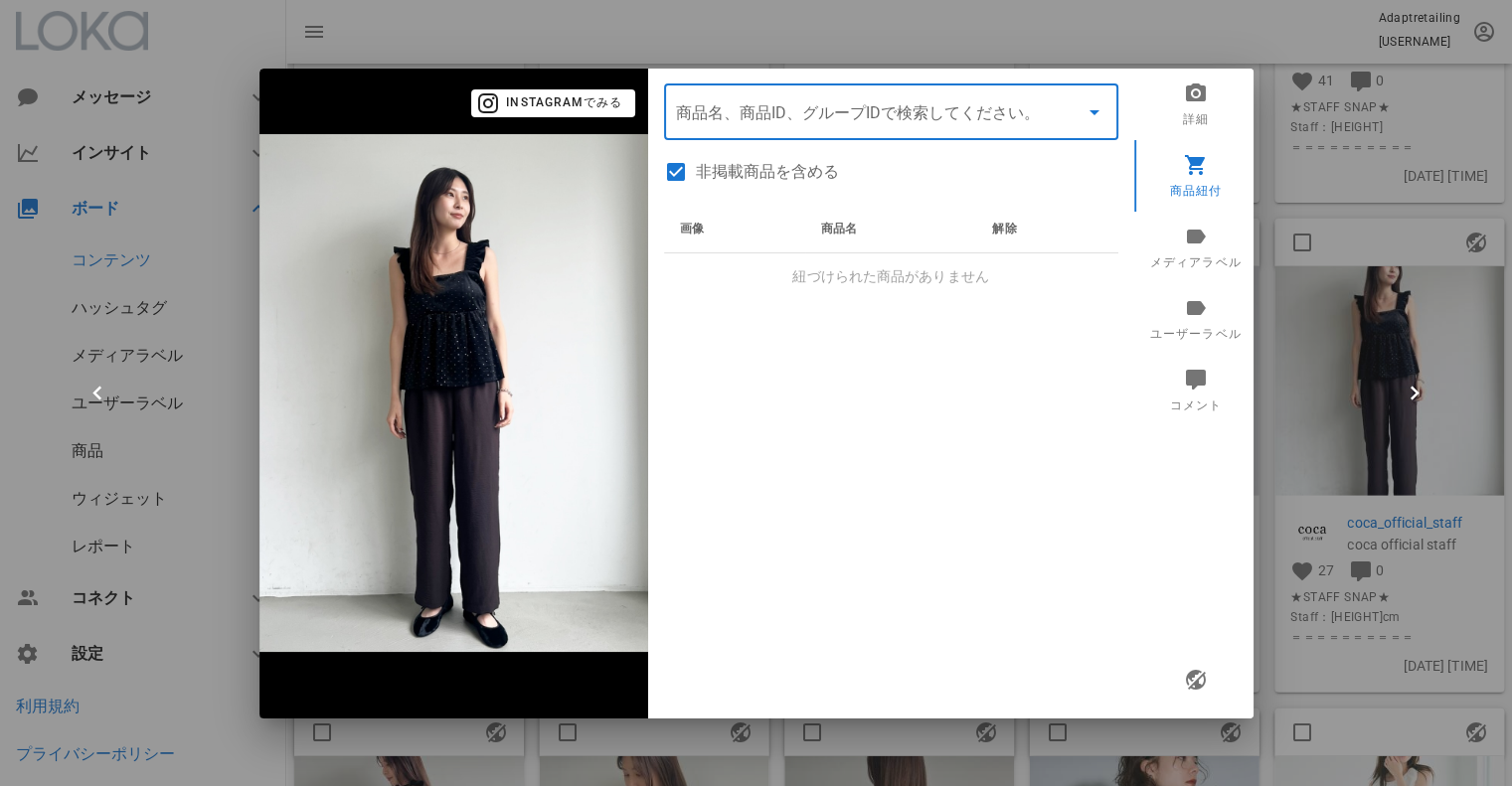 click on "商品" at bounding box center (863, 112) 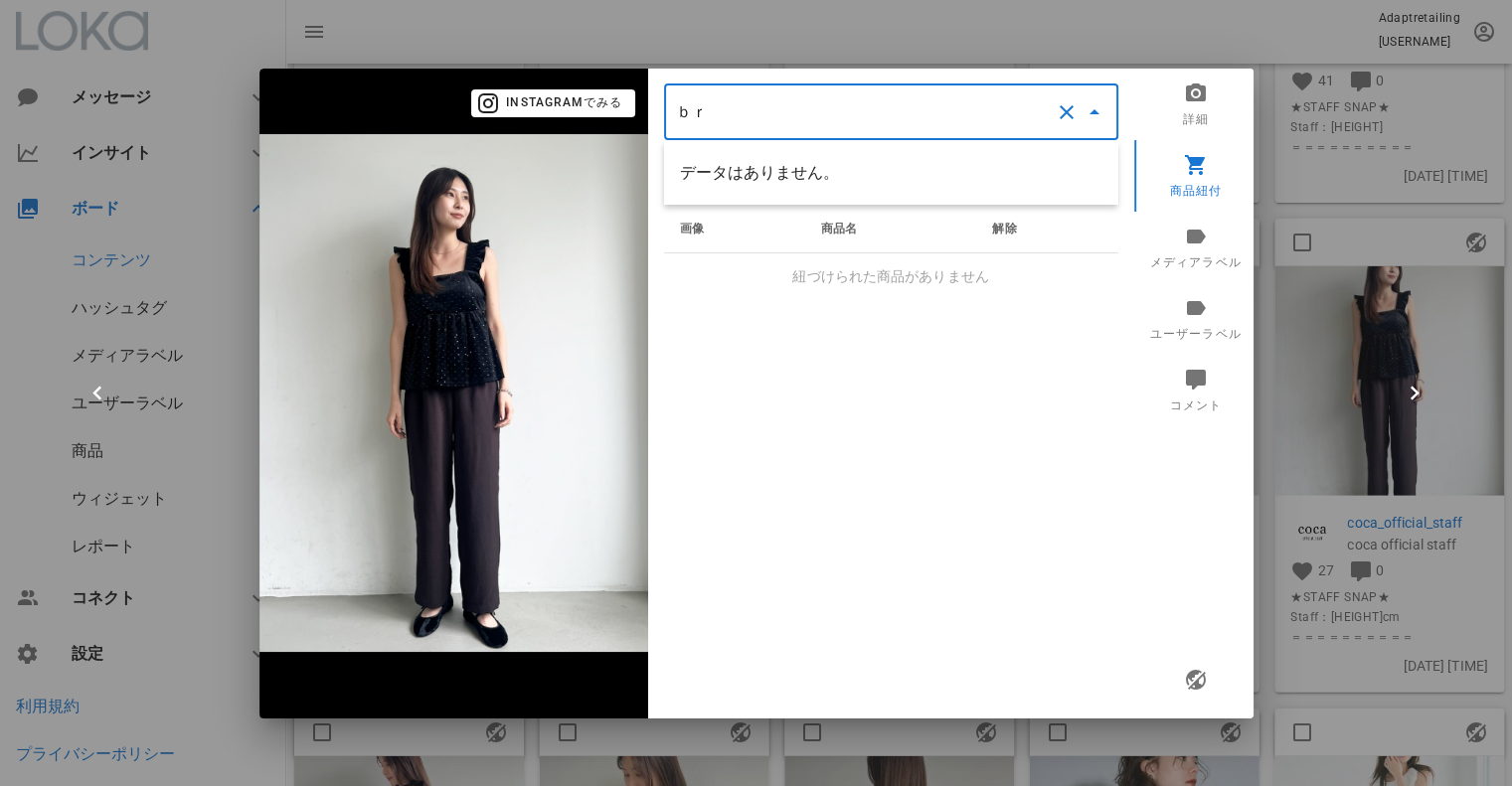 type on "ｂ" 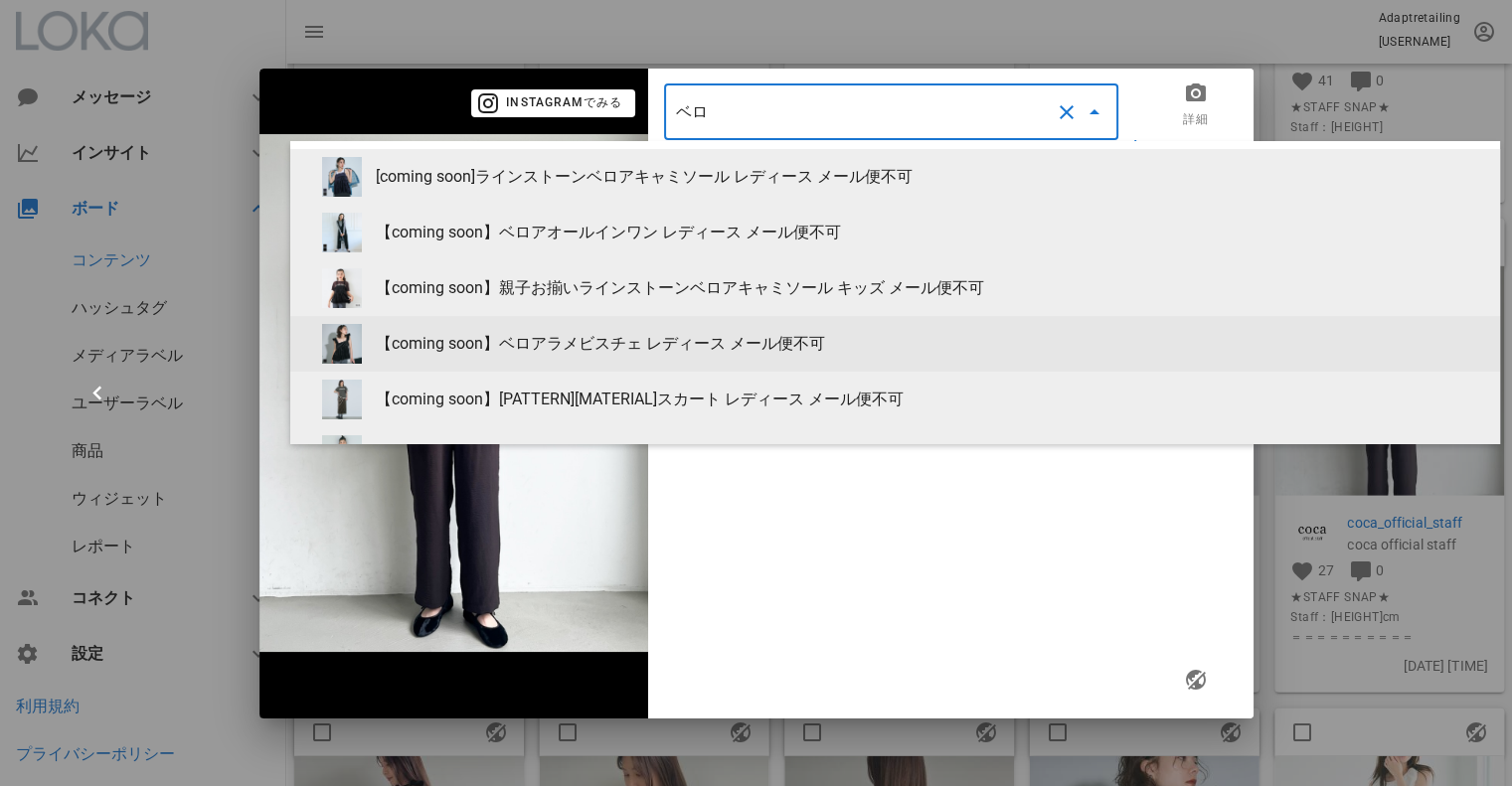 click on "【coming soon】ベロアラメビスチェ レディース メール便不可" at bounding box center [929, 343] 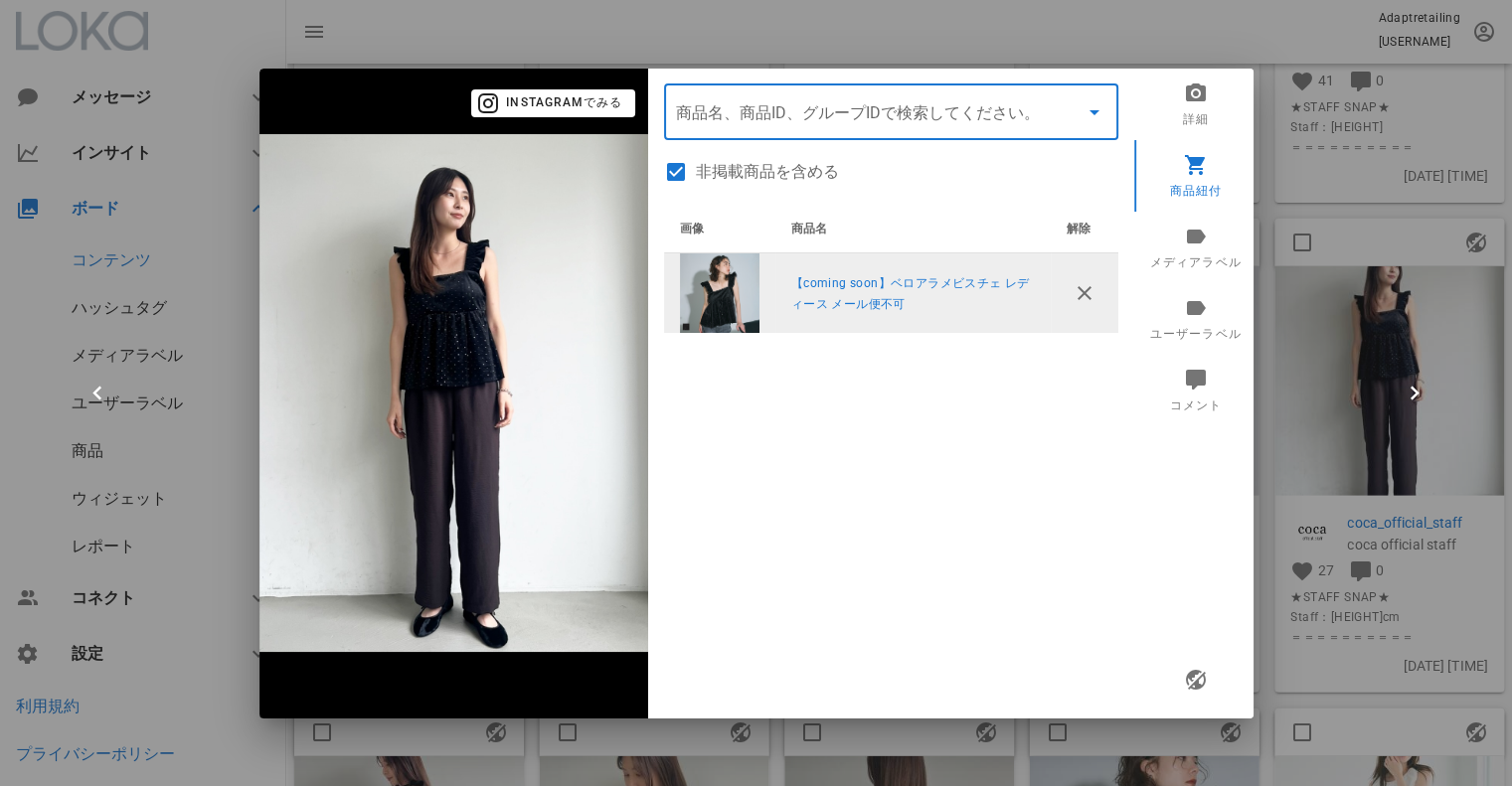 click on "商品名、商品ID、グループIDで検索してください。" at bounding box center (891, 112) 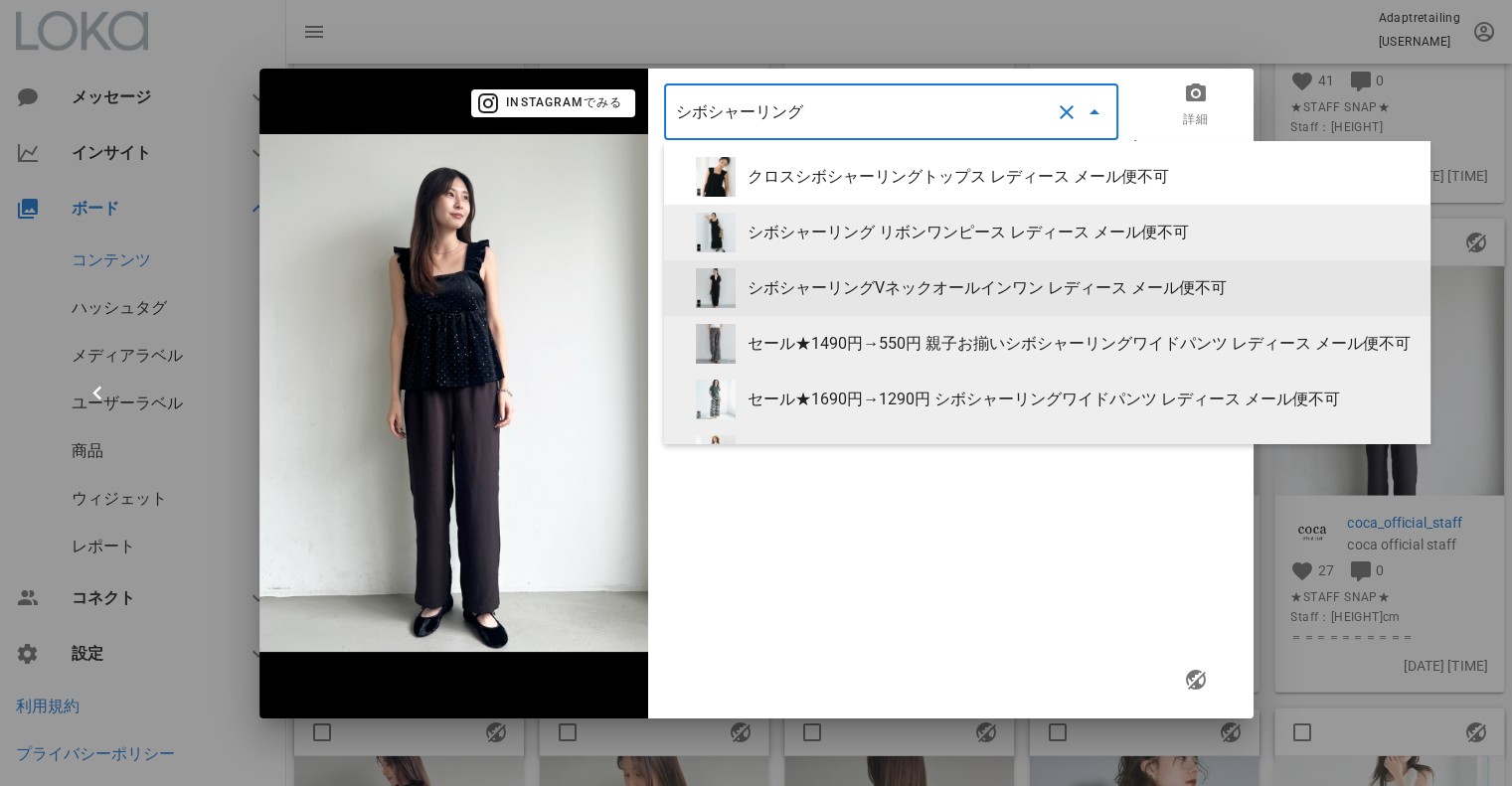 scroll, scrollTop: 0, scrollLeft: 0, axis: both 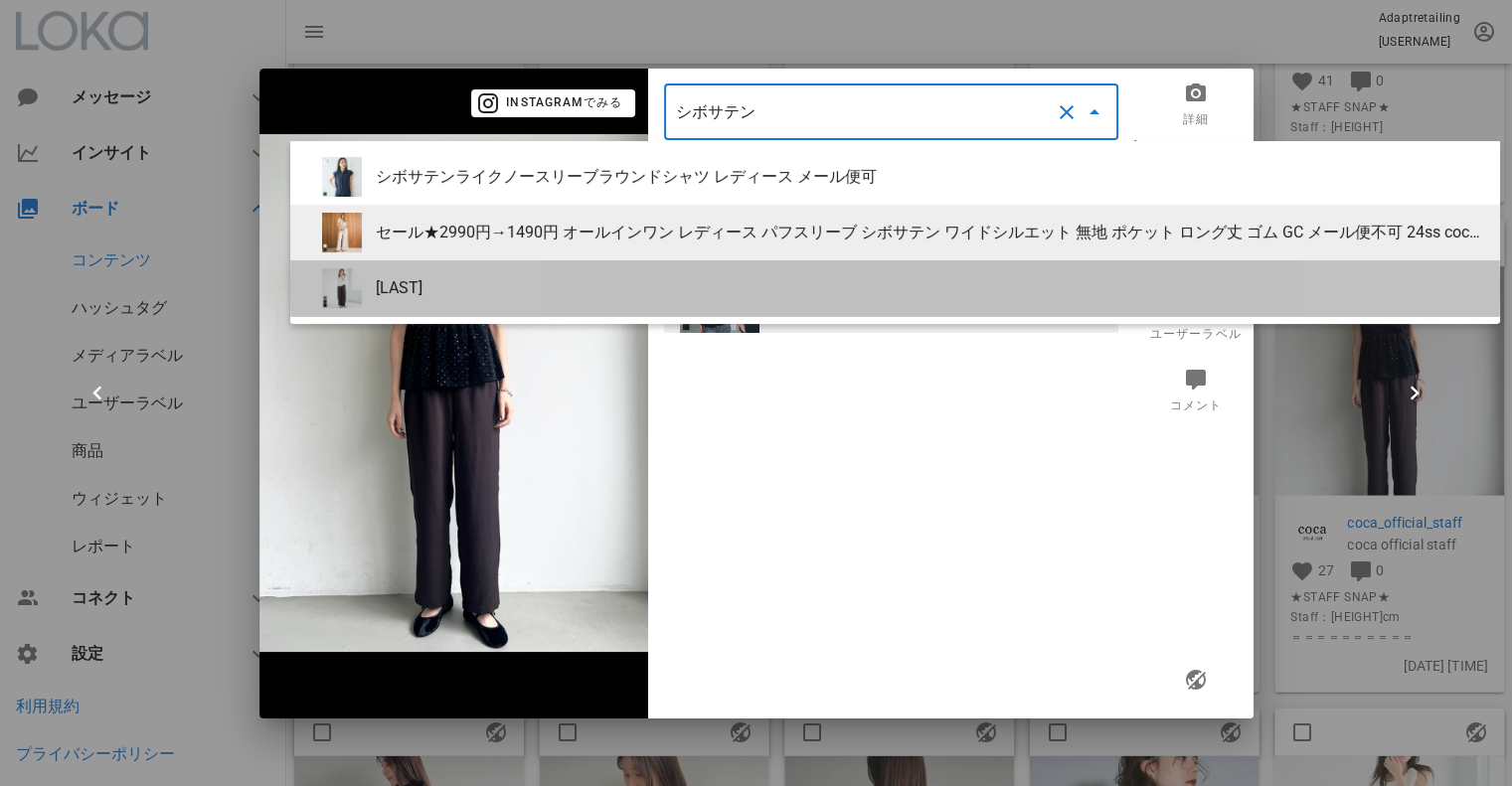click on "[LAST]" at bounding box center [929, 287] 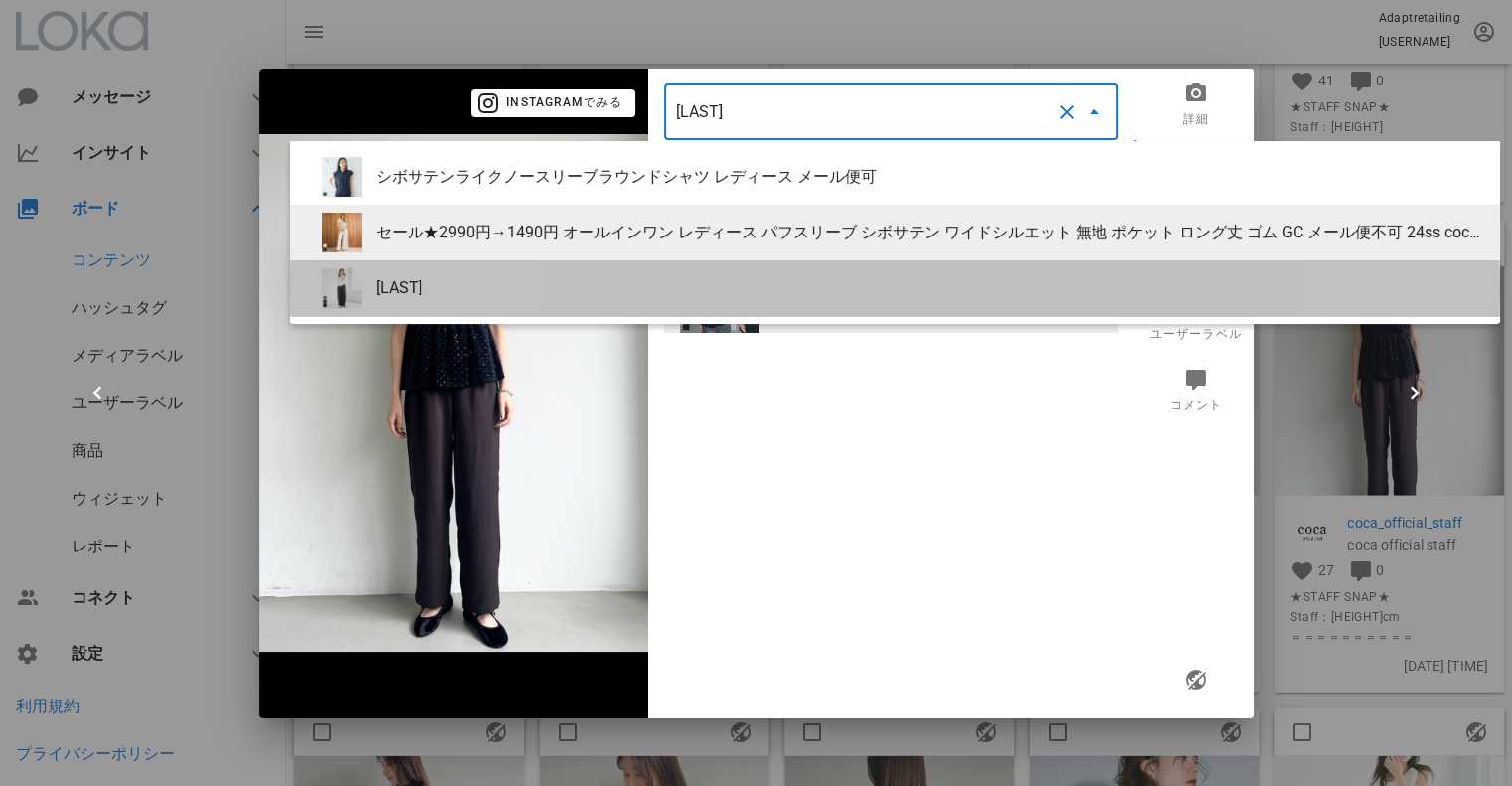 type 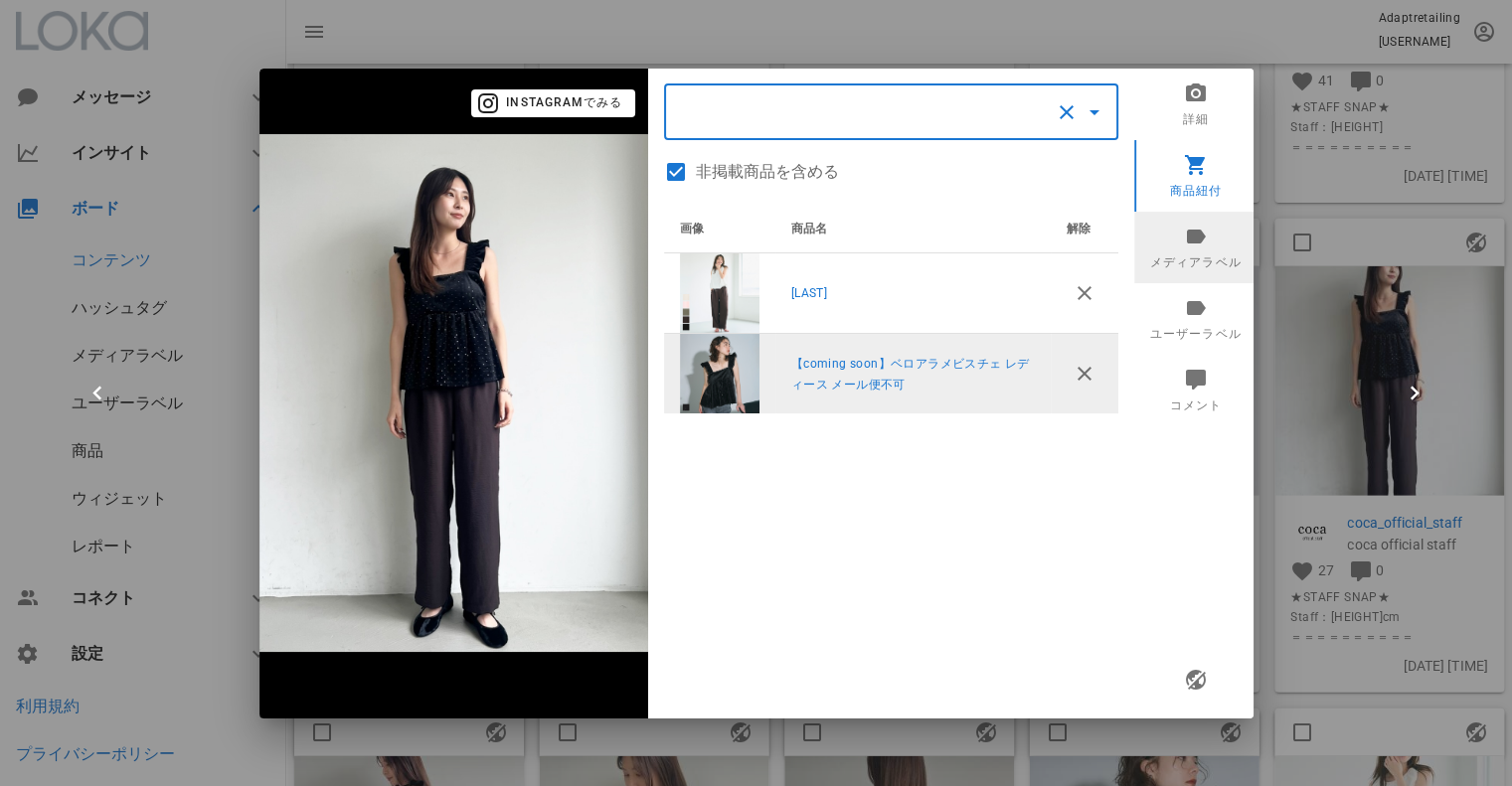 click at bounding box center (1195, 236) 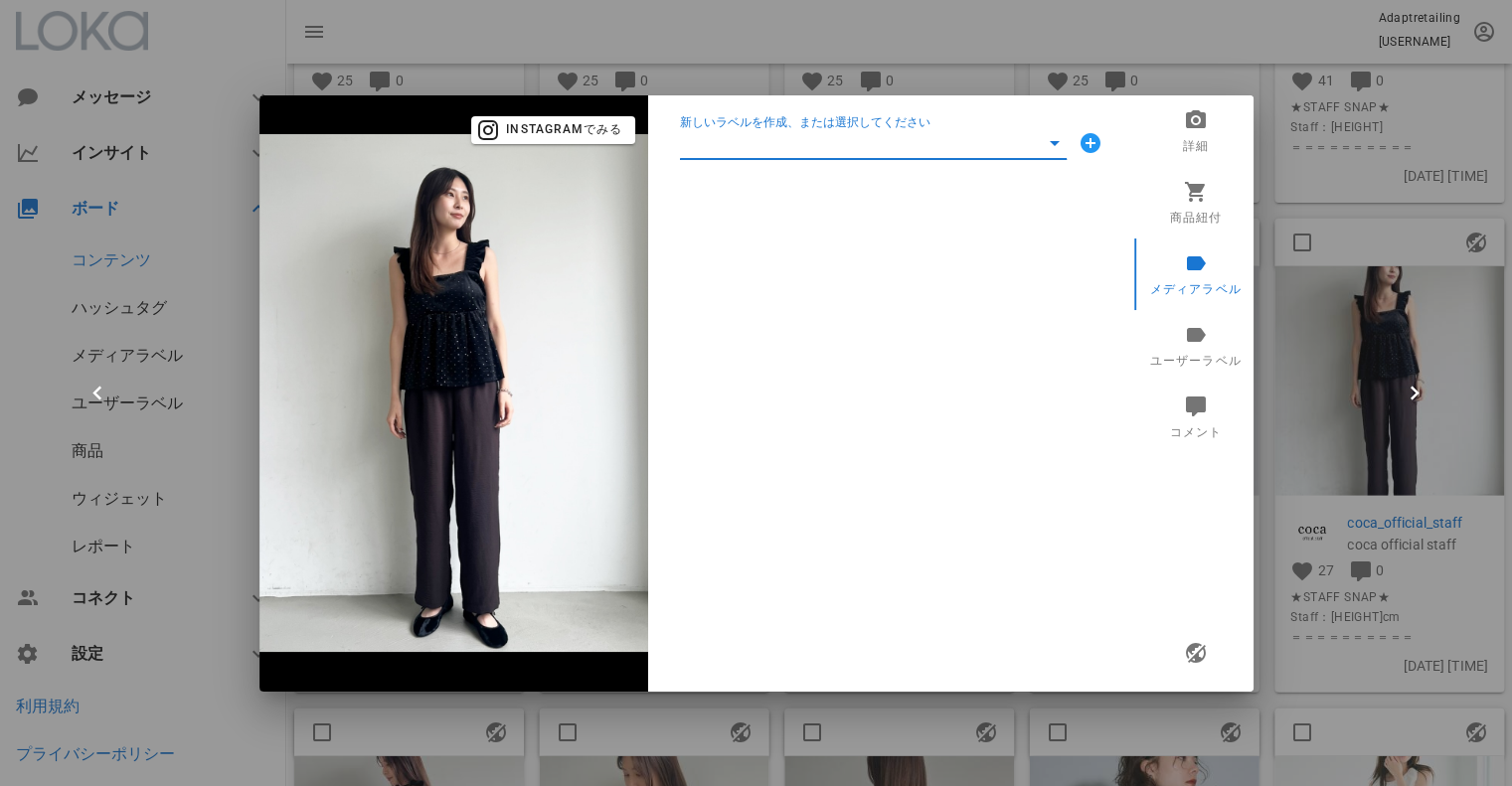 click on "新しいラベルを作成、または選択してください" at bounding box center (859, 143) 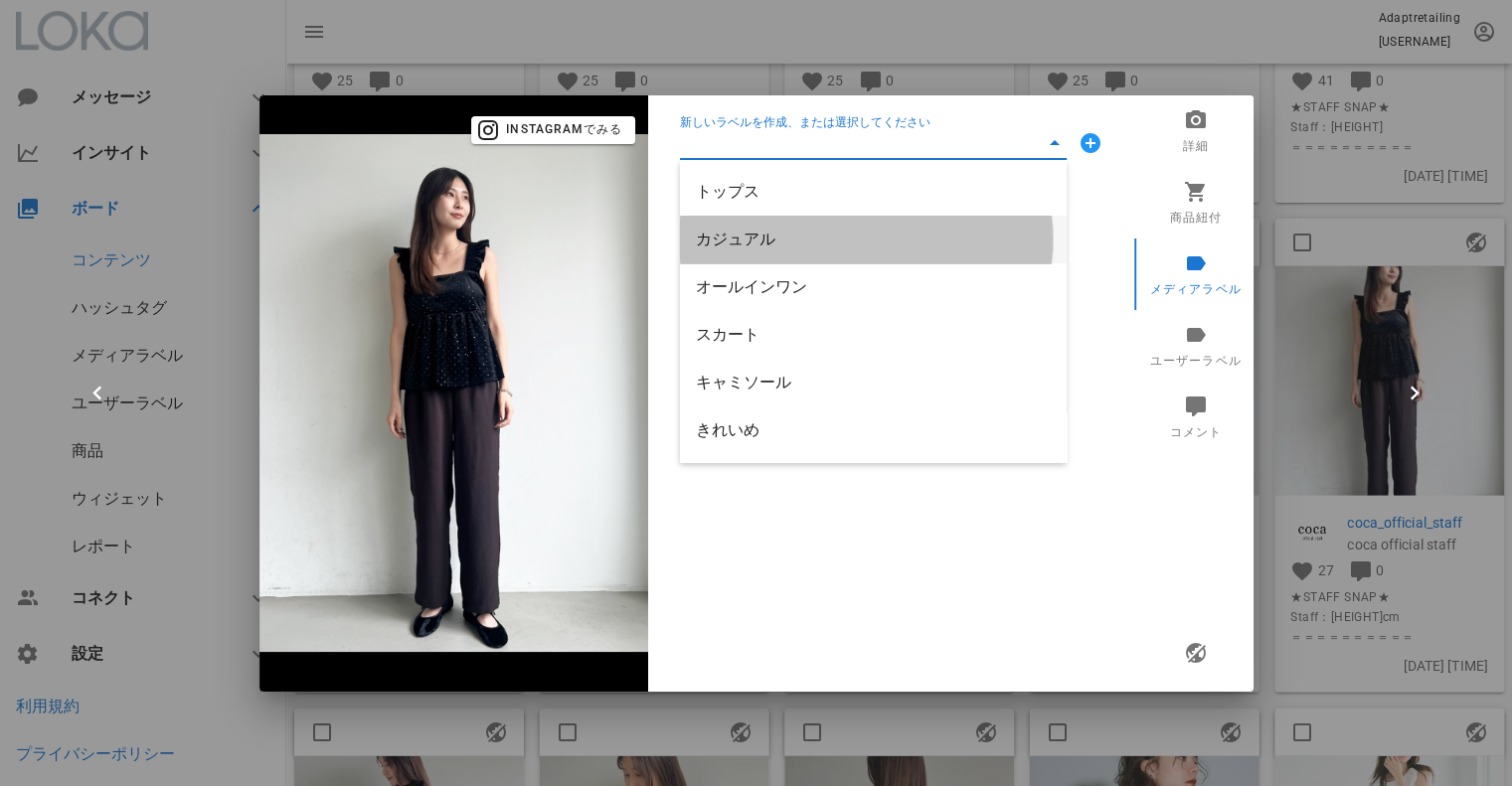 click on "カジュアル" at bounding box center (873, 238) 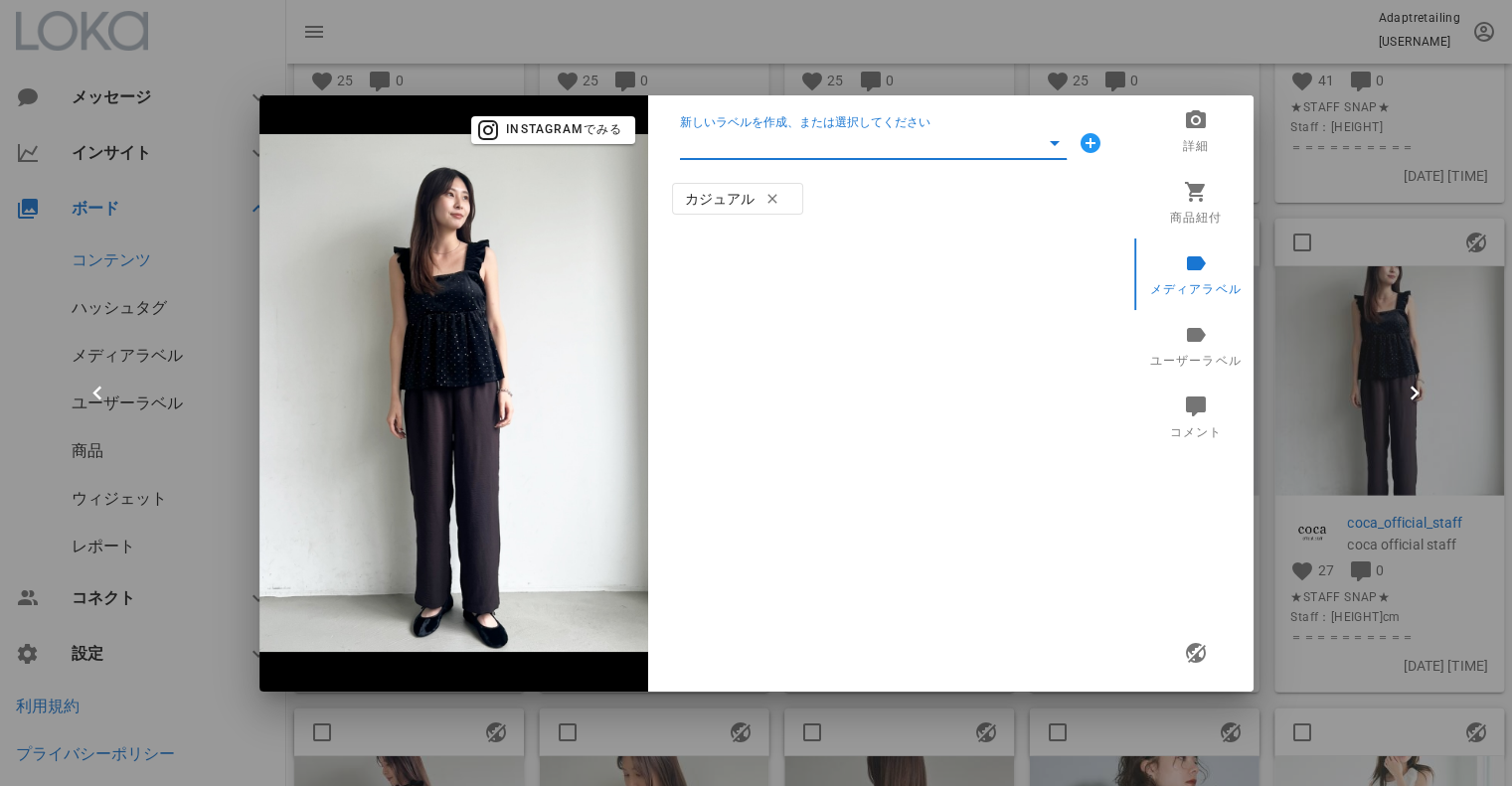 click on "新しいラベルを作成、または選択してください" at bounding box center [859, 143] 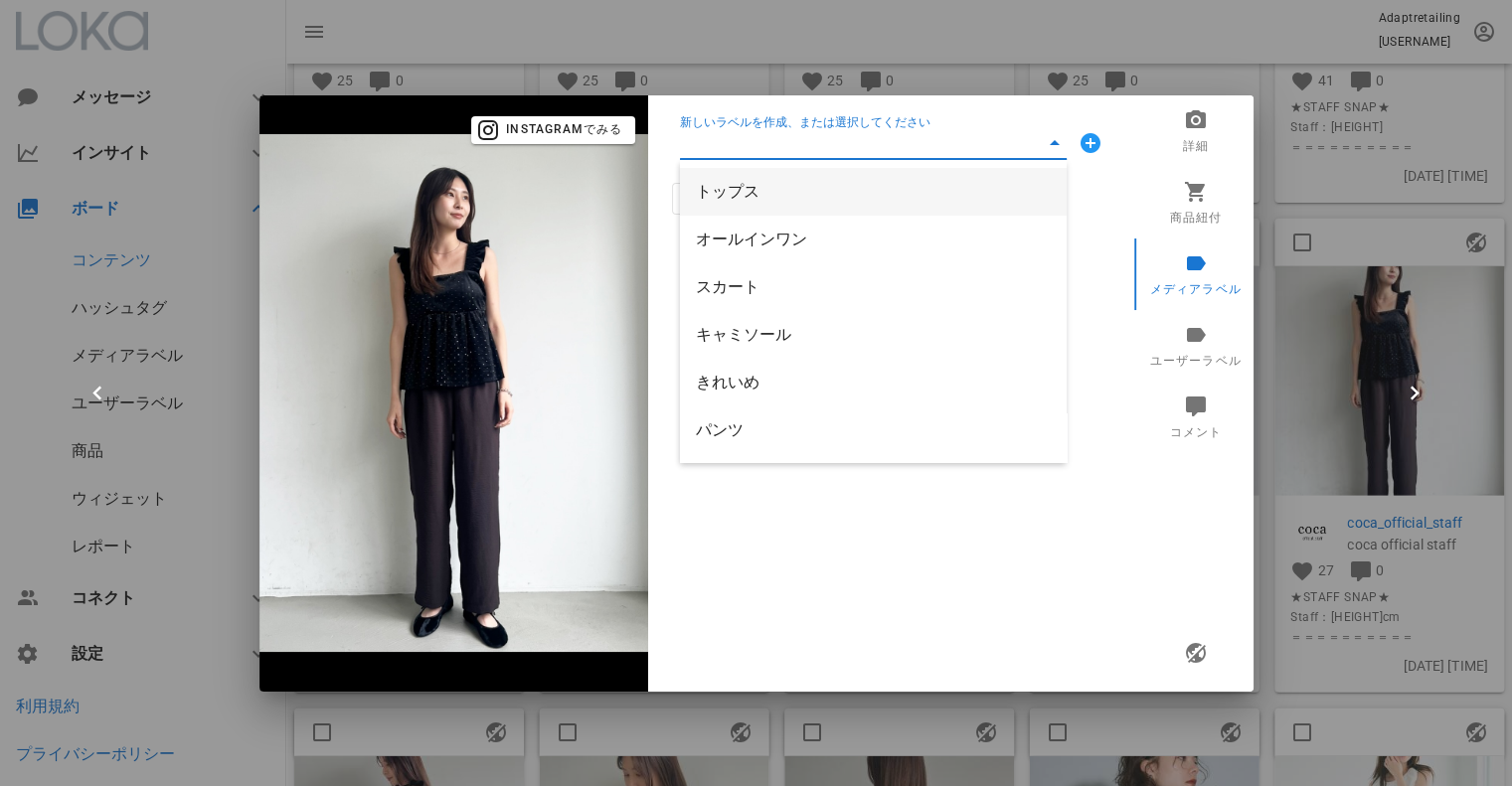 click on "トップス" at bounding box center (873, 191) 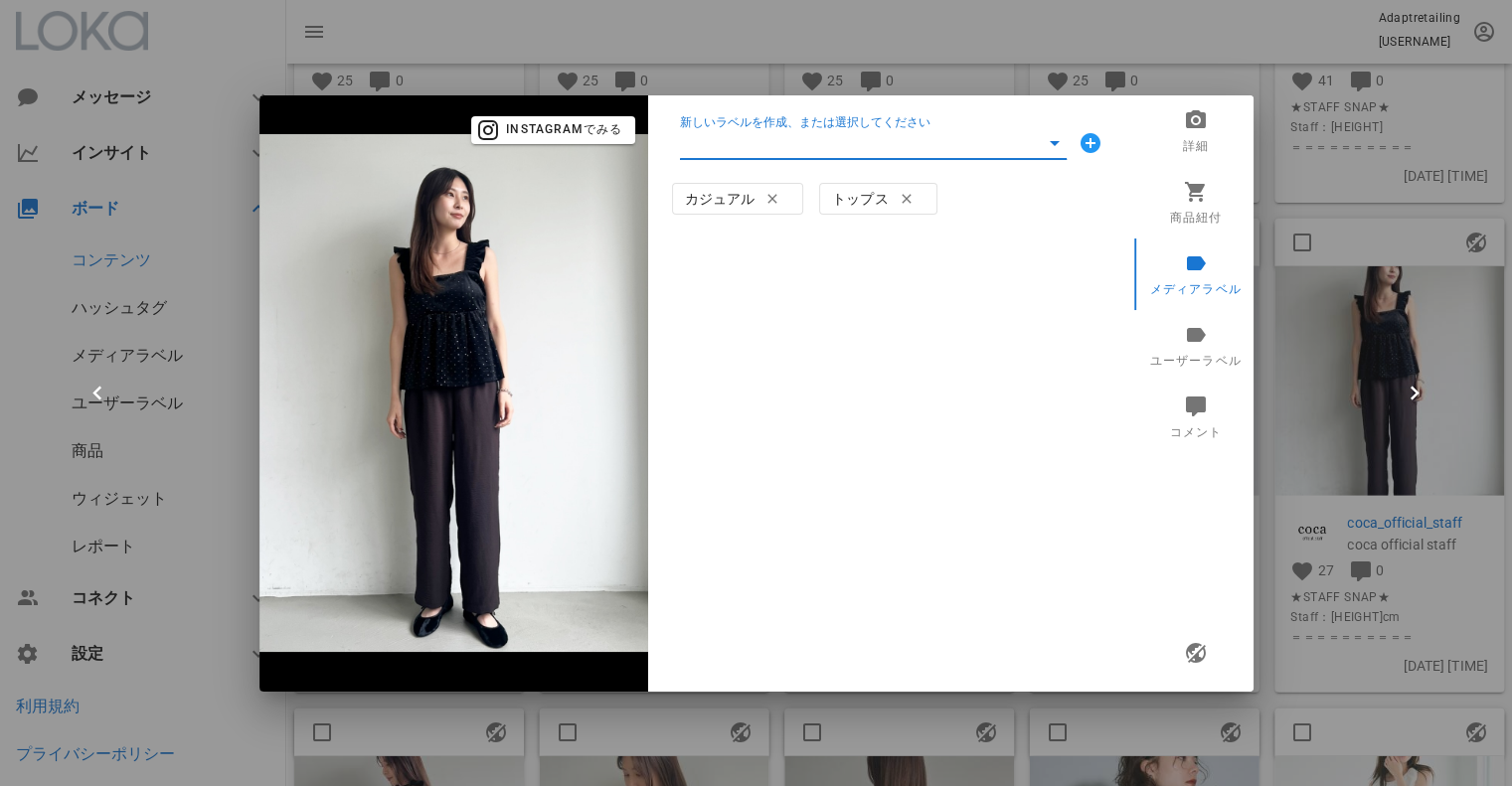 click on "新しいラベルを作成、または選択してください" at bounding box center [859, 143] 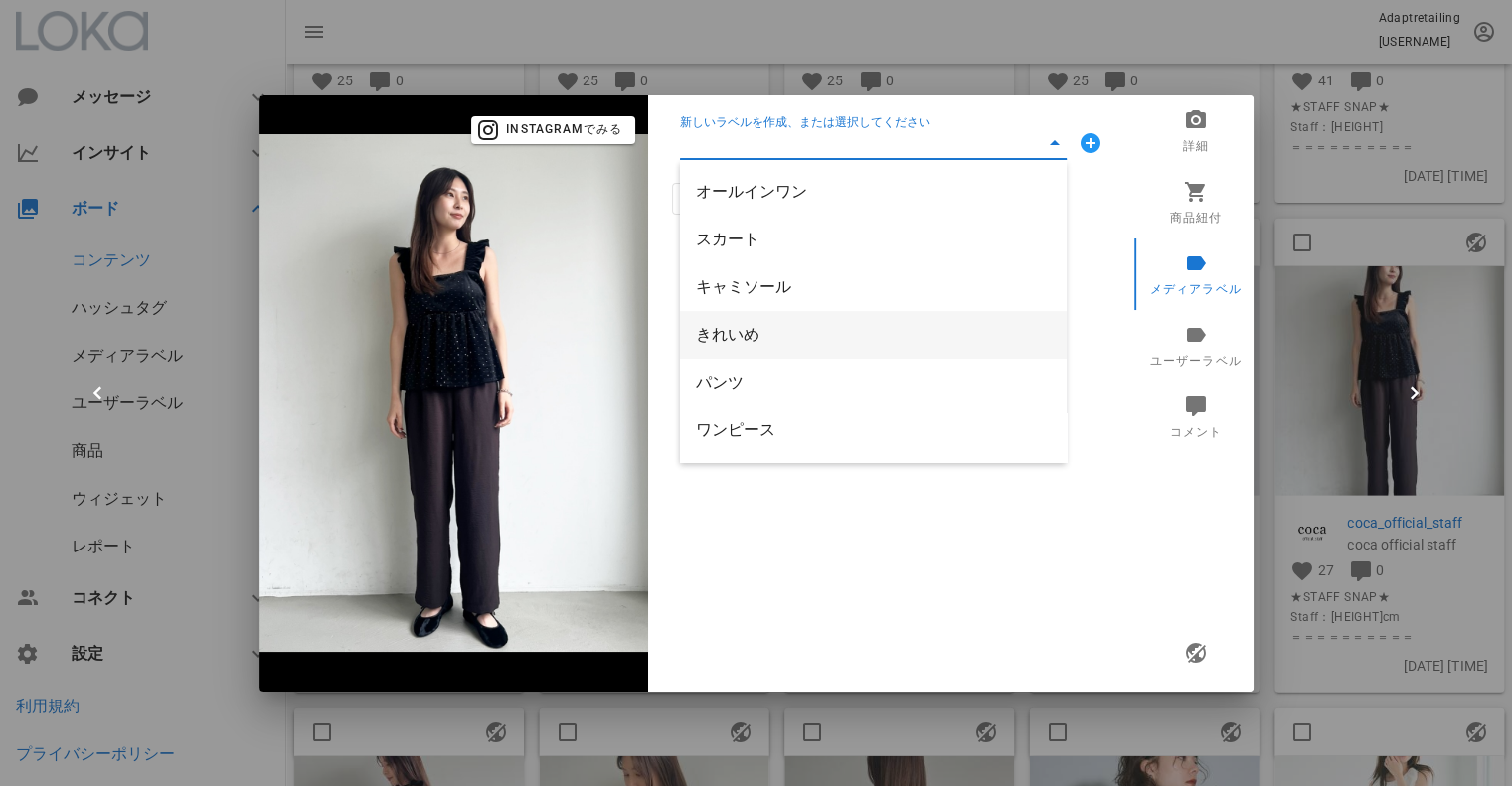 click on "きれいめ" at bounding box center (873, 334) 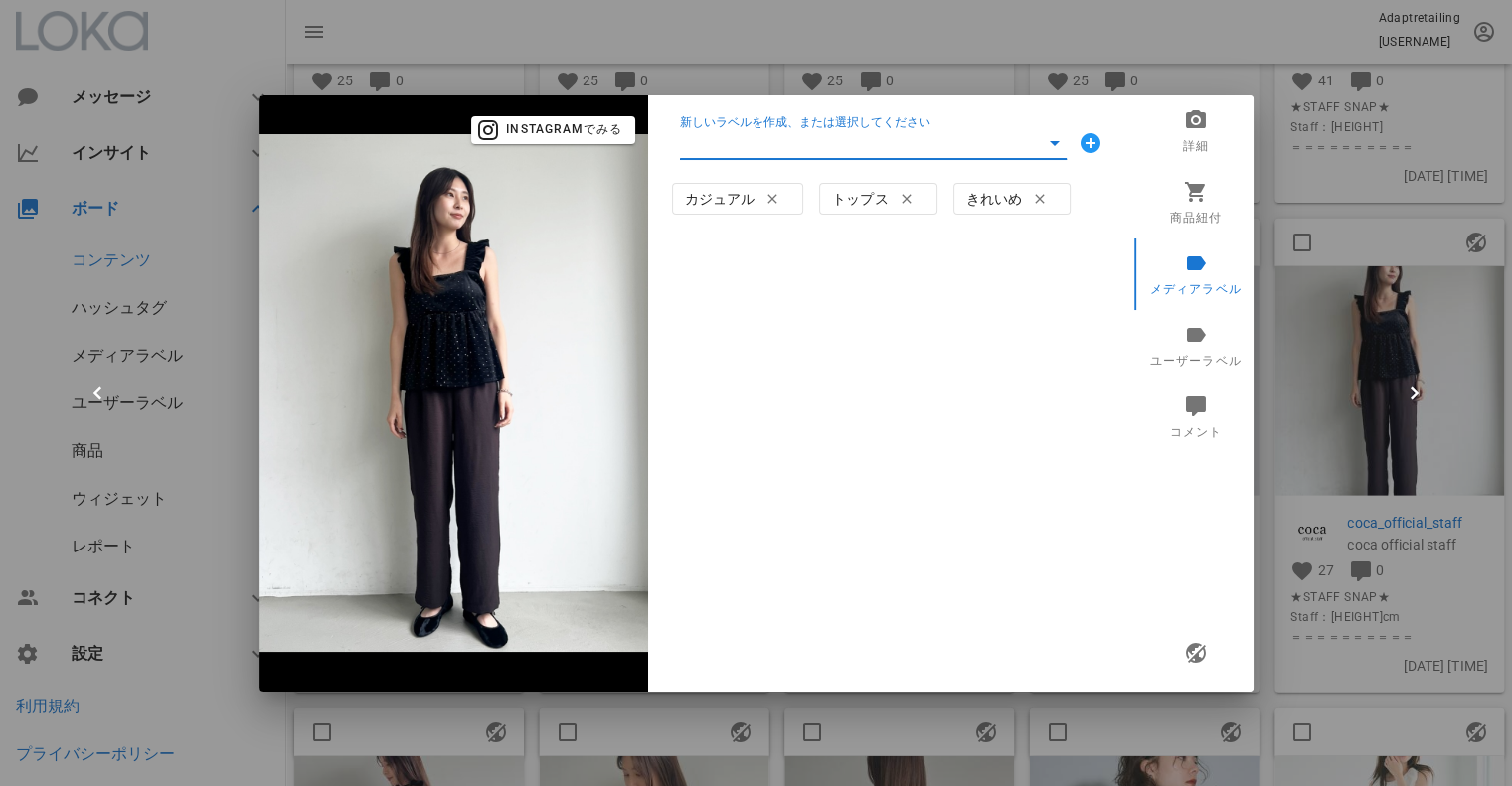 click on "新しいラベルを作成、または選択してください" at bounding box center (859, 143) 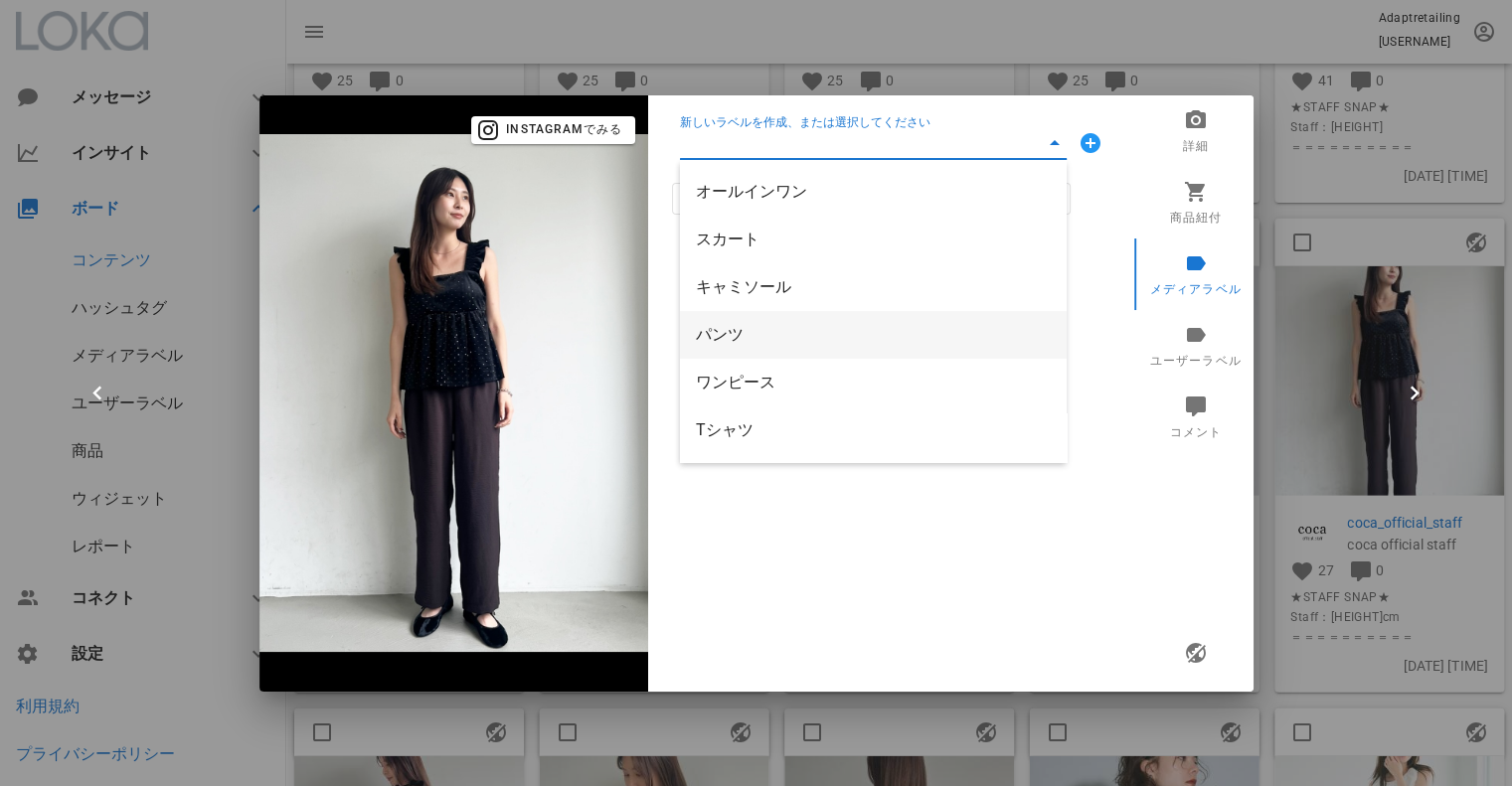click on "パンツ" at bounding box center [873, 334] 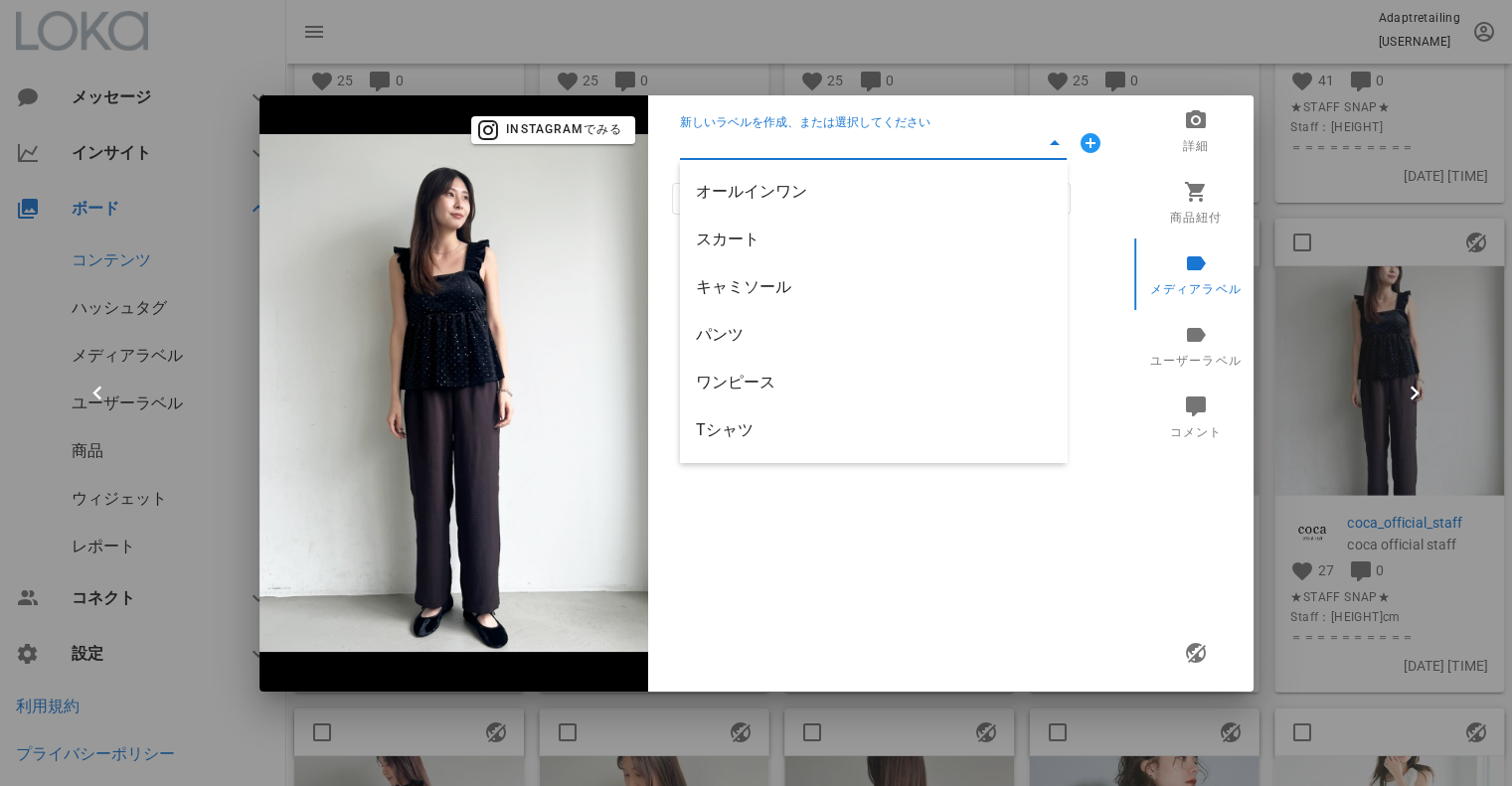 type on "パンツ" 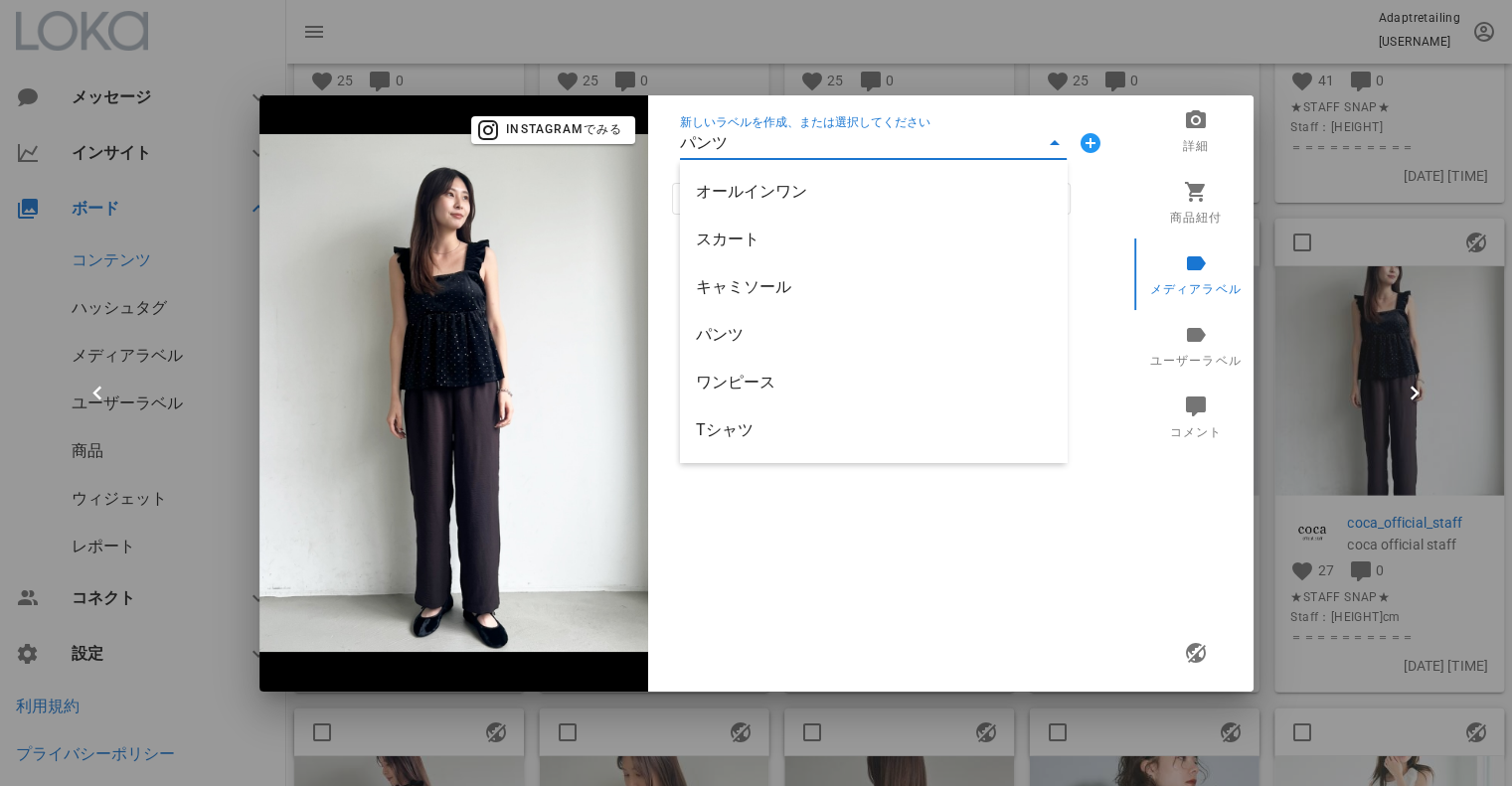 type 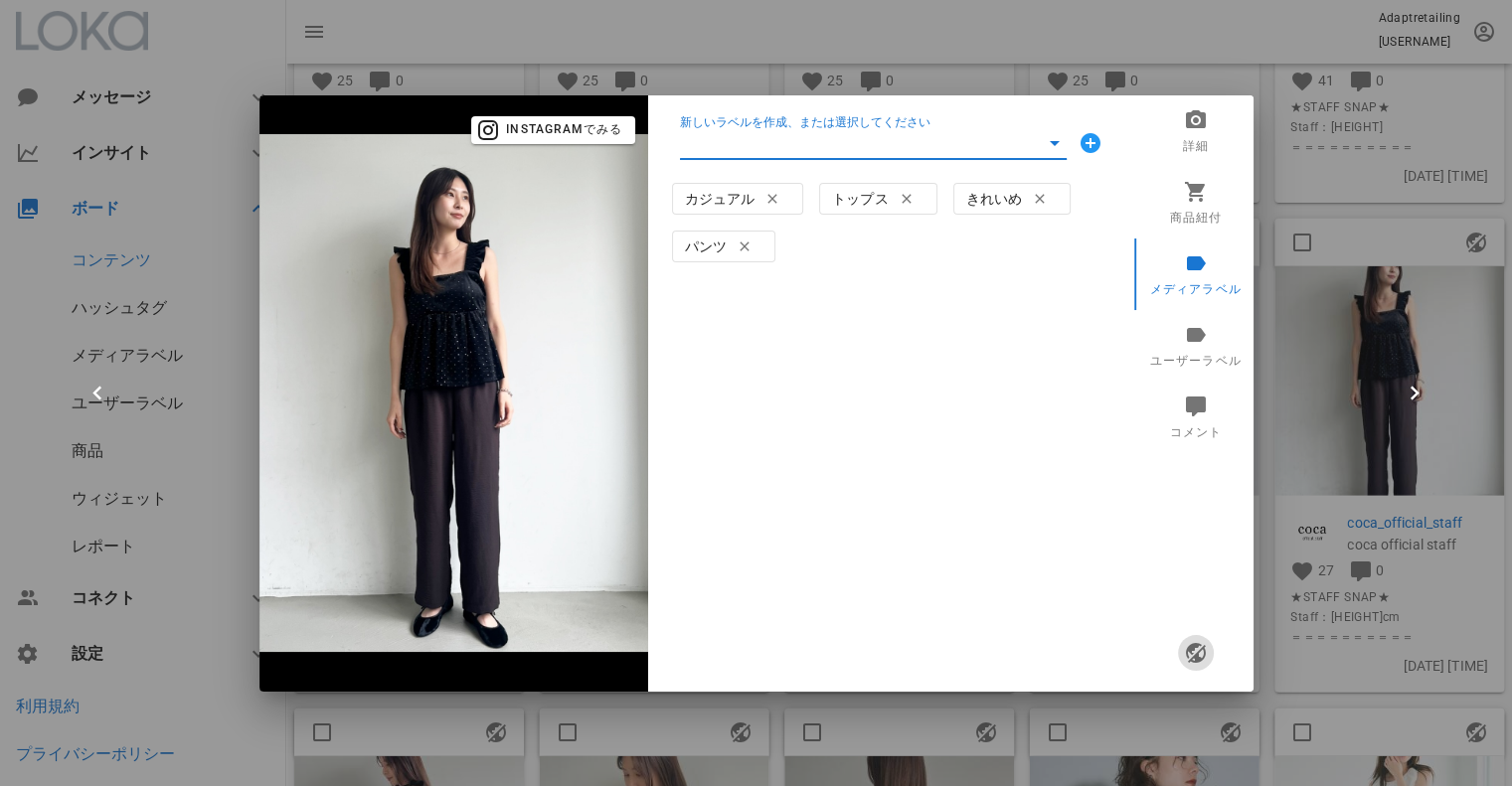 click at bounding box center (1195, 653) 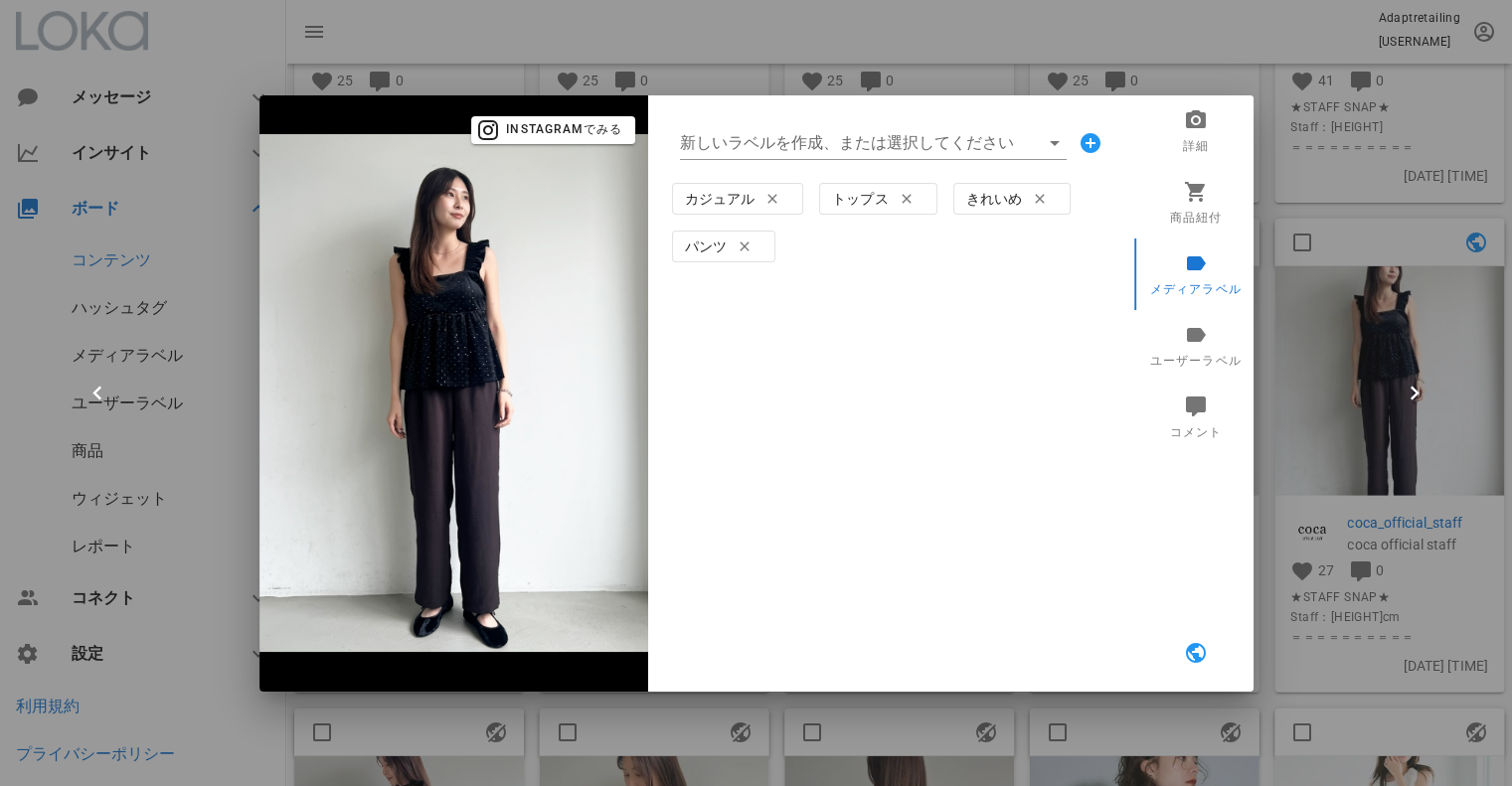 click at bounding box center [756, 393] 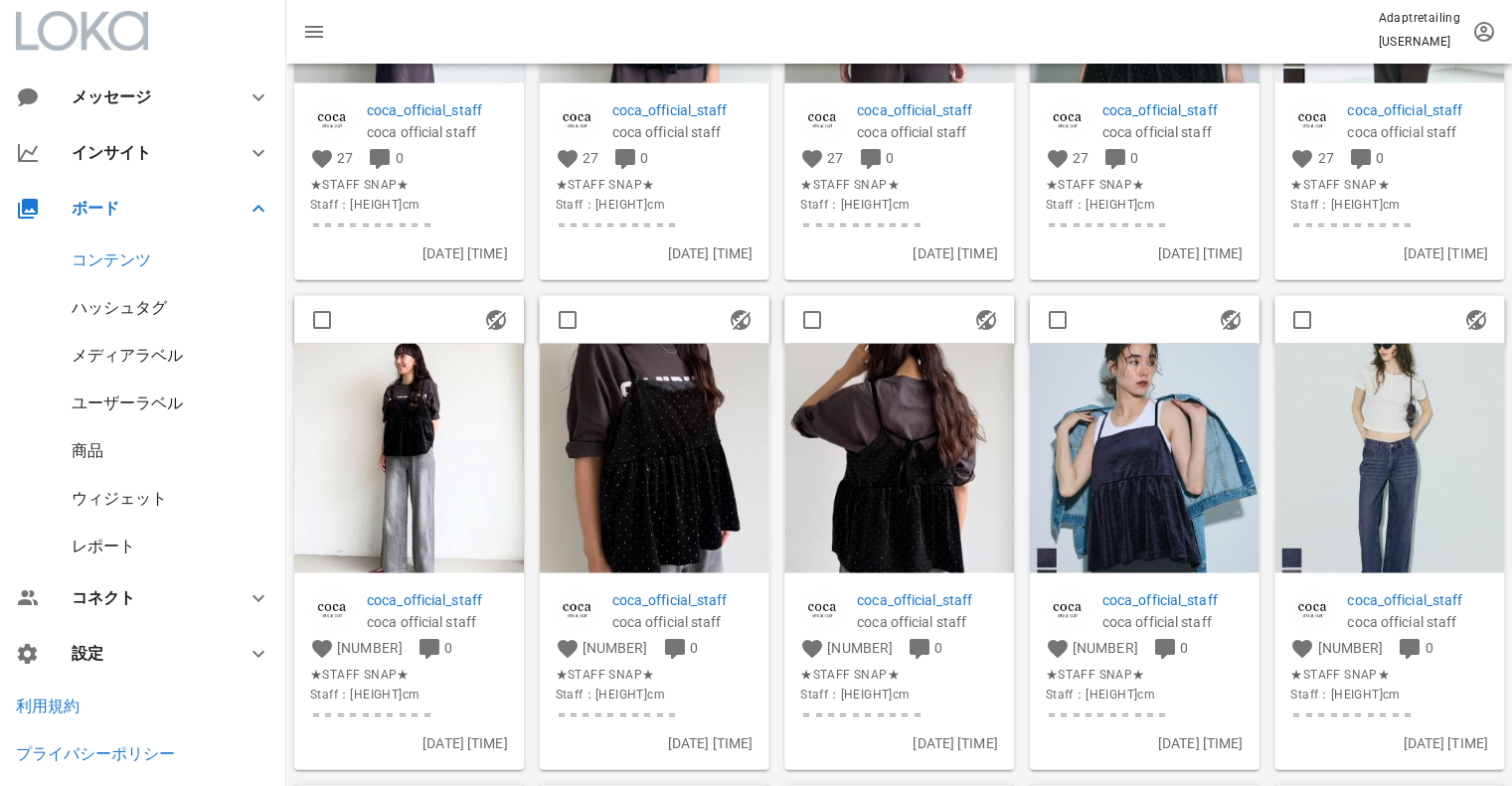 scroll, scrollTop: 2484, scrollLeft: 0, axis: vertical 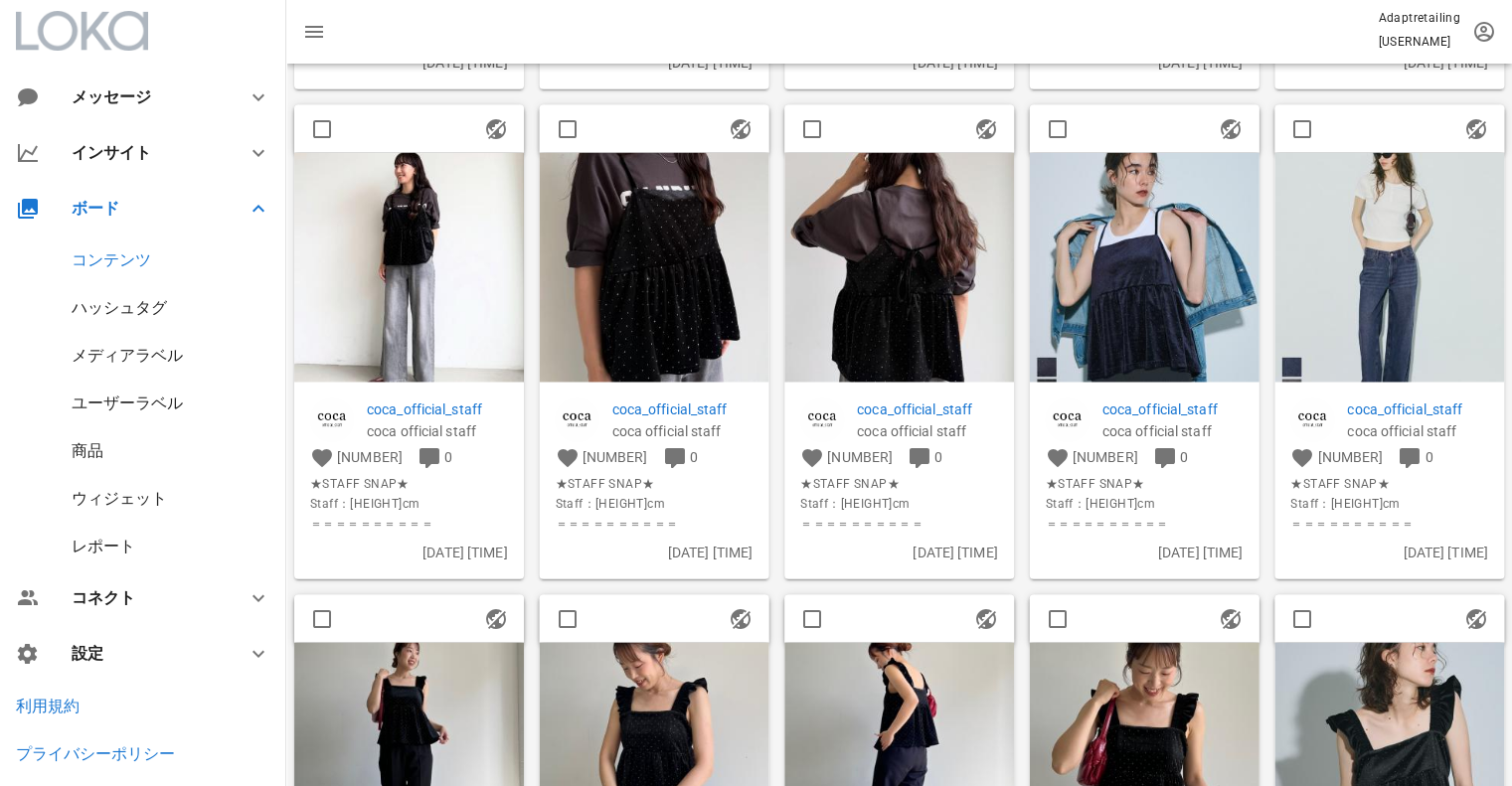 click at bounding box center (654, 266) 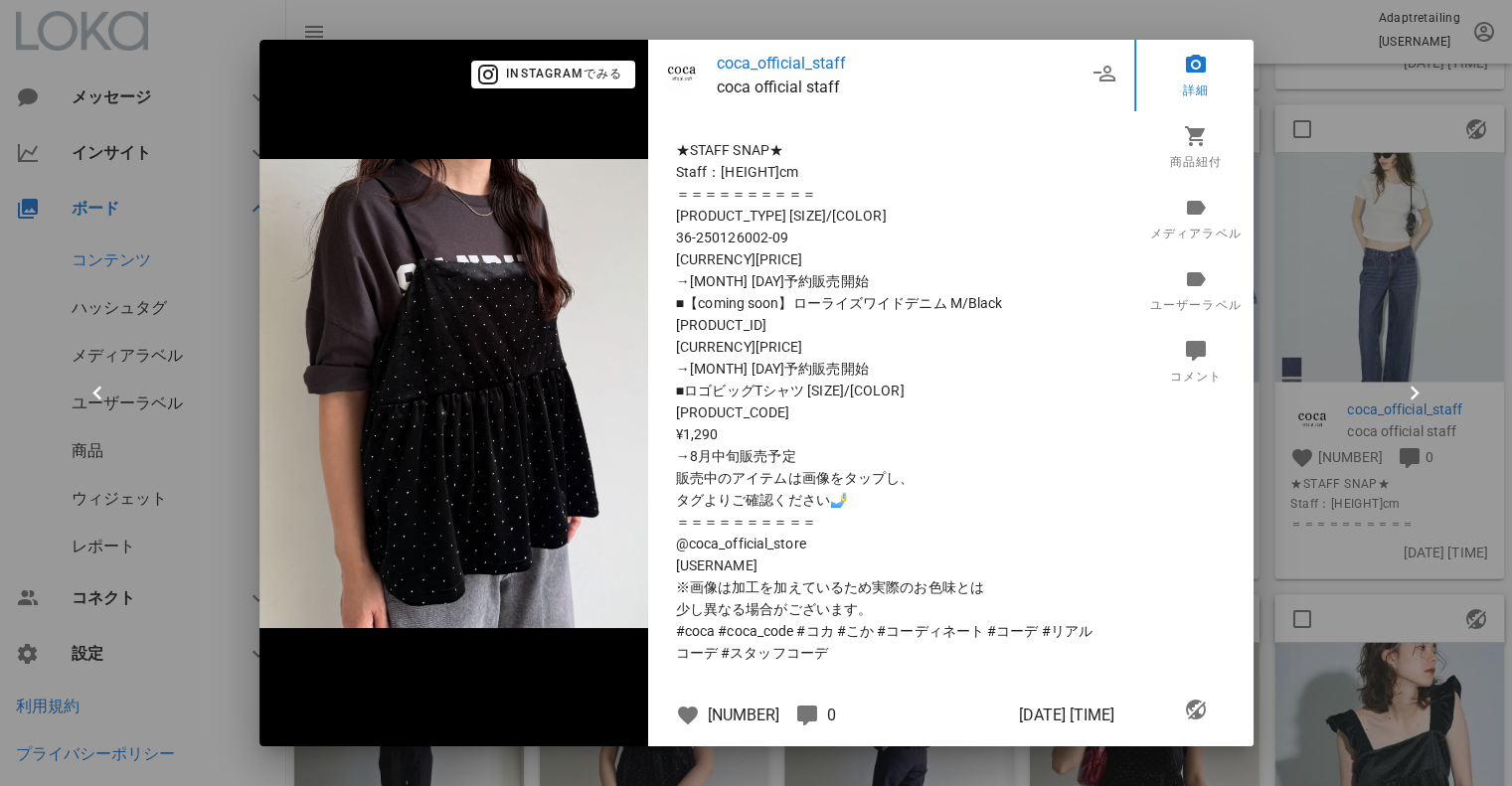 click at bounding box center [756, 393] 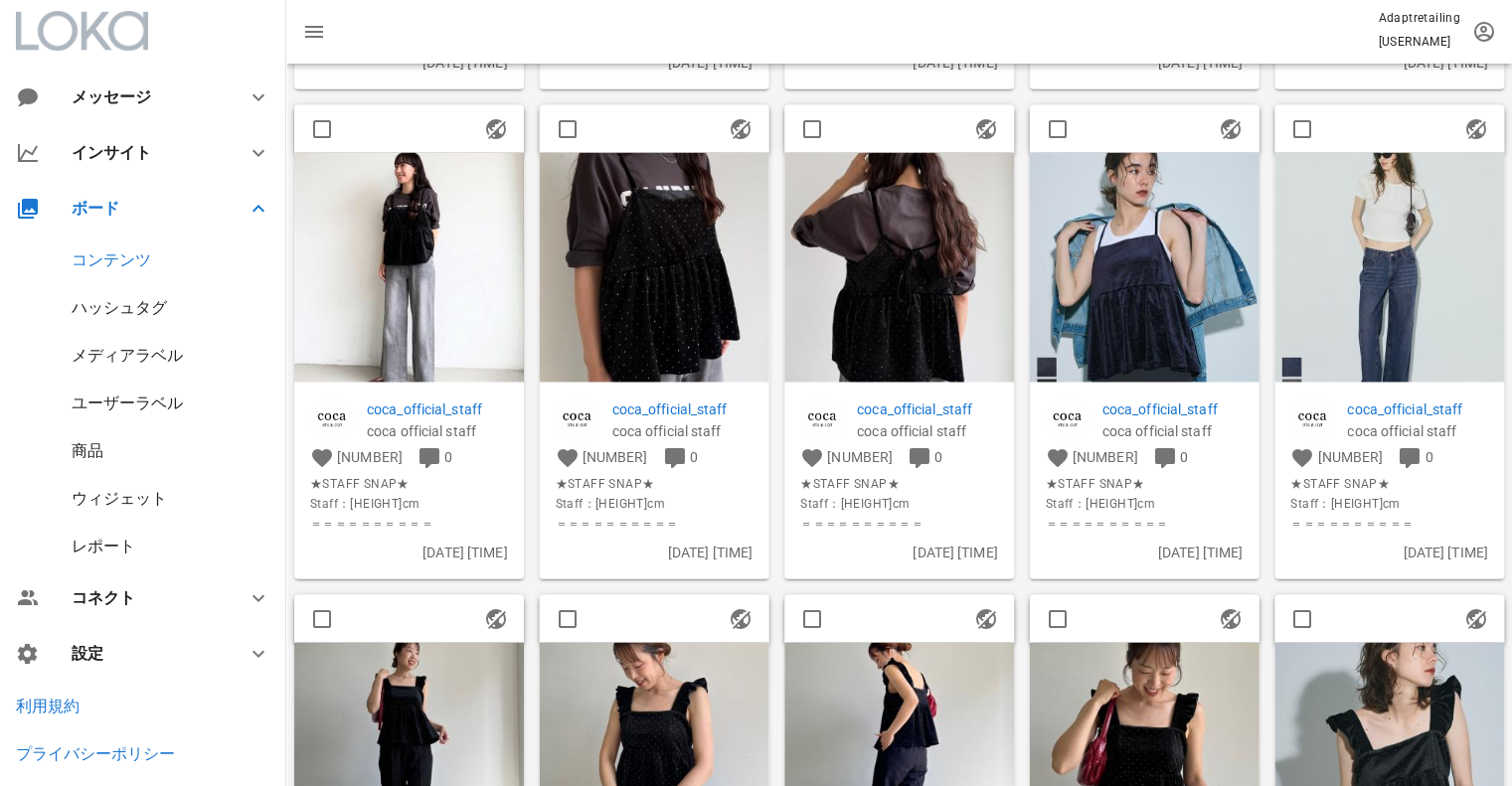 click at bounding box center [409, 266] 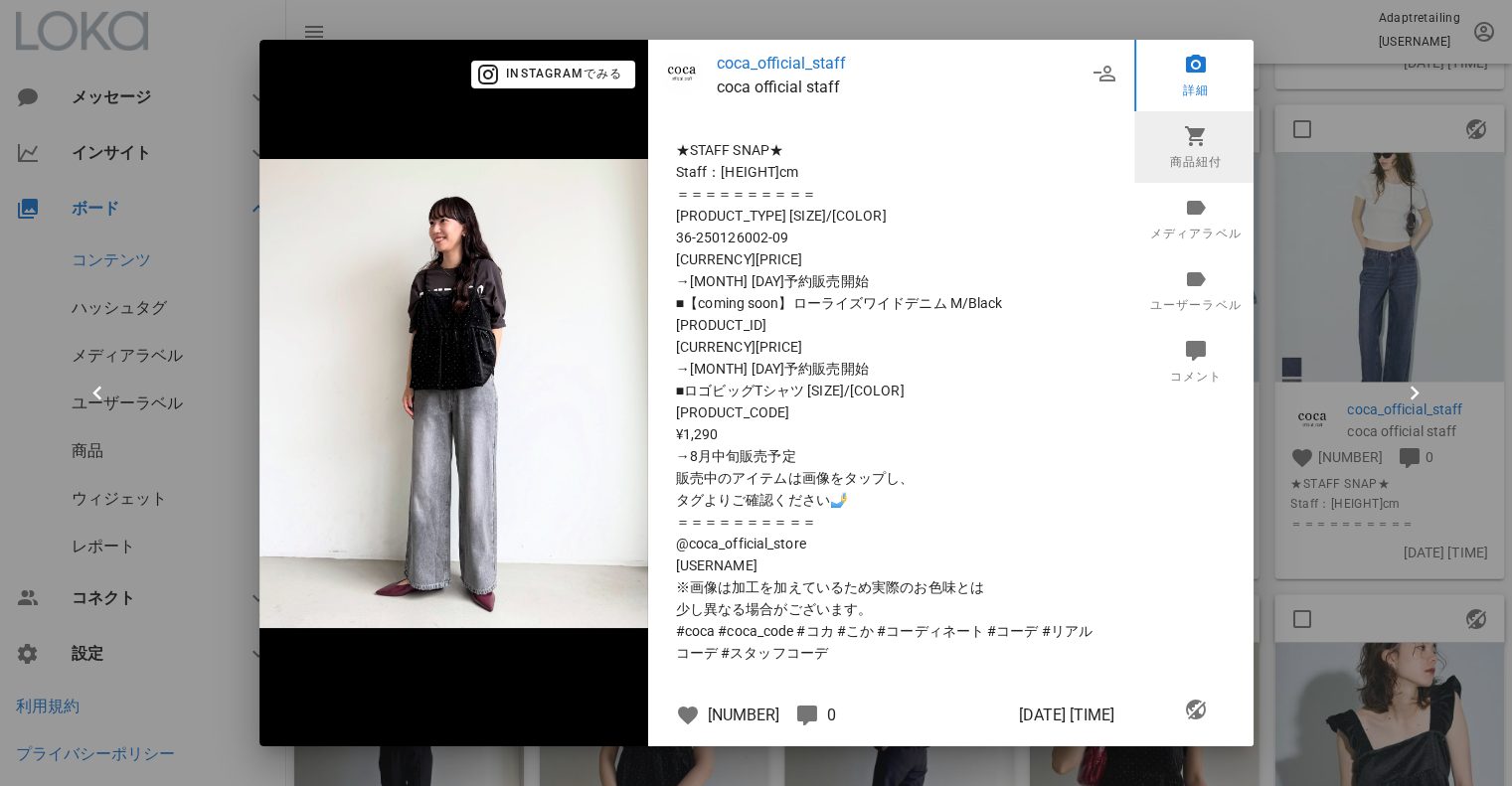 click on "商品紐付" at bounding box center [1196, 147] 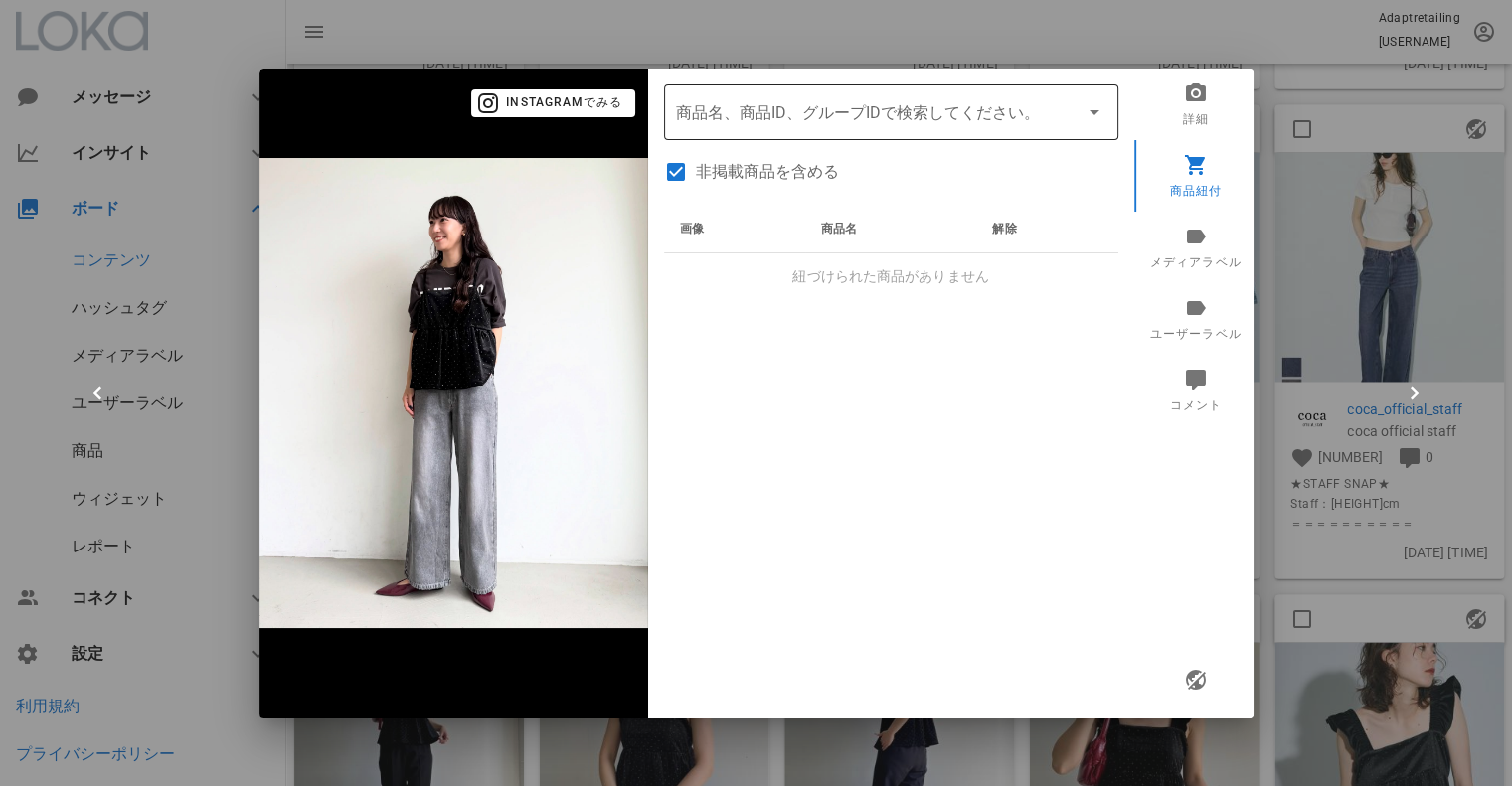 click on "商品名、商品ID、グループIDで検索してください。" at bounding box center (891, 112) 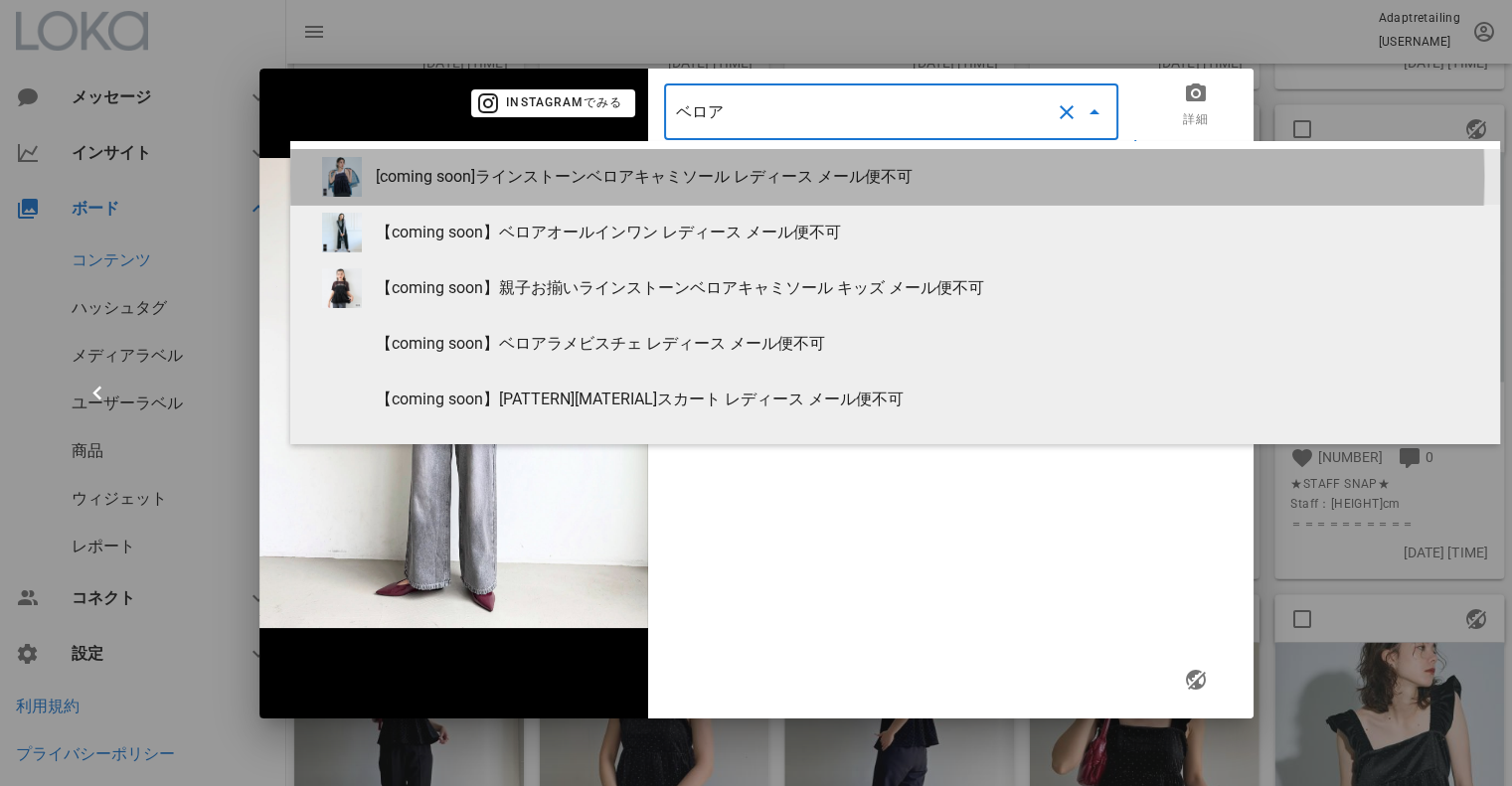click on "[coming soon]ラインストーンベロアキャミソール レディース メール便不可" at bounding box center (929, 176) 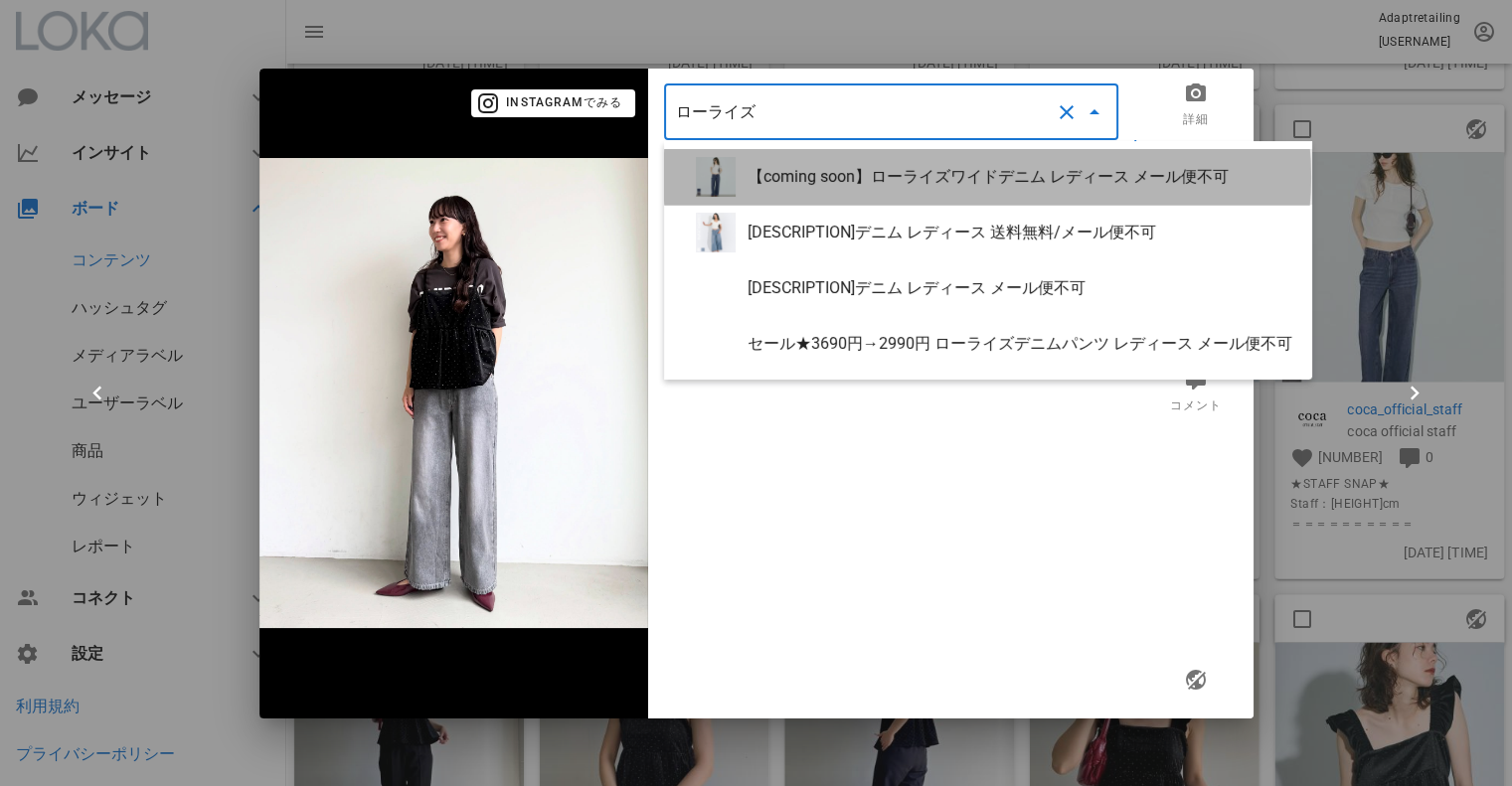 drag, startPoint x: 872, startPoint y: 178, endPoint x: 887, endPoint y: 181, distance: 15.297059 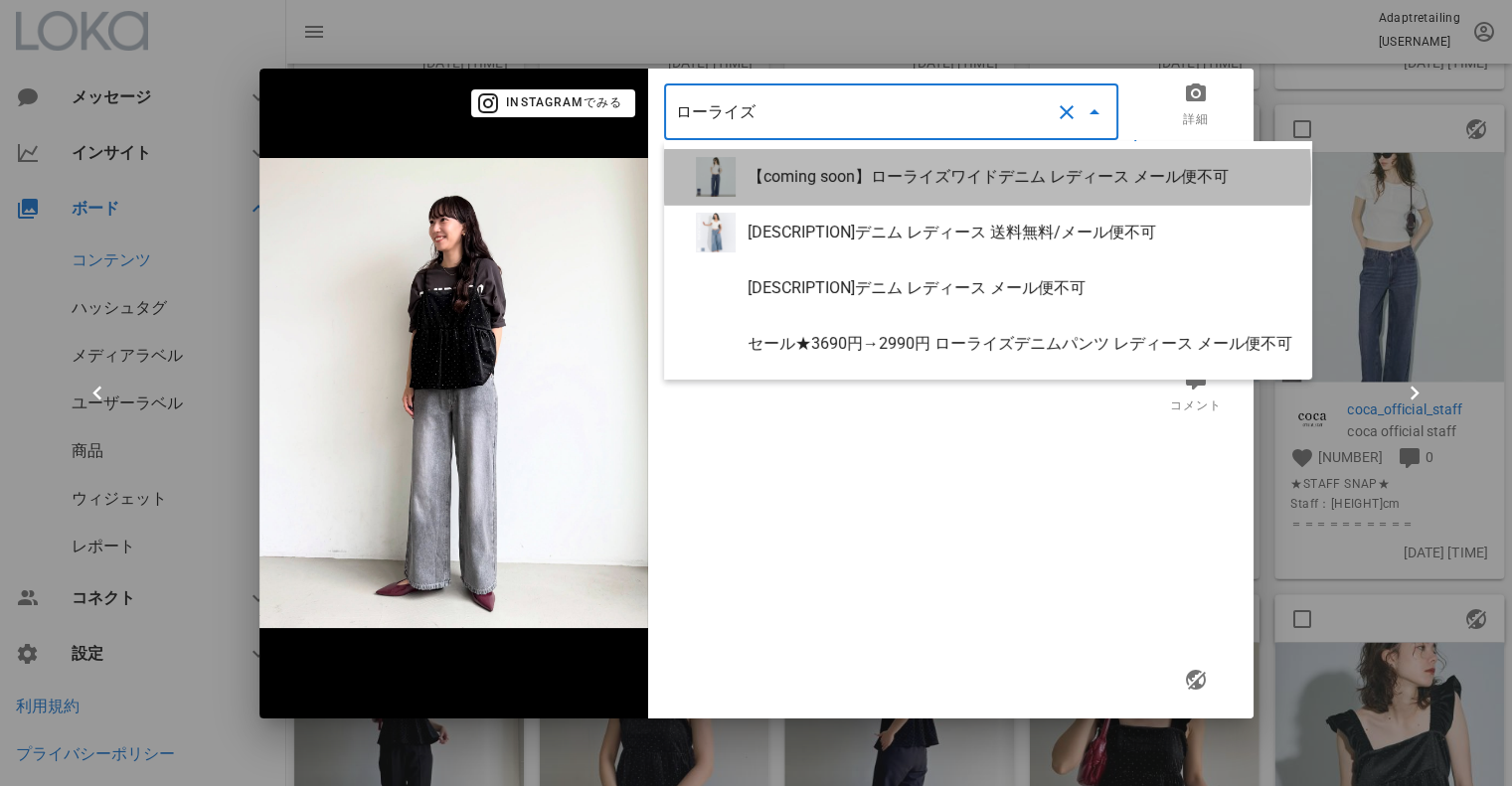 type on "【coming soon】ローライズワイドデニム レディース メール便不可" 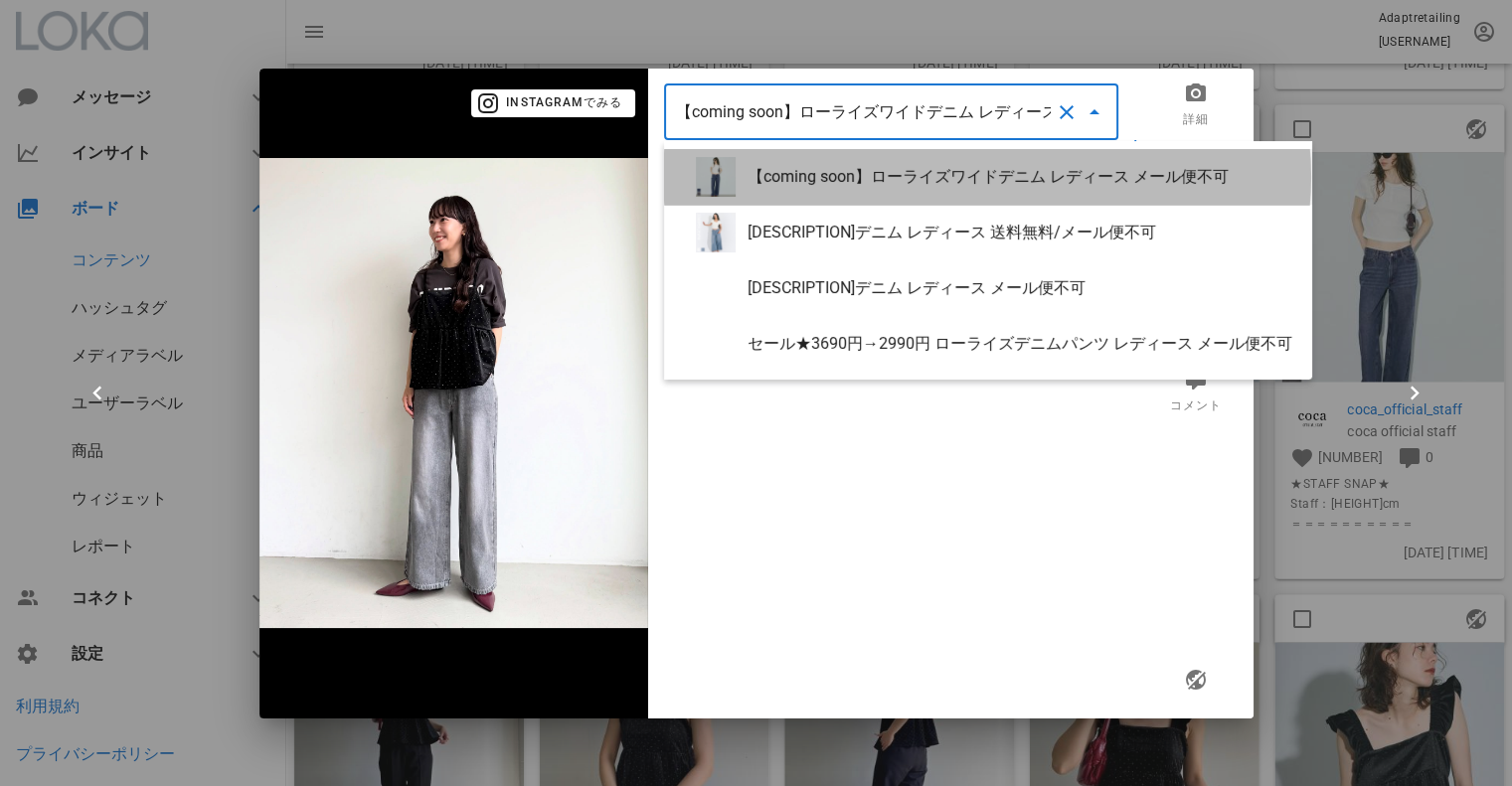 type 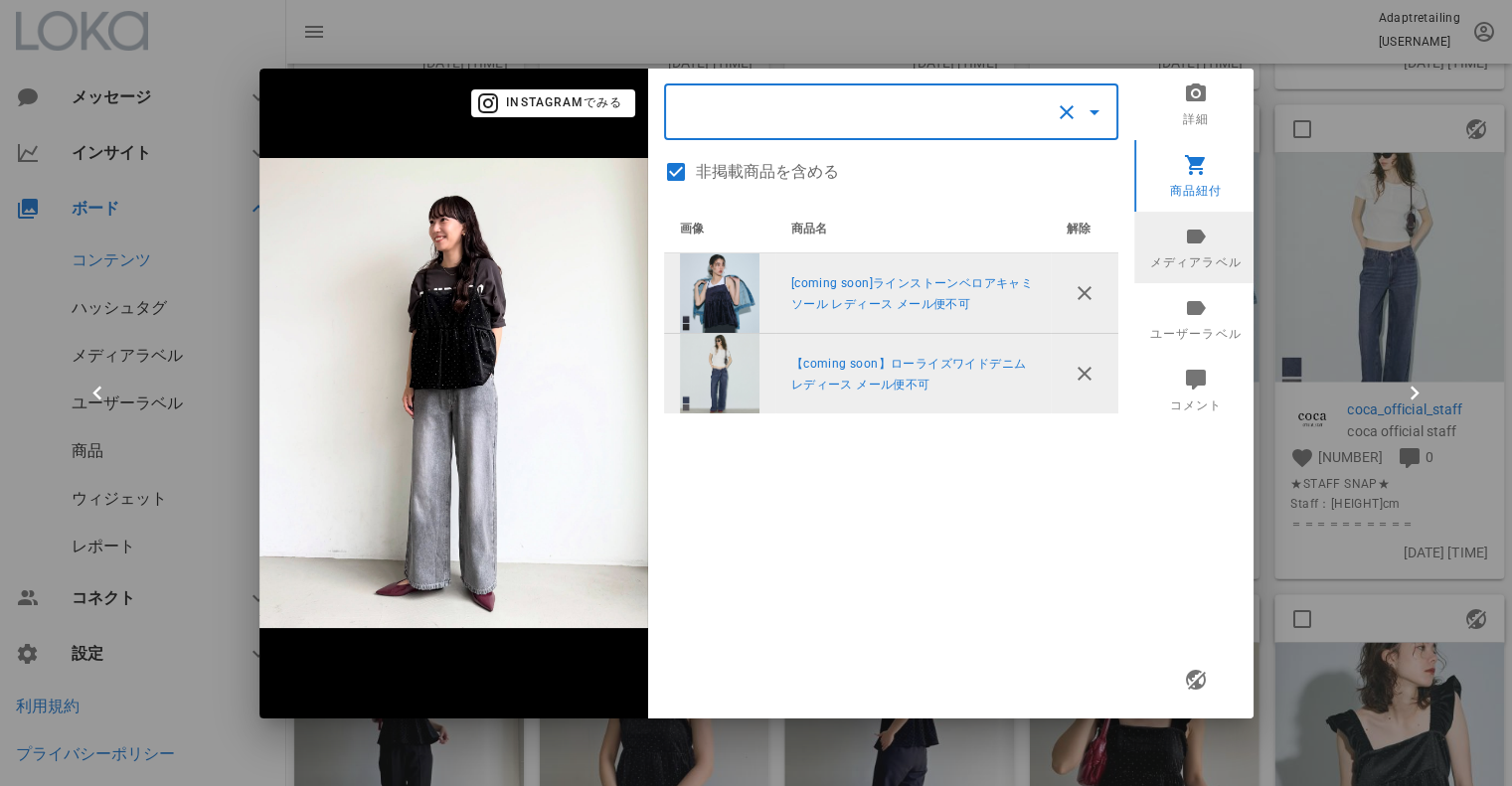 click on "メディアラベル" at bounding box center [1196, 247] 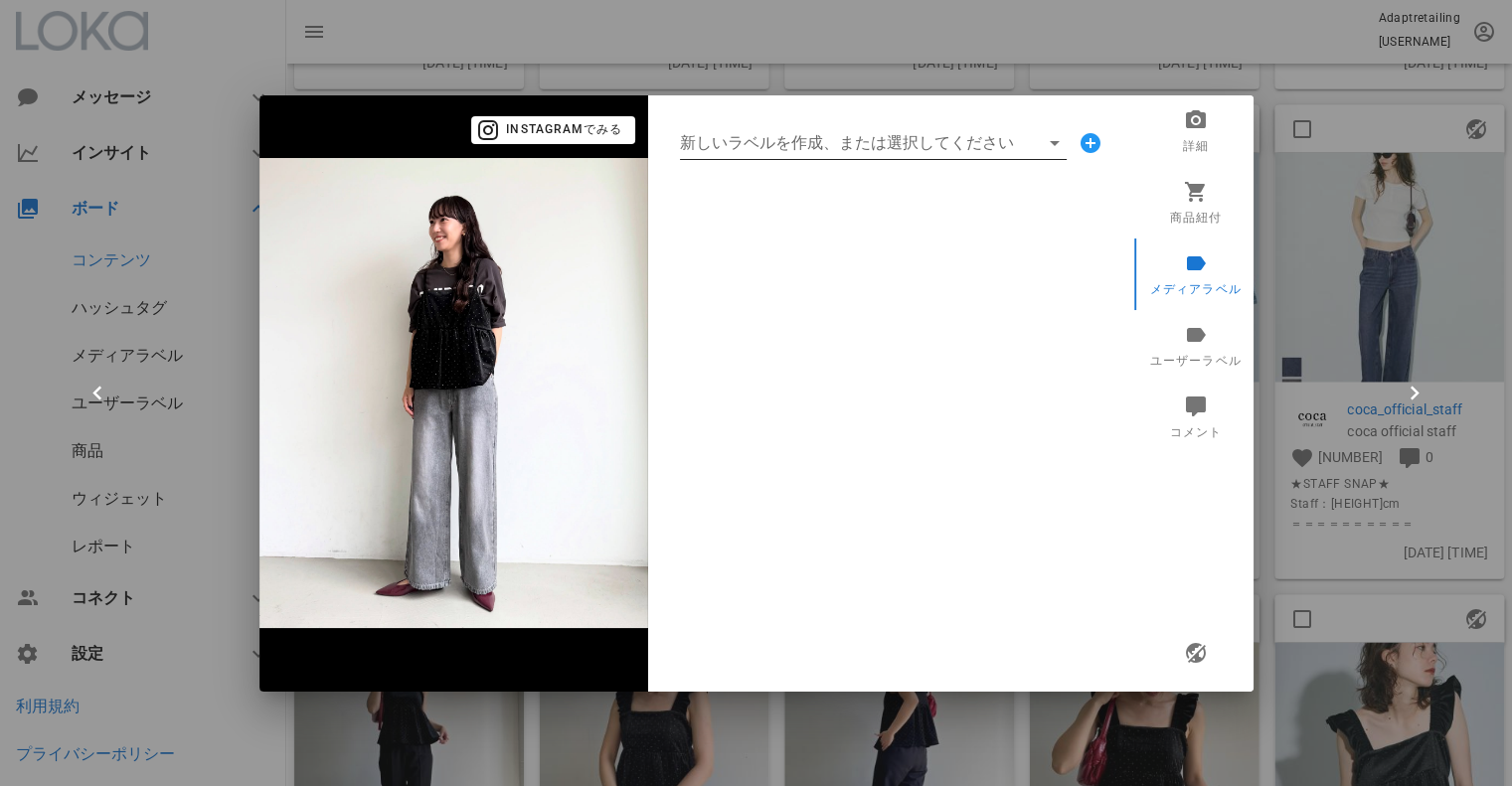 click on "新しいラベルを作成、または選択してください" at bounding box center (859, 143) 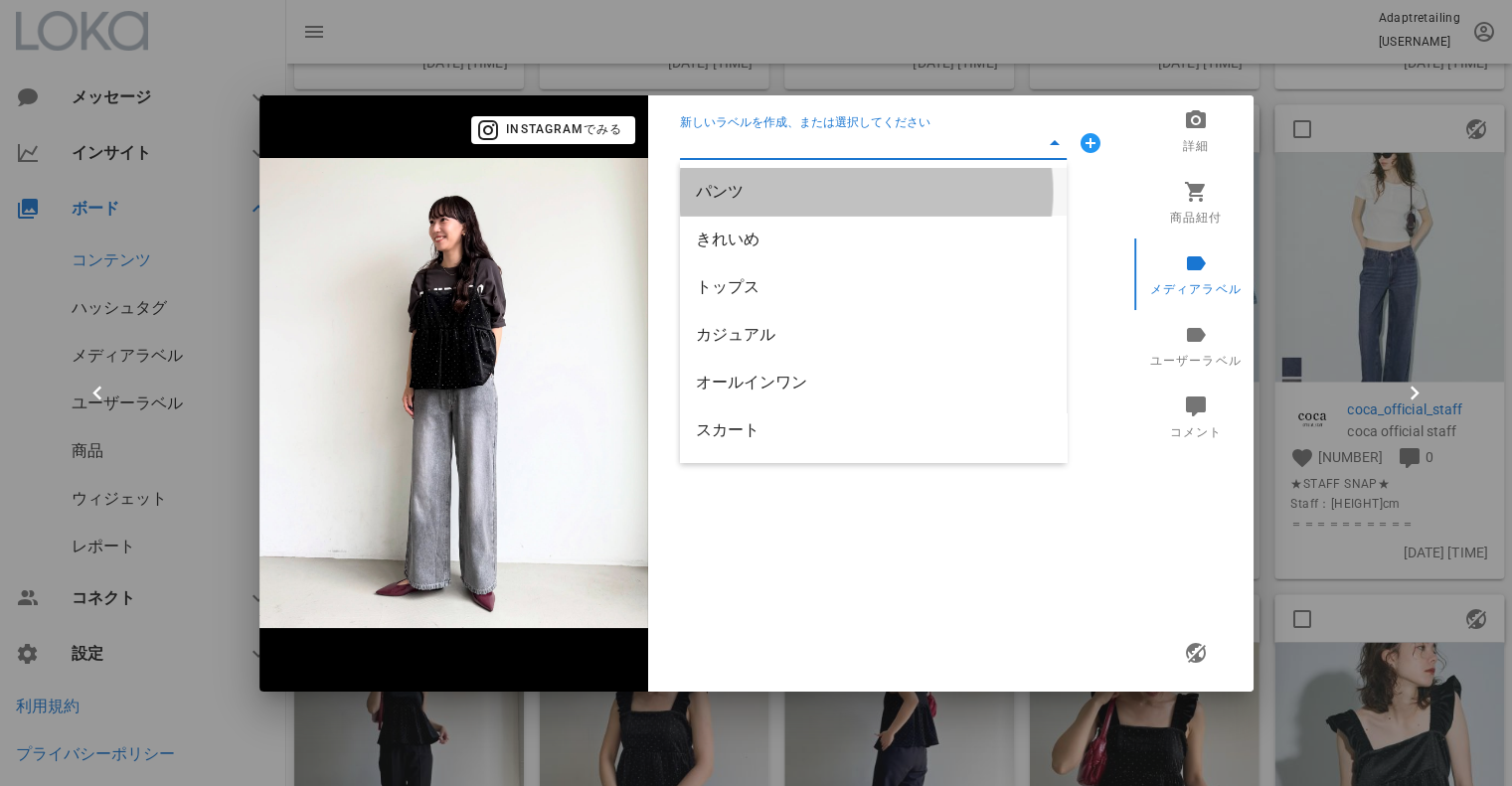 click on "パンツ" at bounding box center (873, 191) 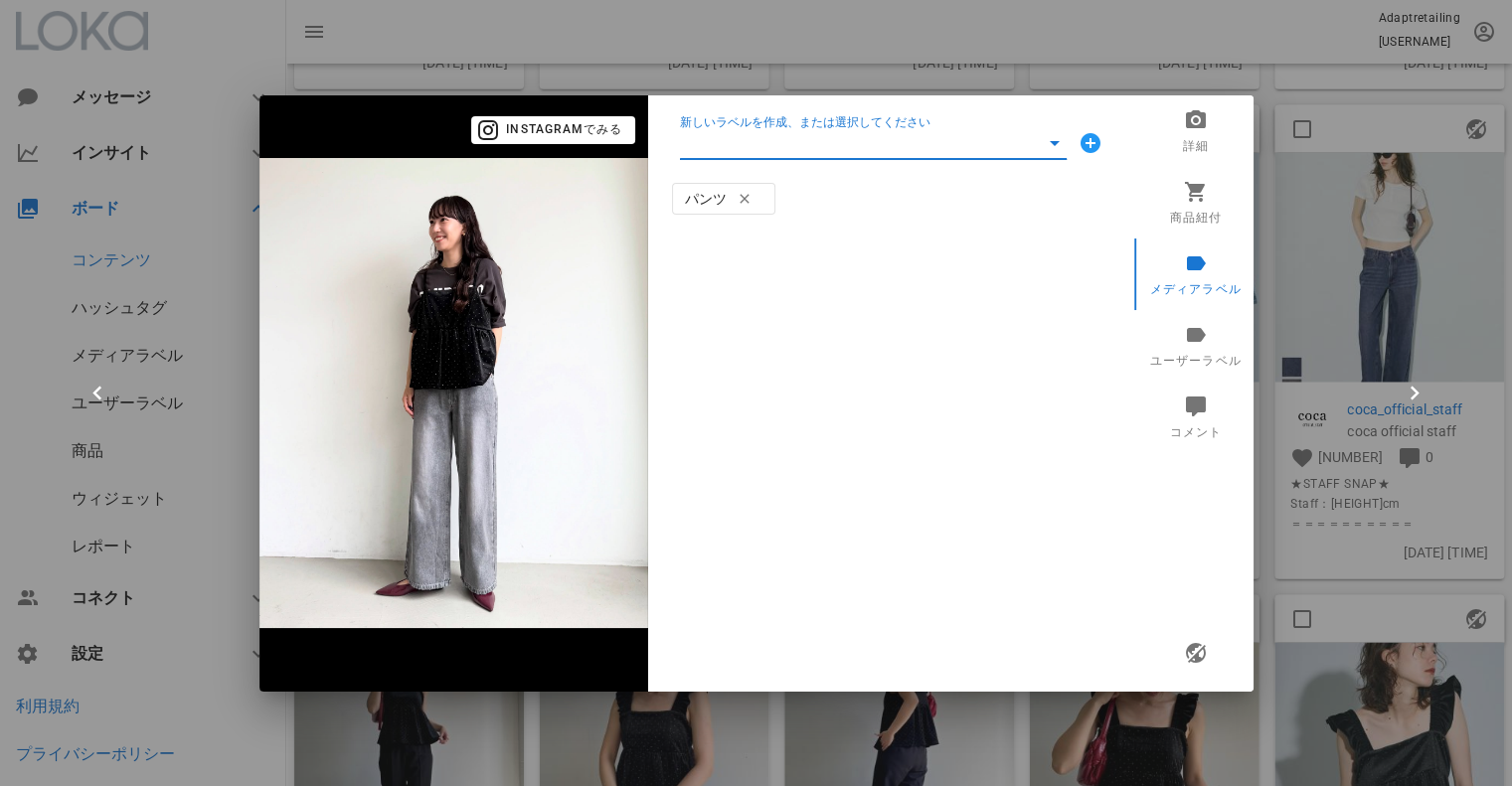click on "新しいラベルを作成、または選択してください" at bounding box center (859, 143) 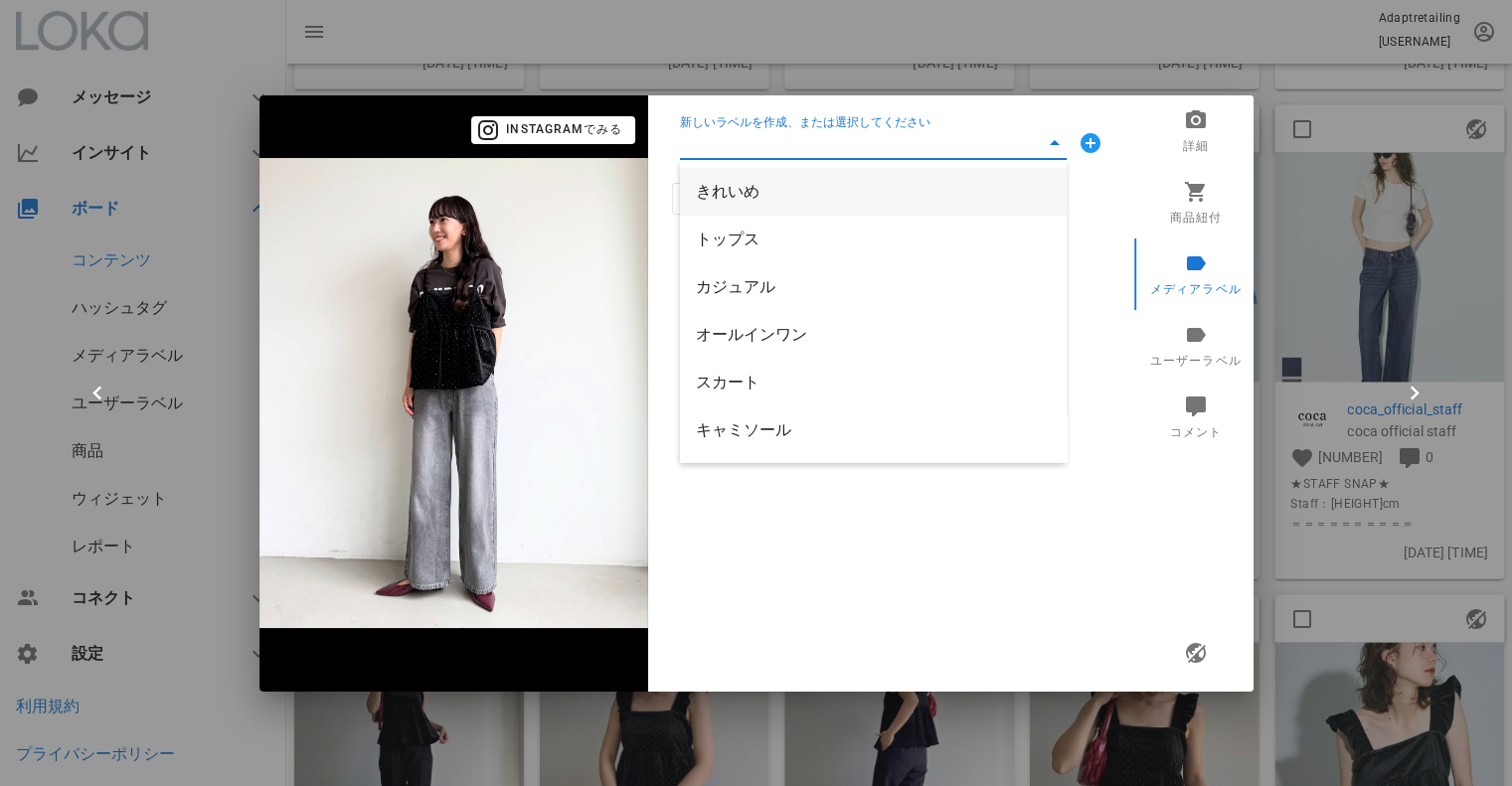 click on "きれいめ" at bounding box center [873, 191] 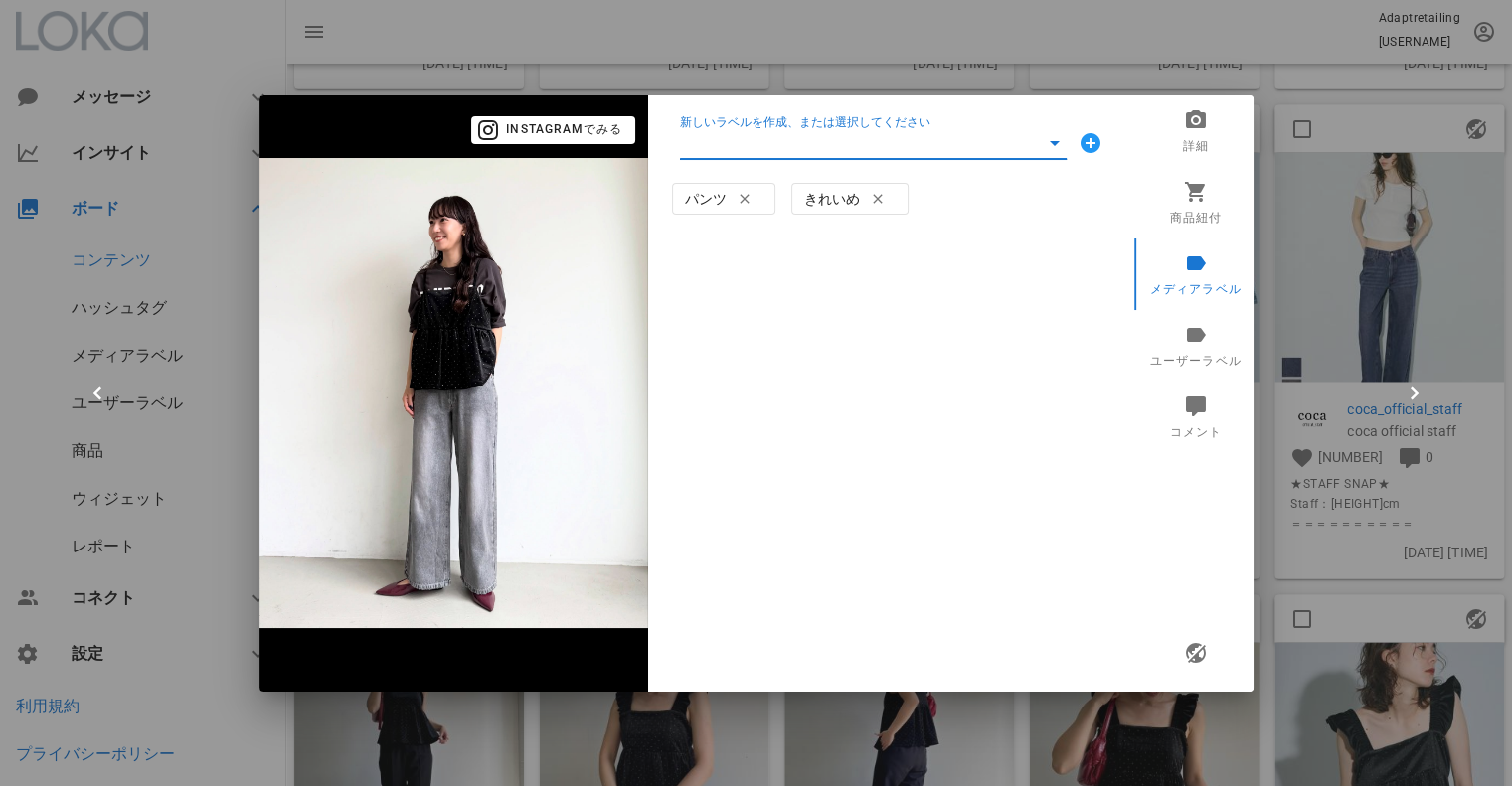 click on "新しいラベルを作成、または選択してください" at bounding box center (859, 143) 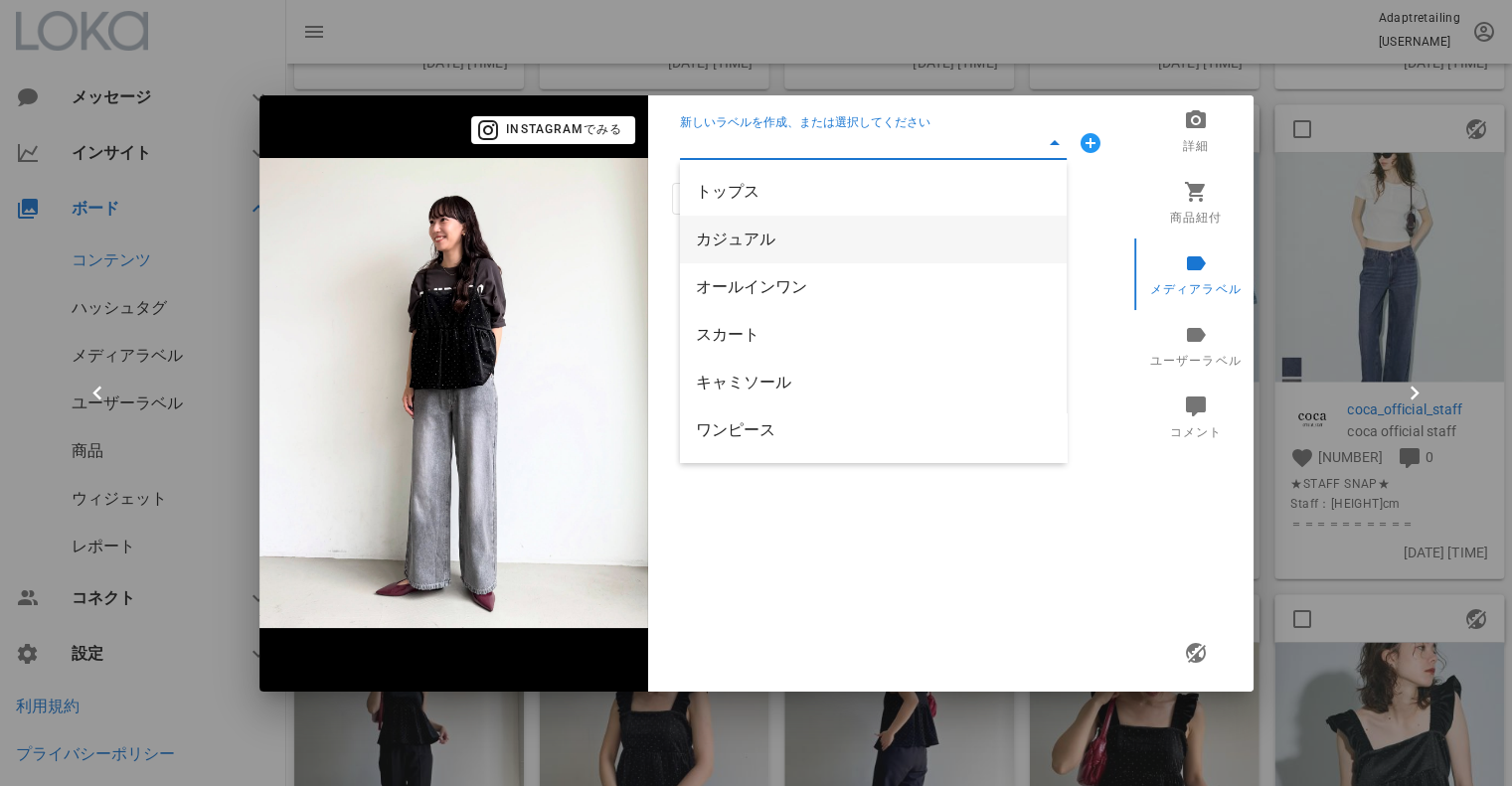 click on "カジュアル" at bounding box center (873, 238) 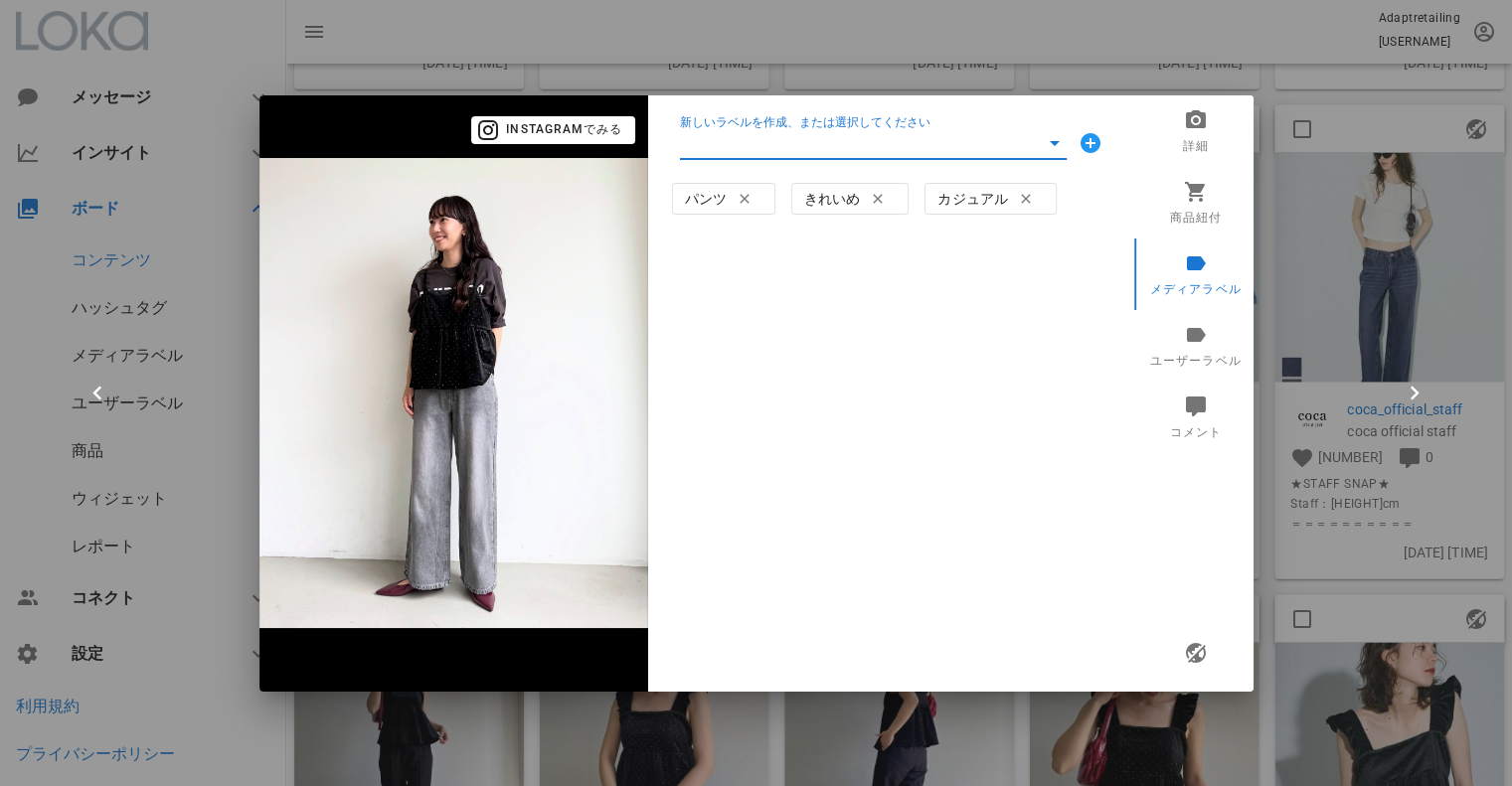 click on "新しいラベルを作成、または選択してください" at bounding box center (859, 143) 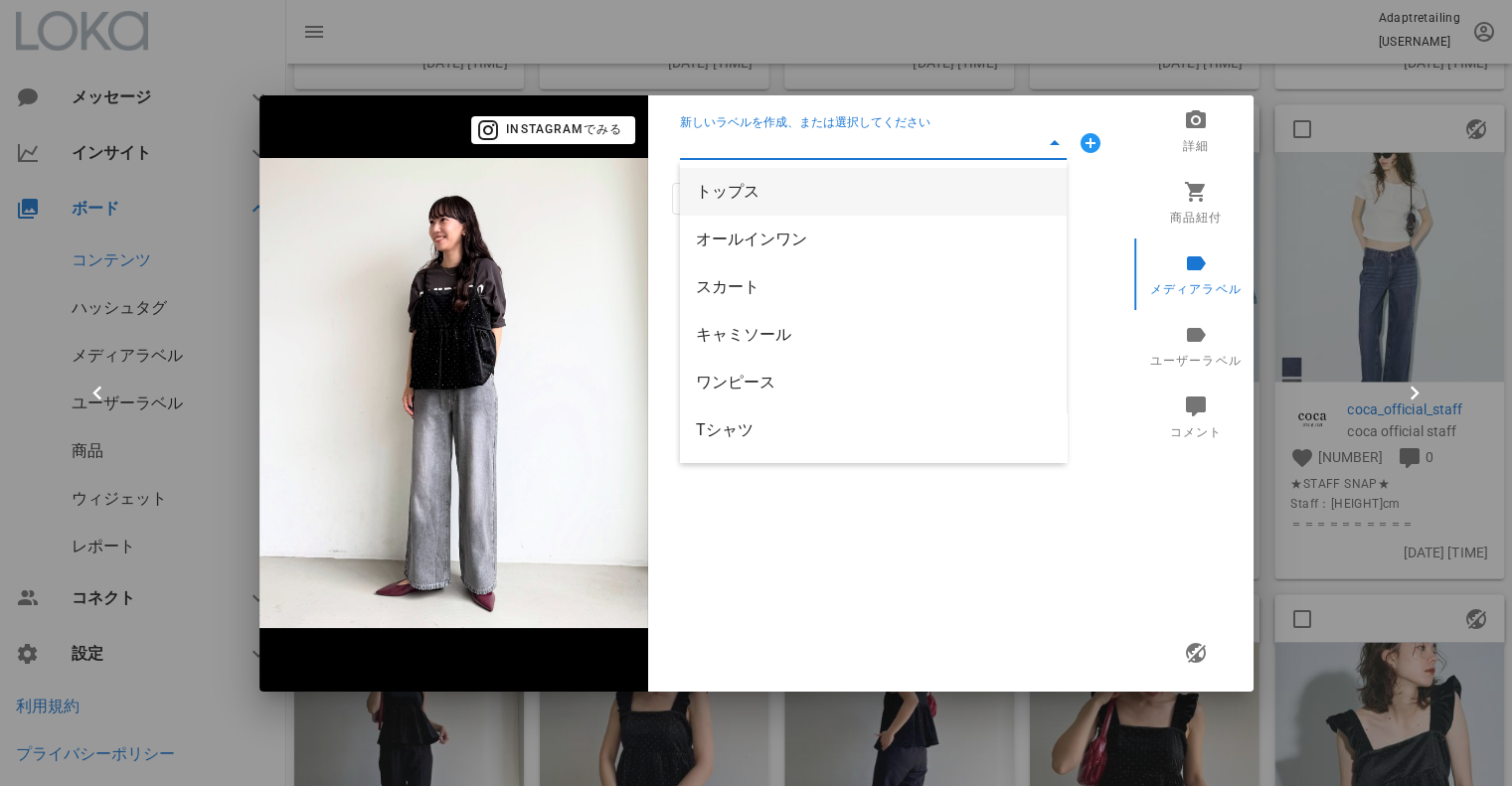 click on "トップス" at bounding box center [873, 191] 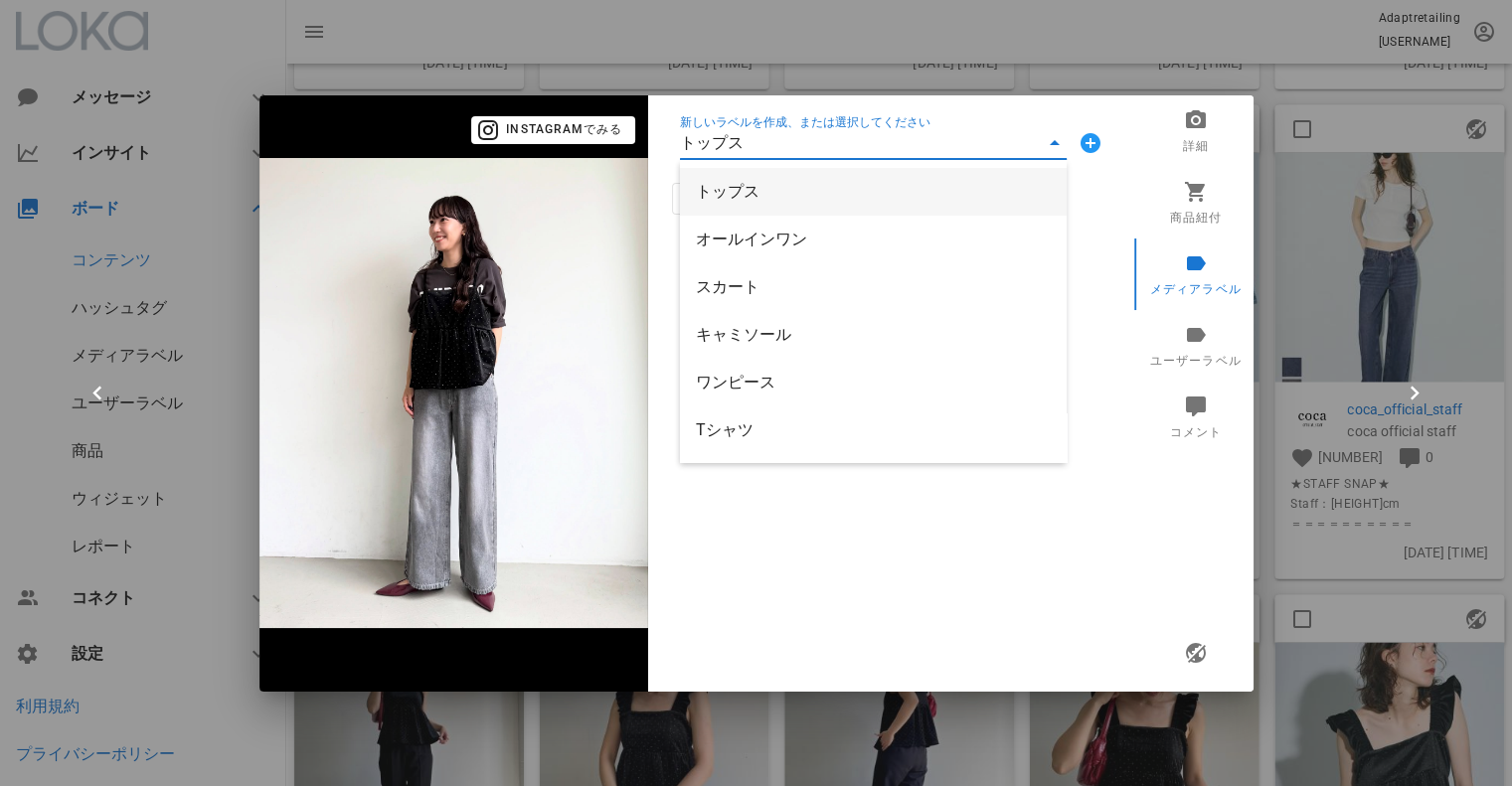 type 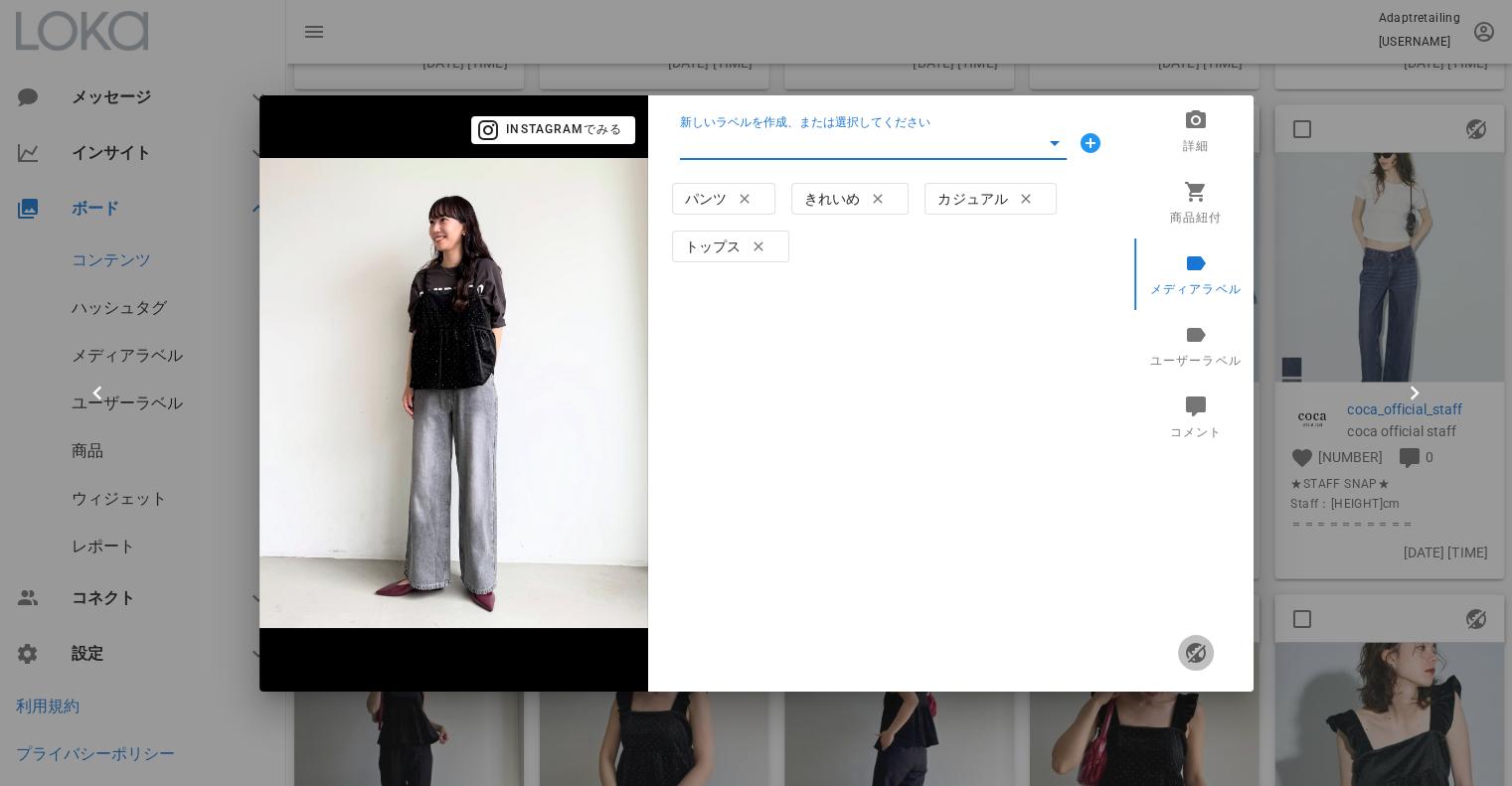 drag, startPoint x: 1194, startPoint y: 657, endPoint x: 1182, endPoint y: 655, distance: 12.165525 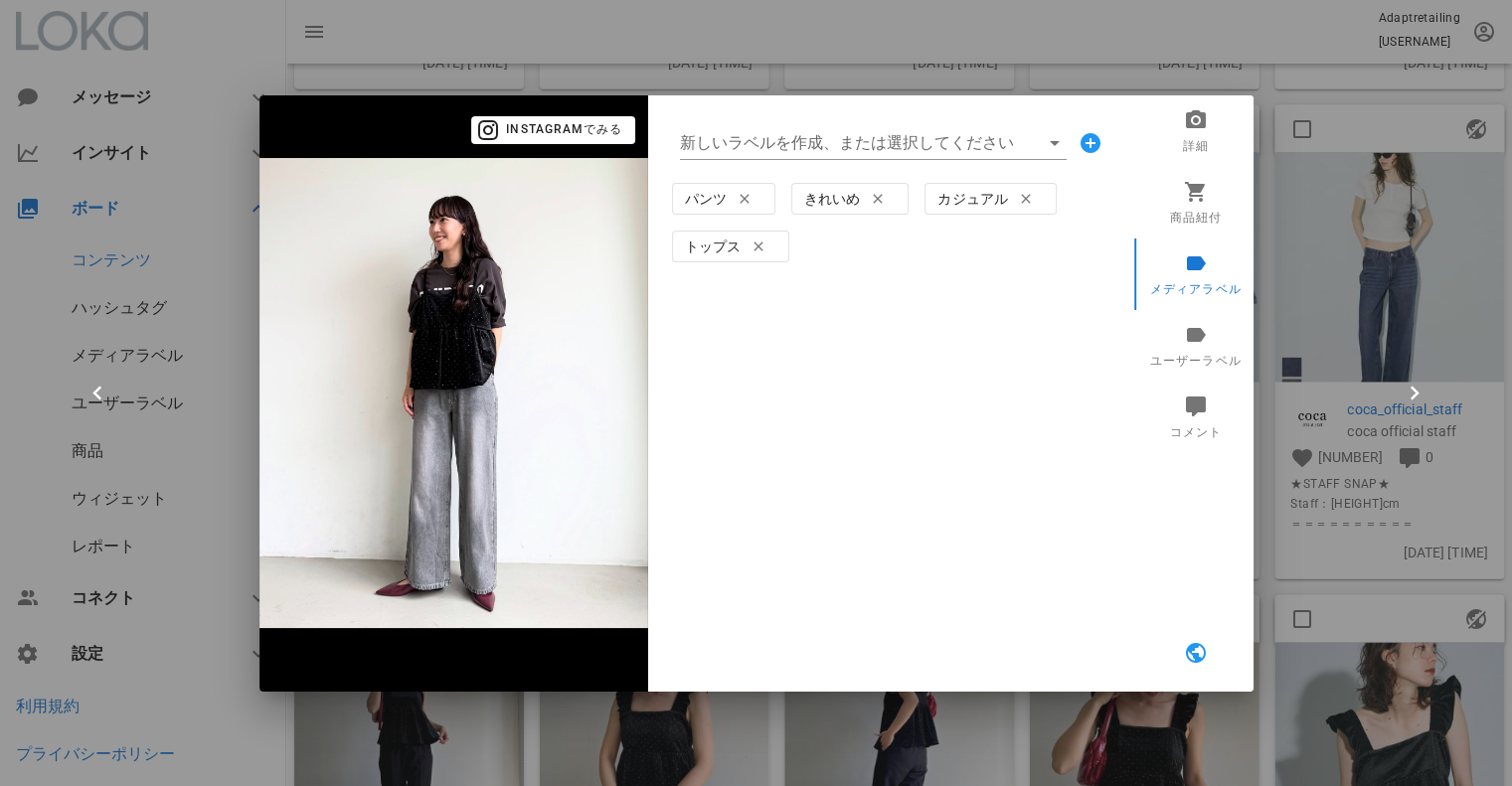 click at bounding box center [756, 393] 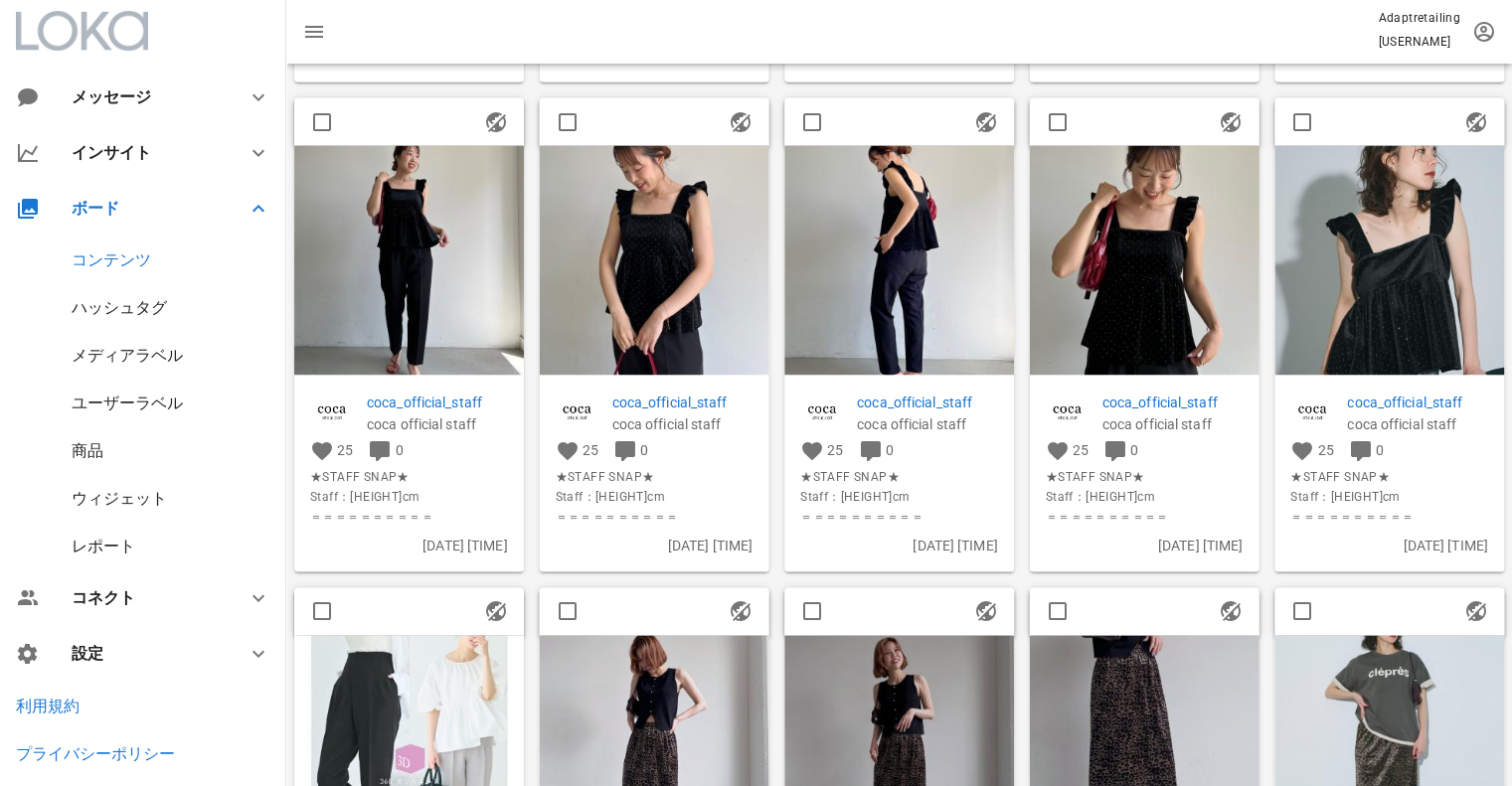 scroll, scrollTop: 2882, scrollLeft: 0, axis: vertical 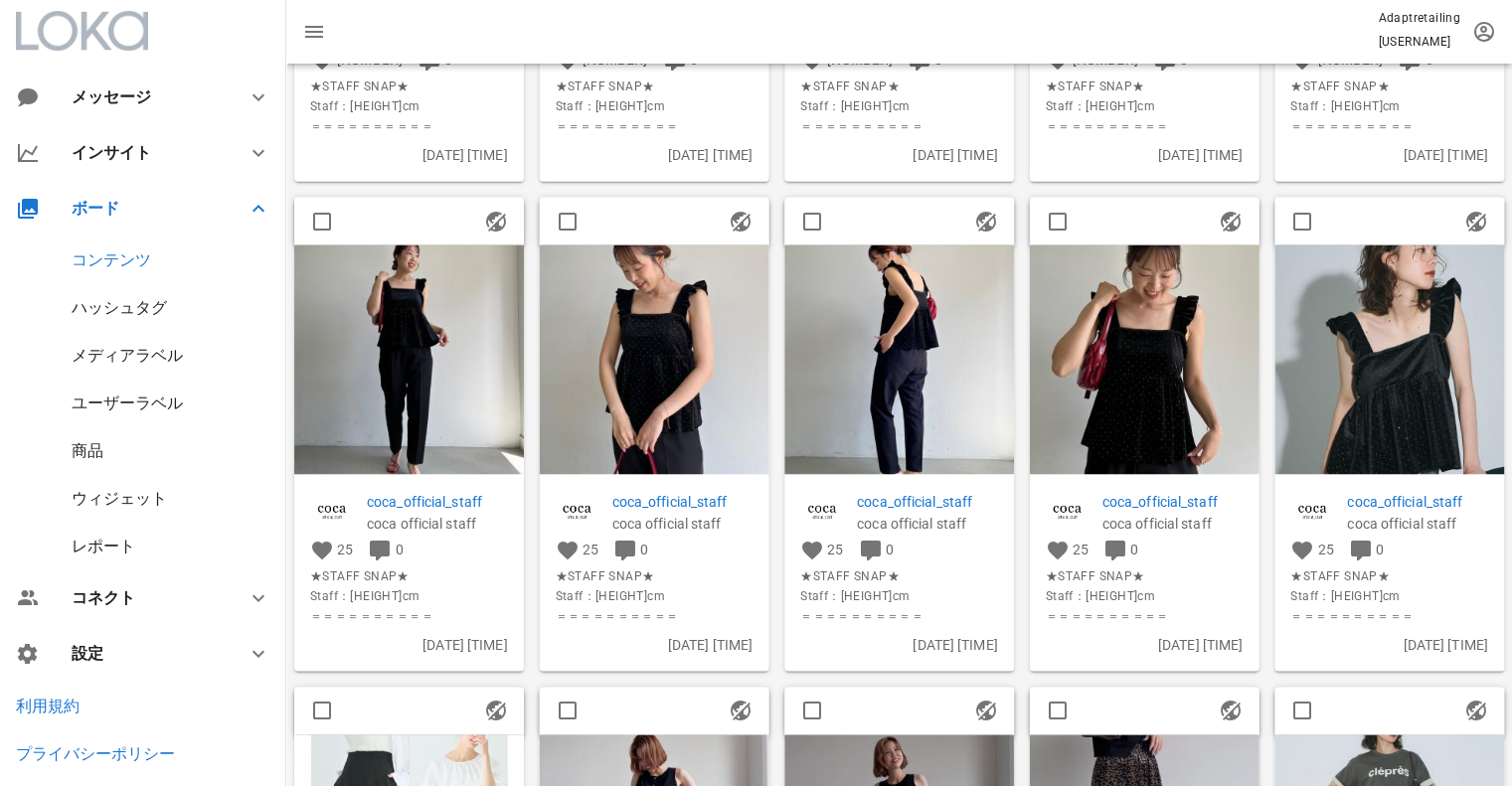 click at bounding box center (1144, 359) 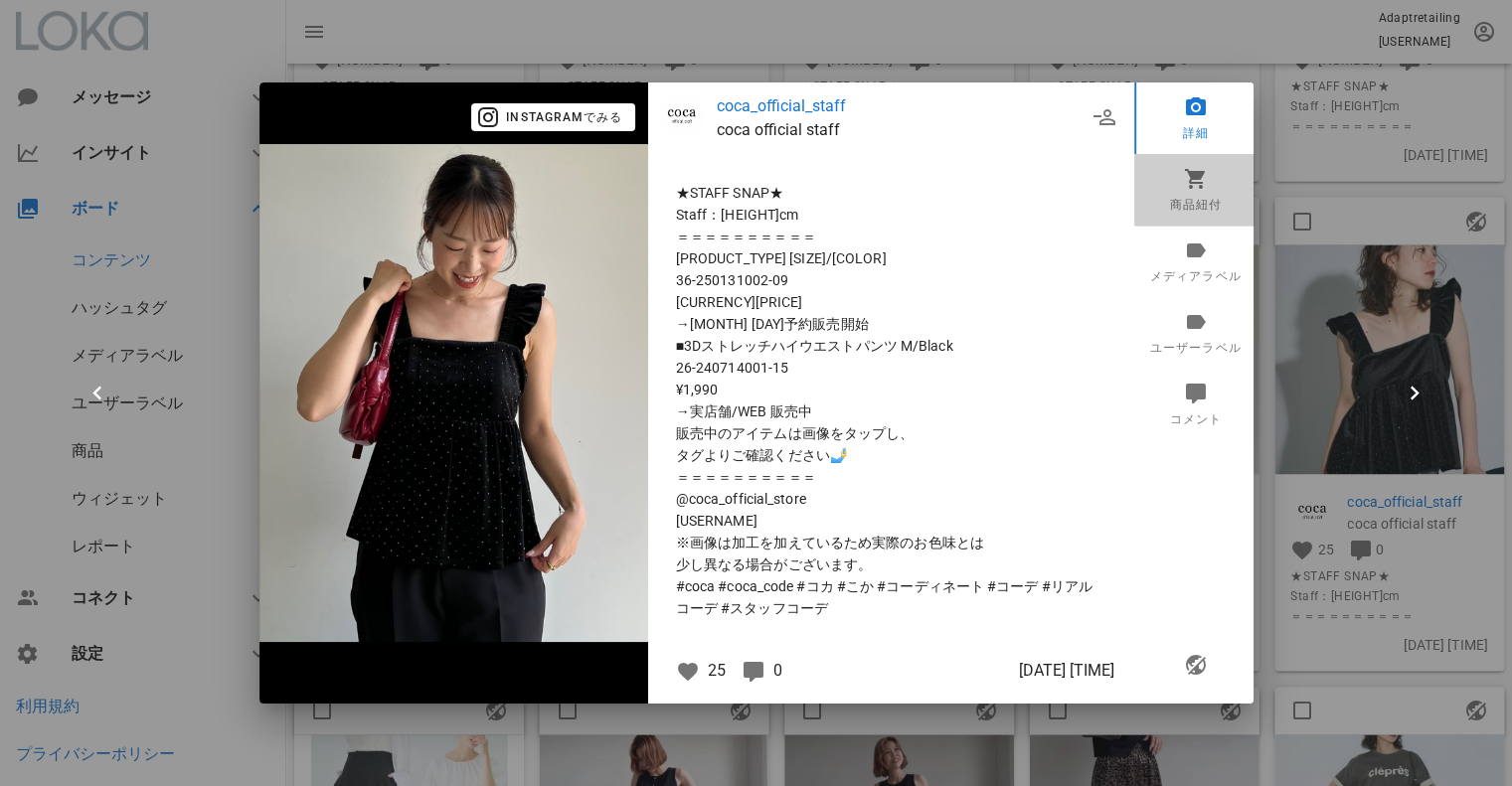 click on "商品紐付" at bounding box center [1196, 190] 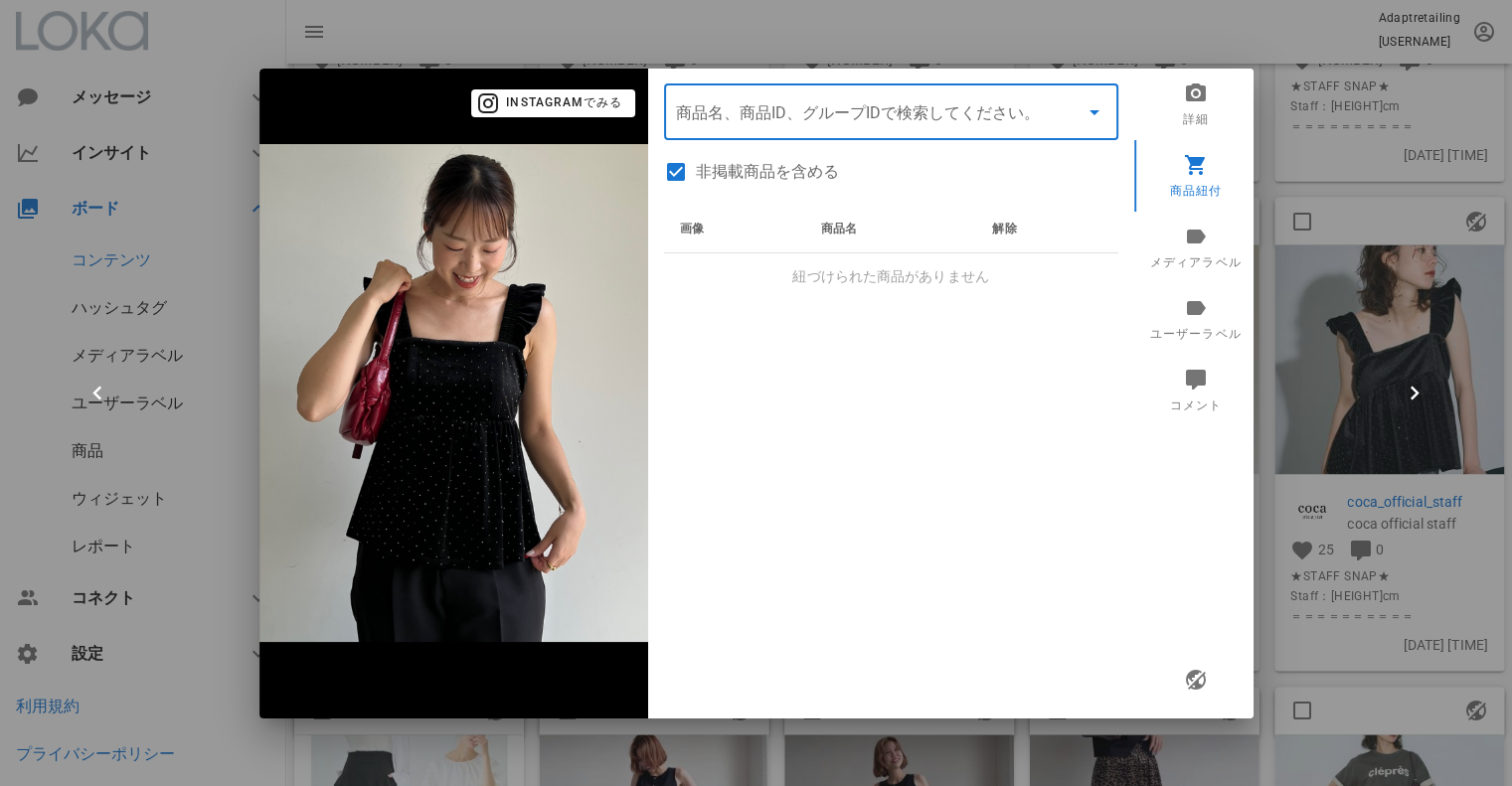 click on "商品" at bounding box center [863, 112] 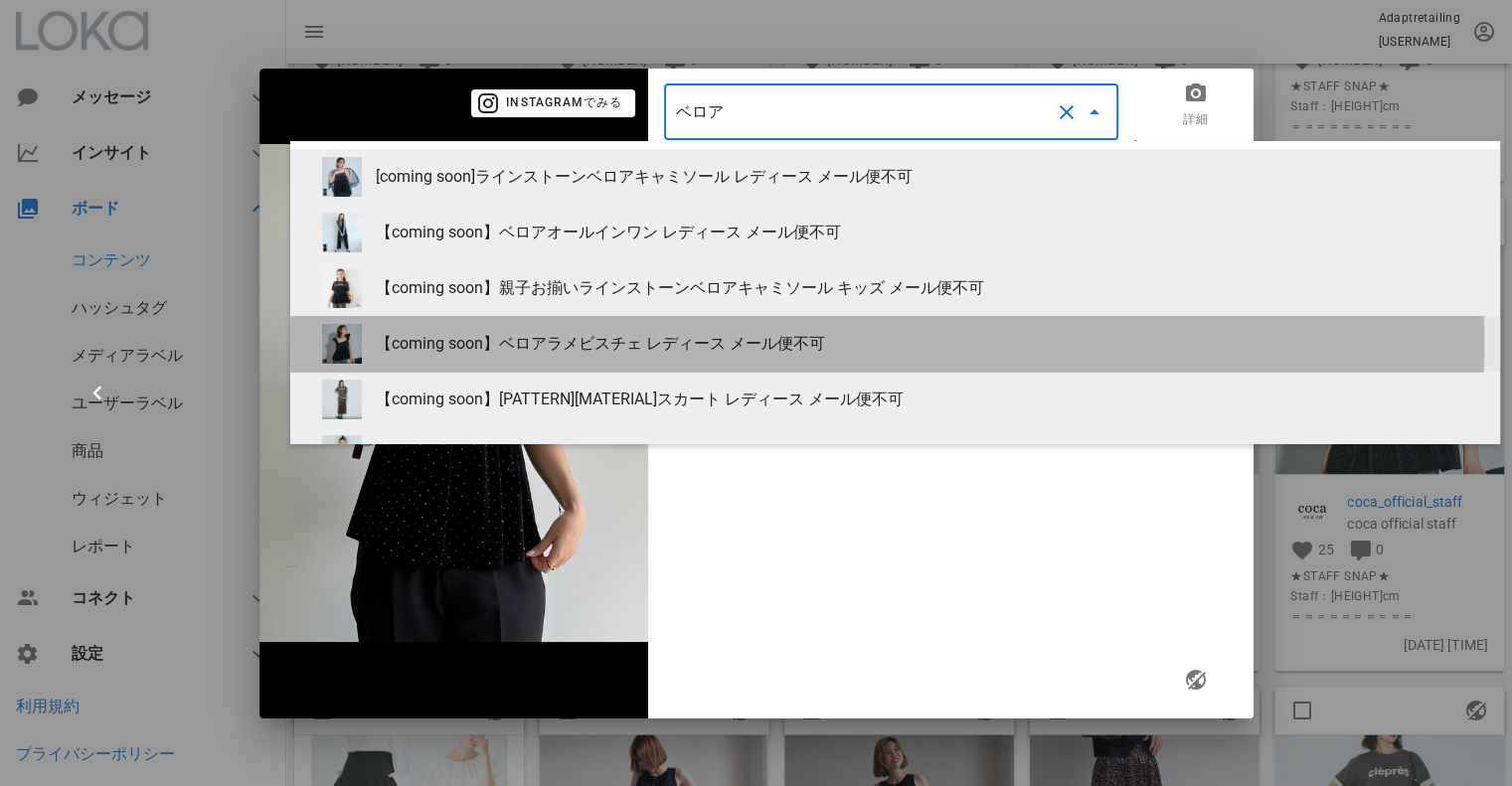 click on "【coming soon】ベロアラメビスチェ レディース メール便不可" at bounding box center (929, 343) 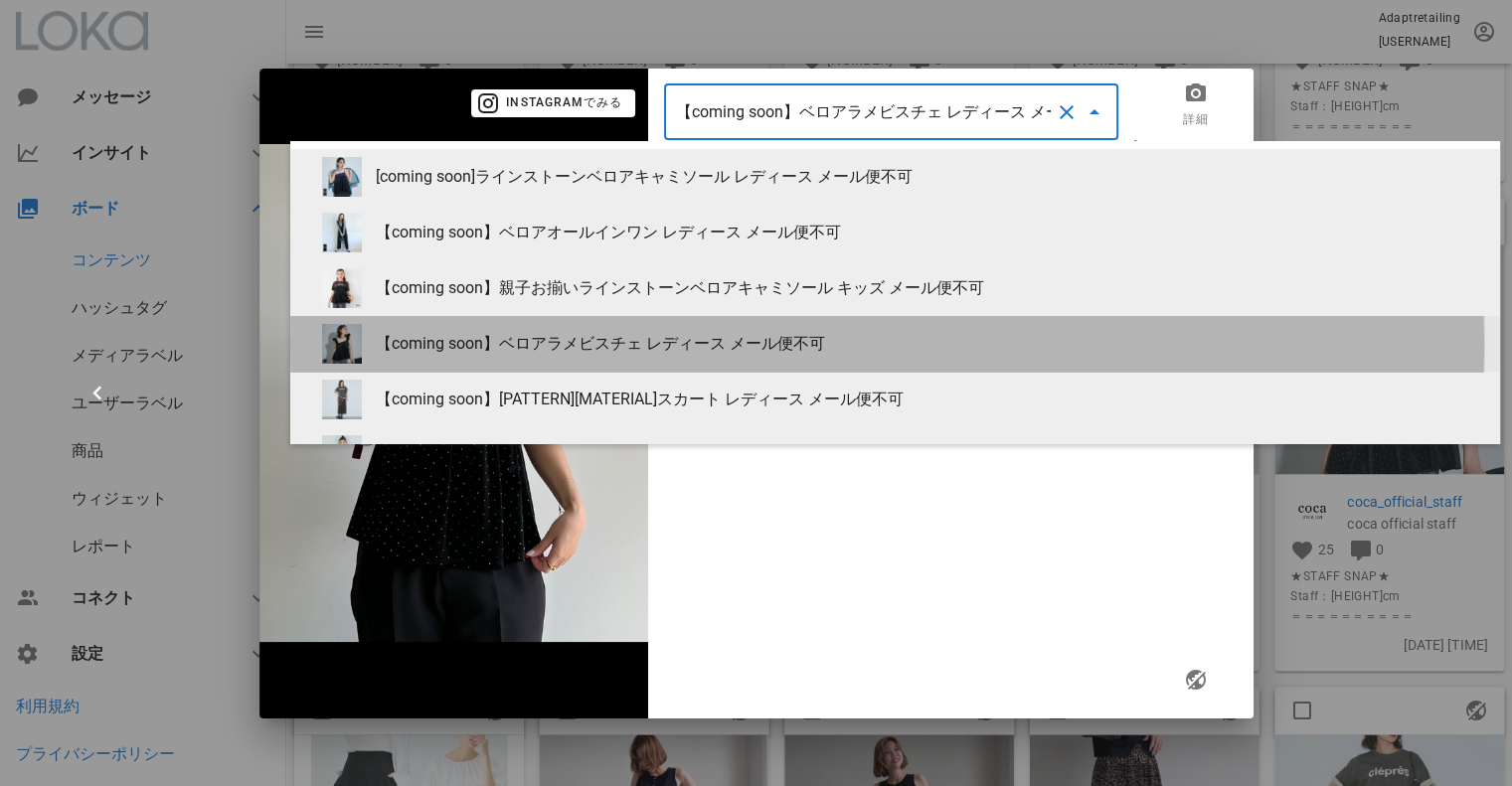 type 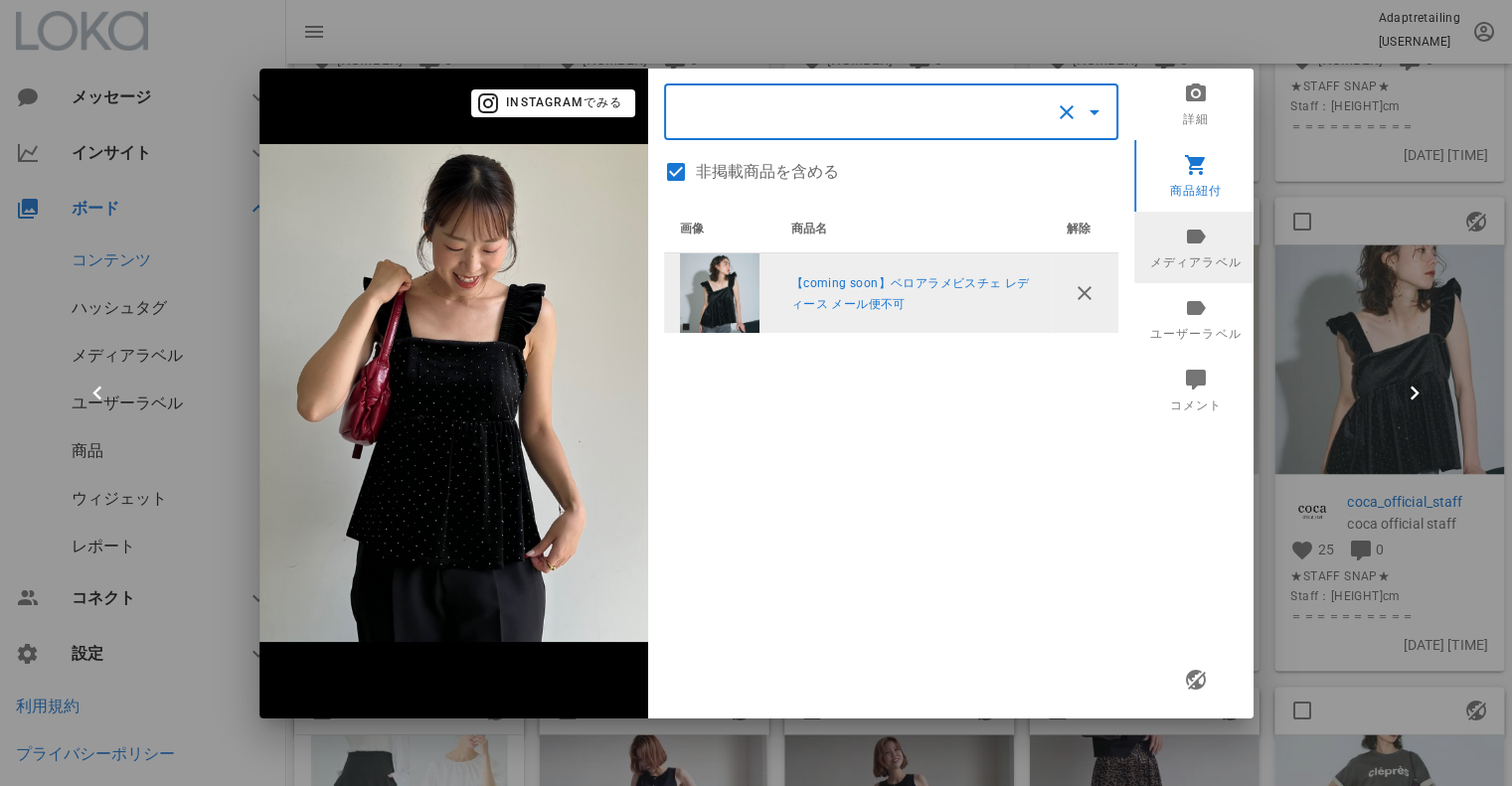 click at bounding box center (1195, 236) 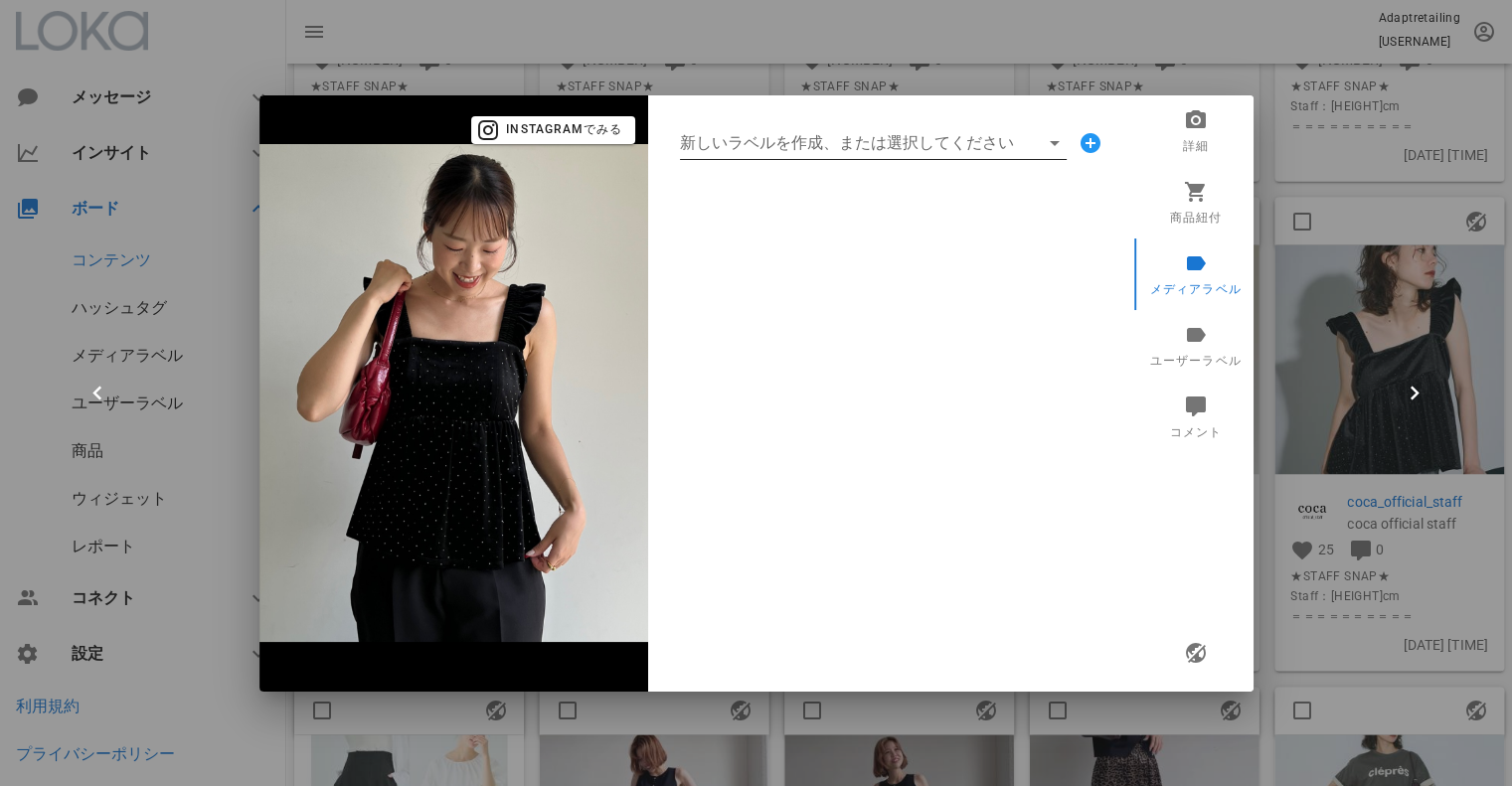 click on "新しいラベルを作成、または選択してください" at bounding box center [859, 143] 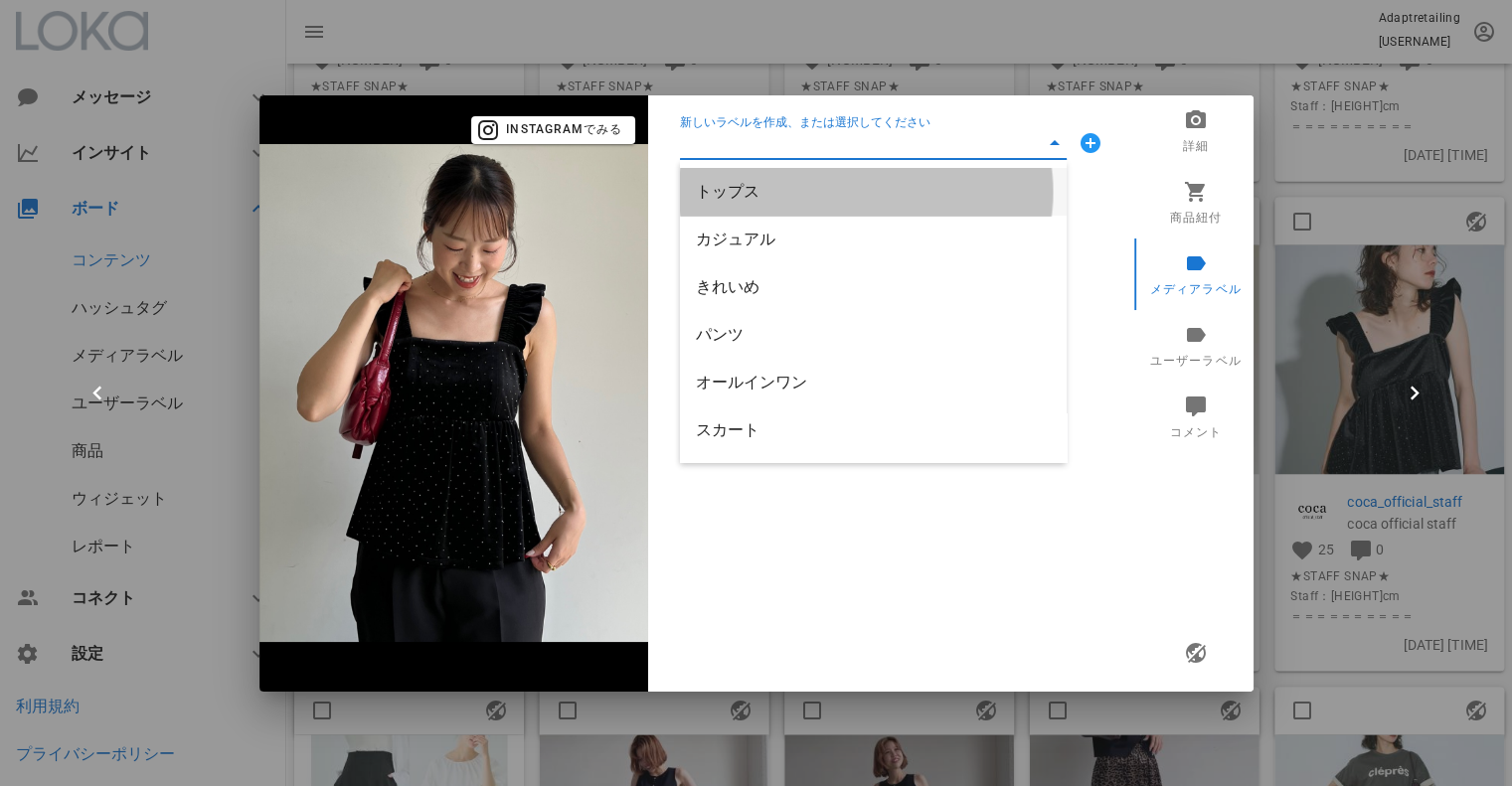 click on "トップス" at bounding box center (873, 191) 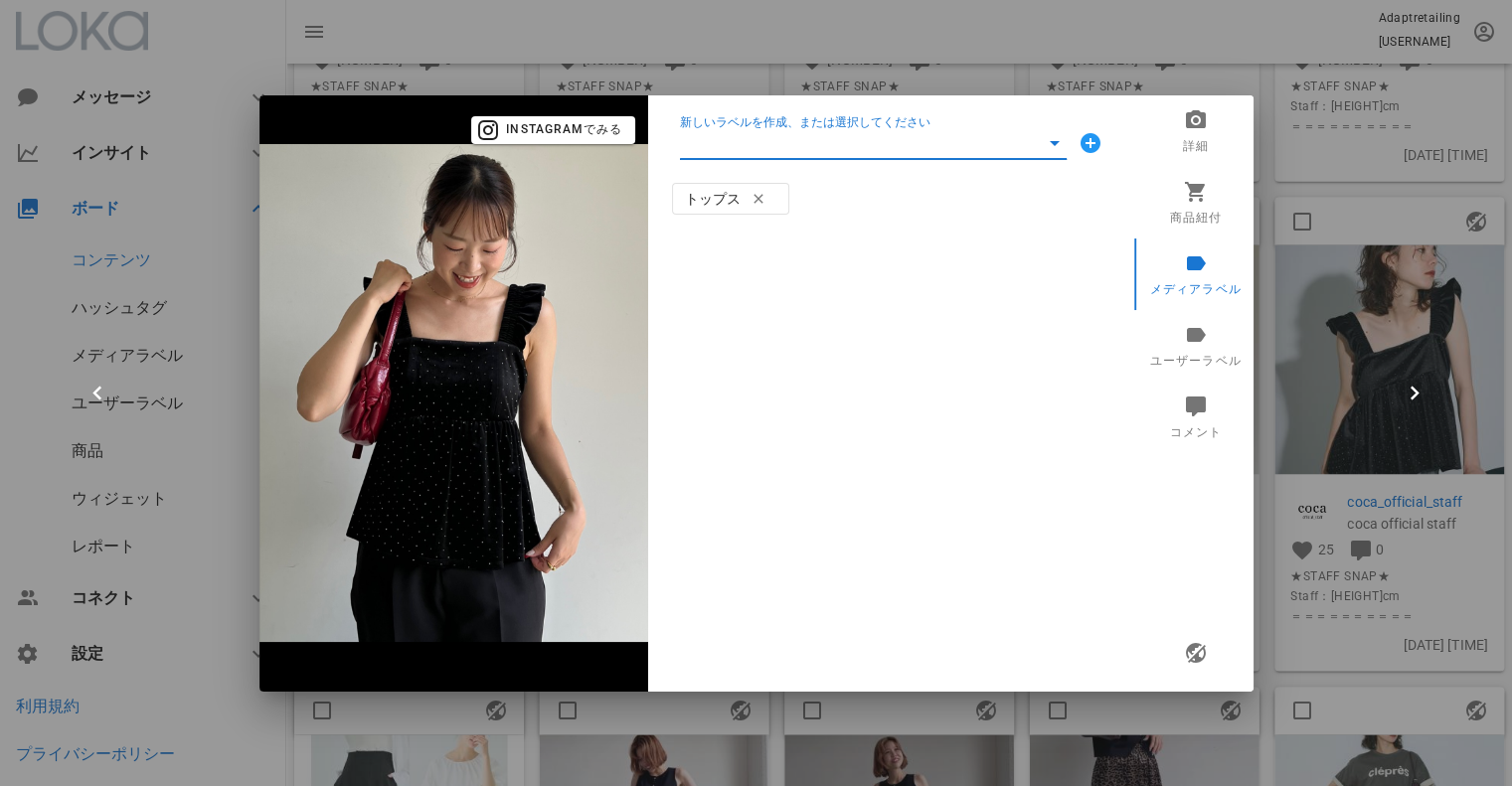 click on "新しいラベルを作成、または選択してください" at bounding box center (859, 143) 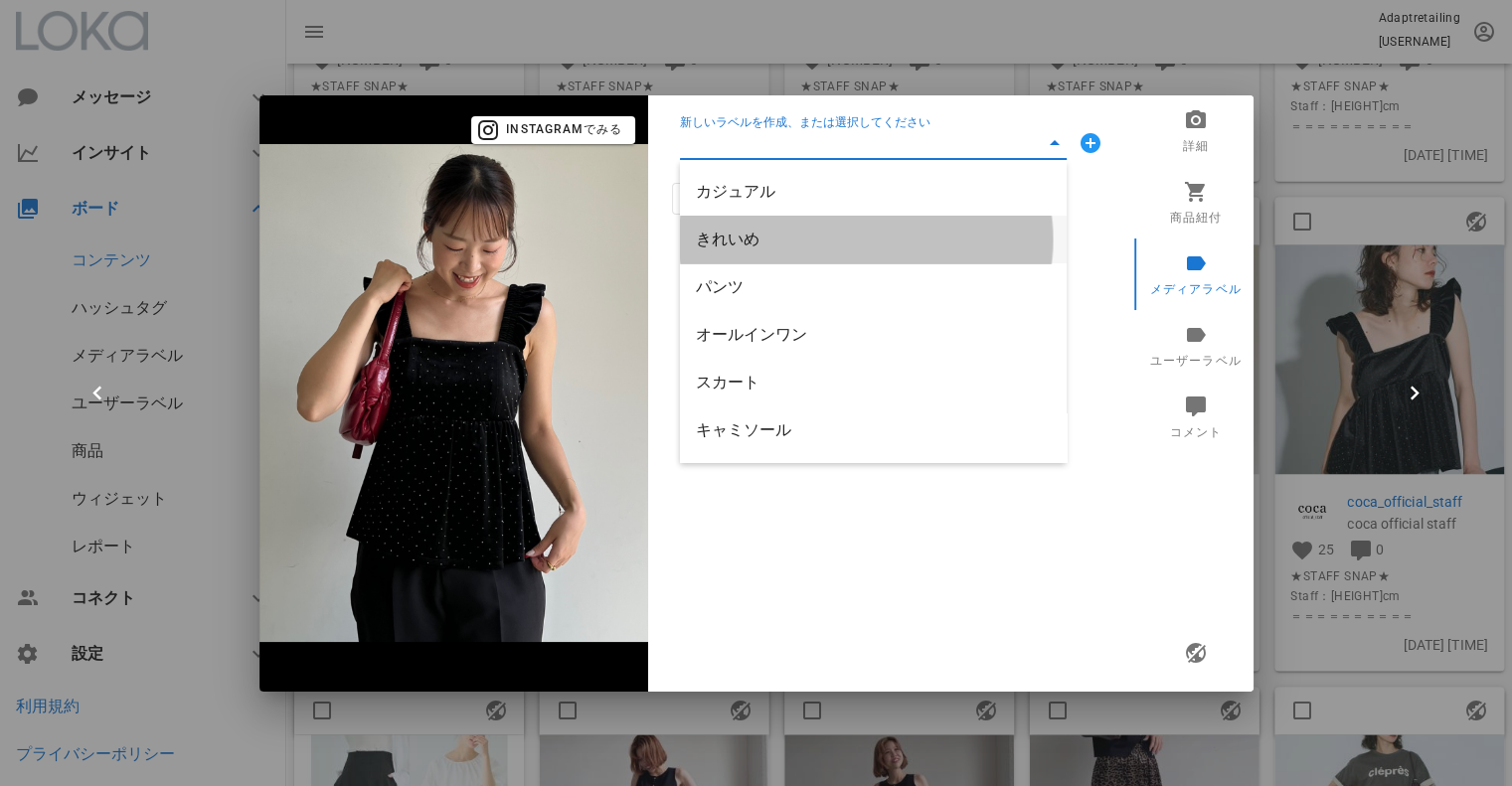 click on "きれいめ" at bounding box center [873, 238] 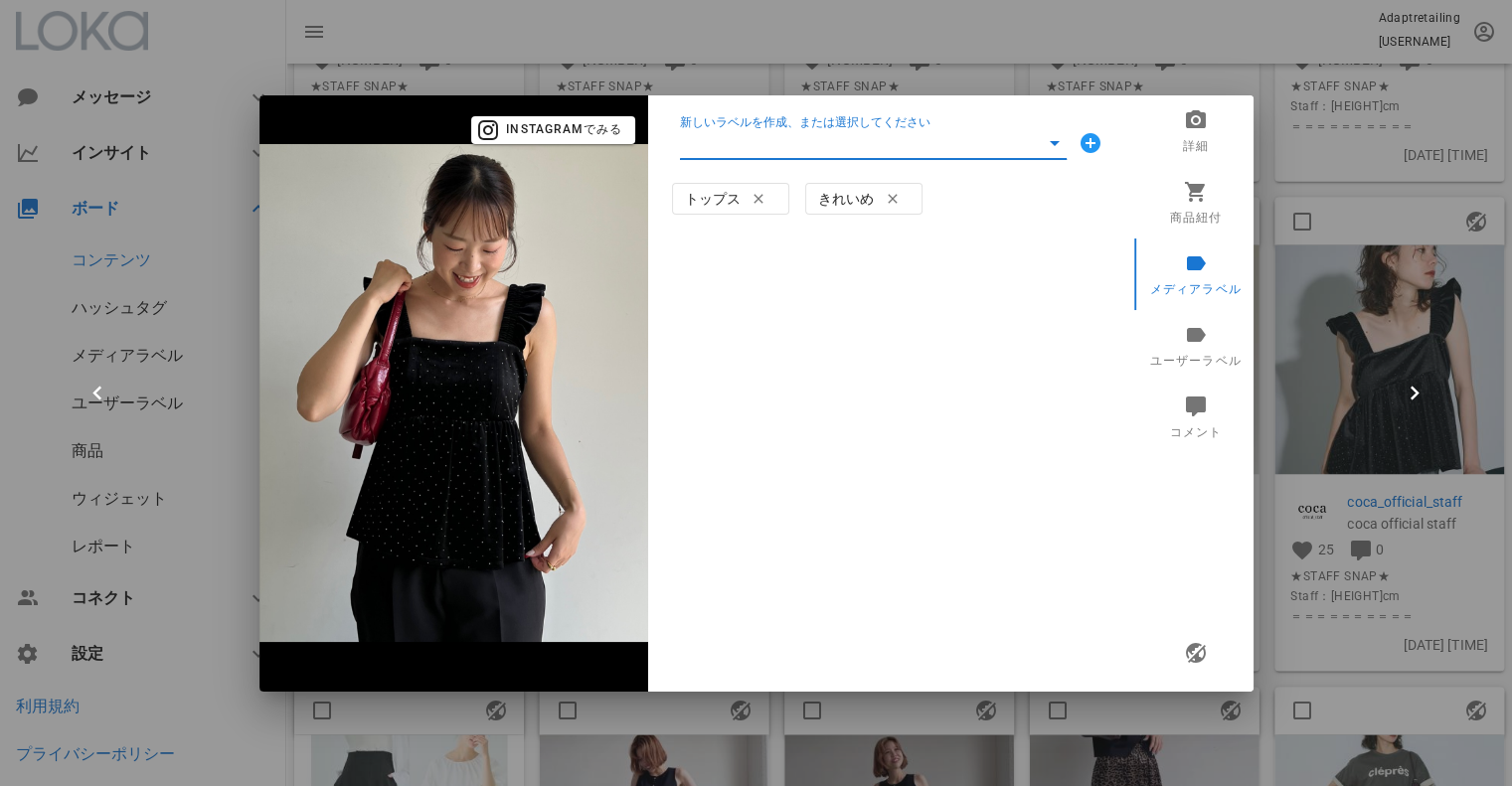 drag, startPoint x: 754, startPoint y: 143, endPoint x: 748, endPoint y: 158, distance: 16.155494 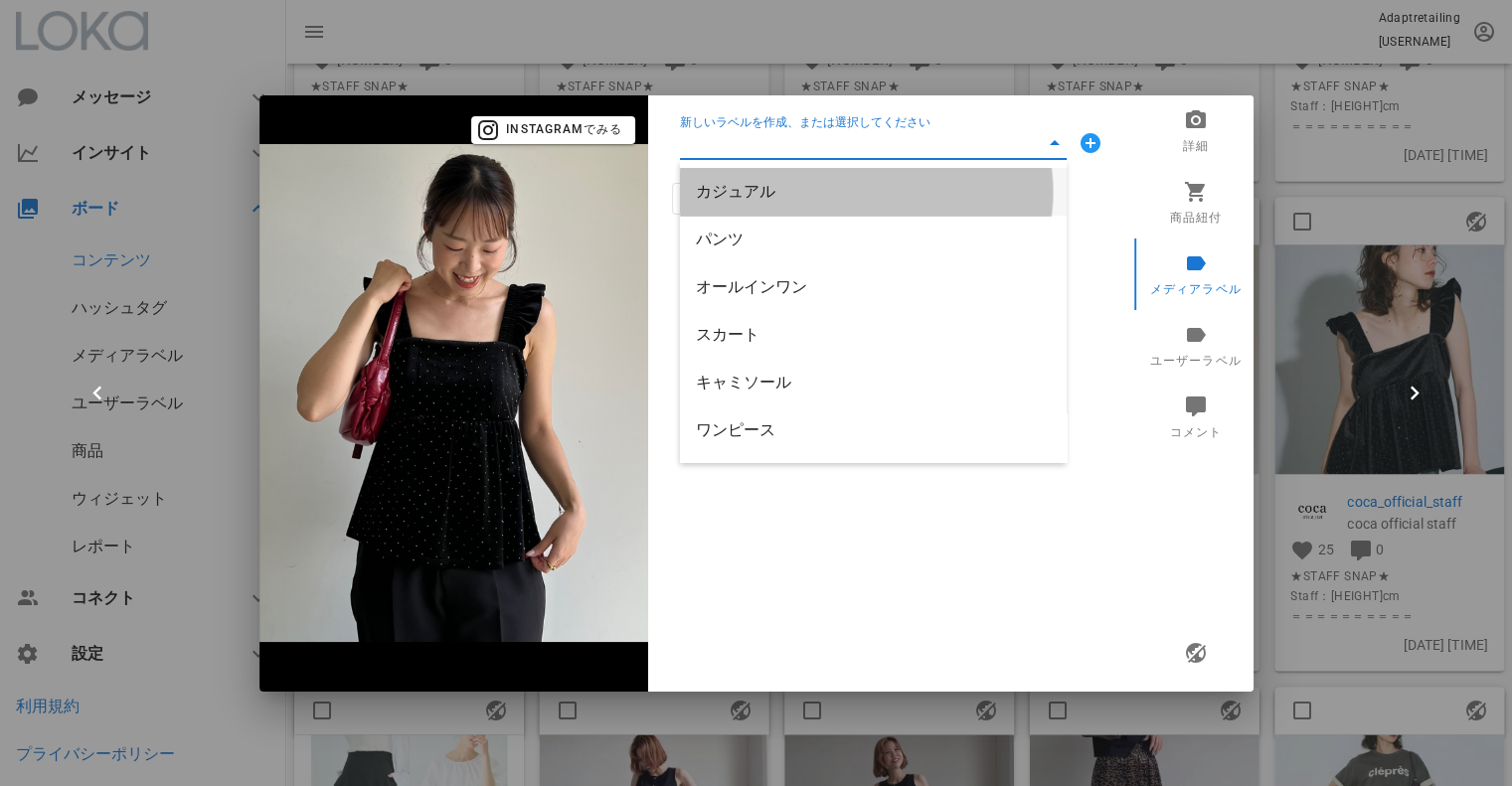click on "カジュアル" at bounding box center (873, 191) 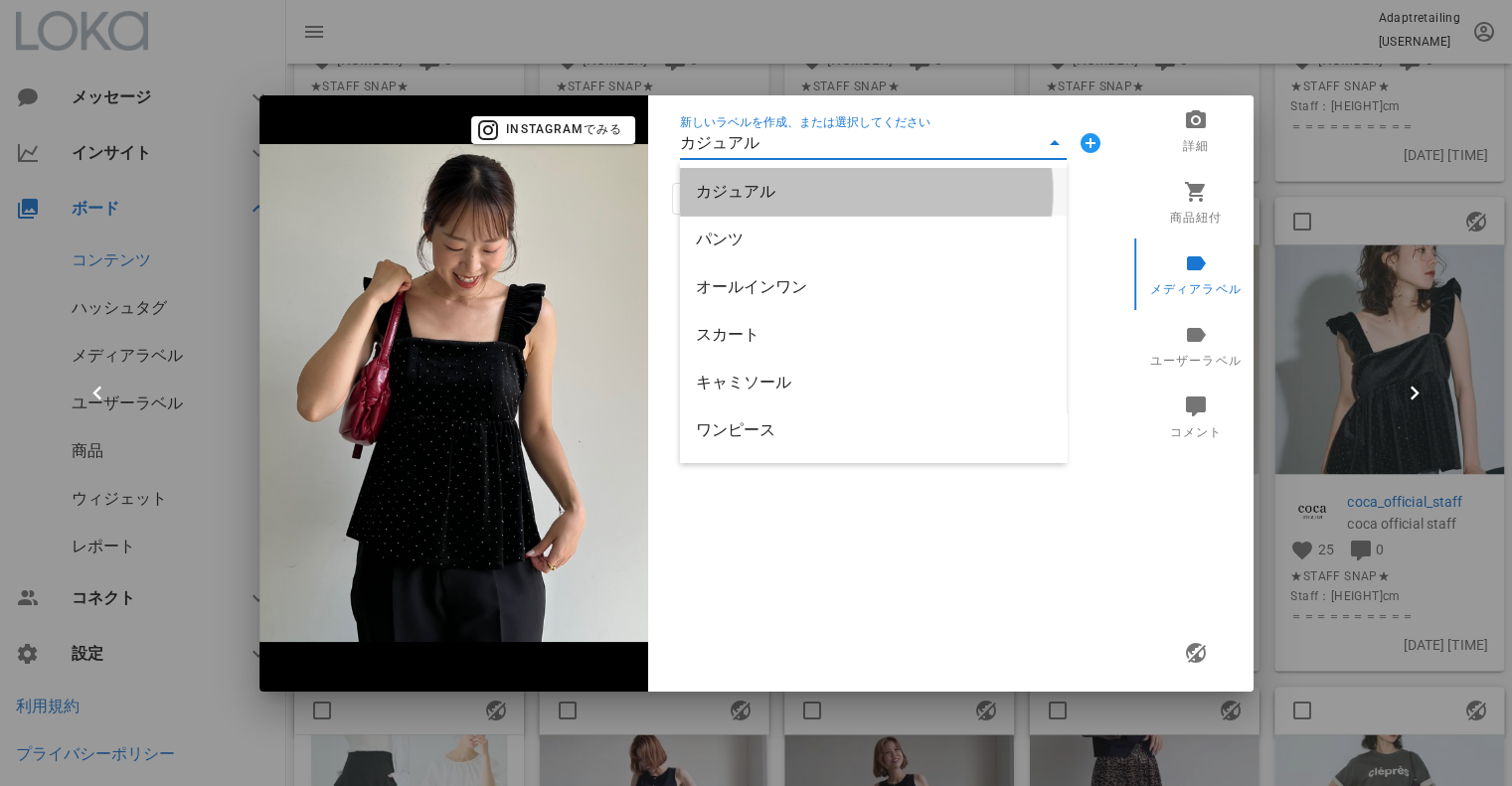 type 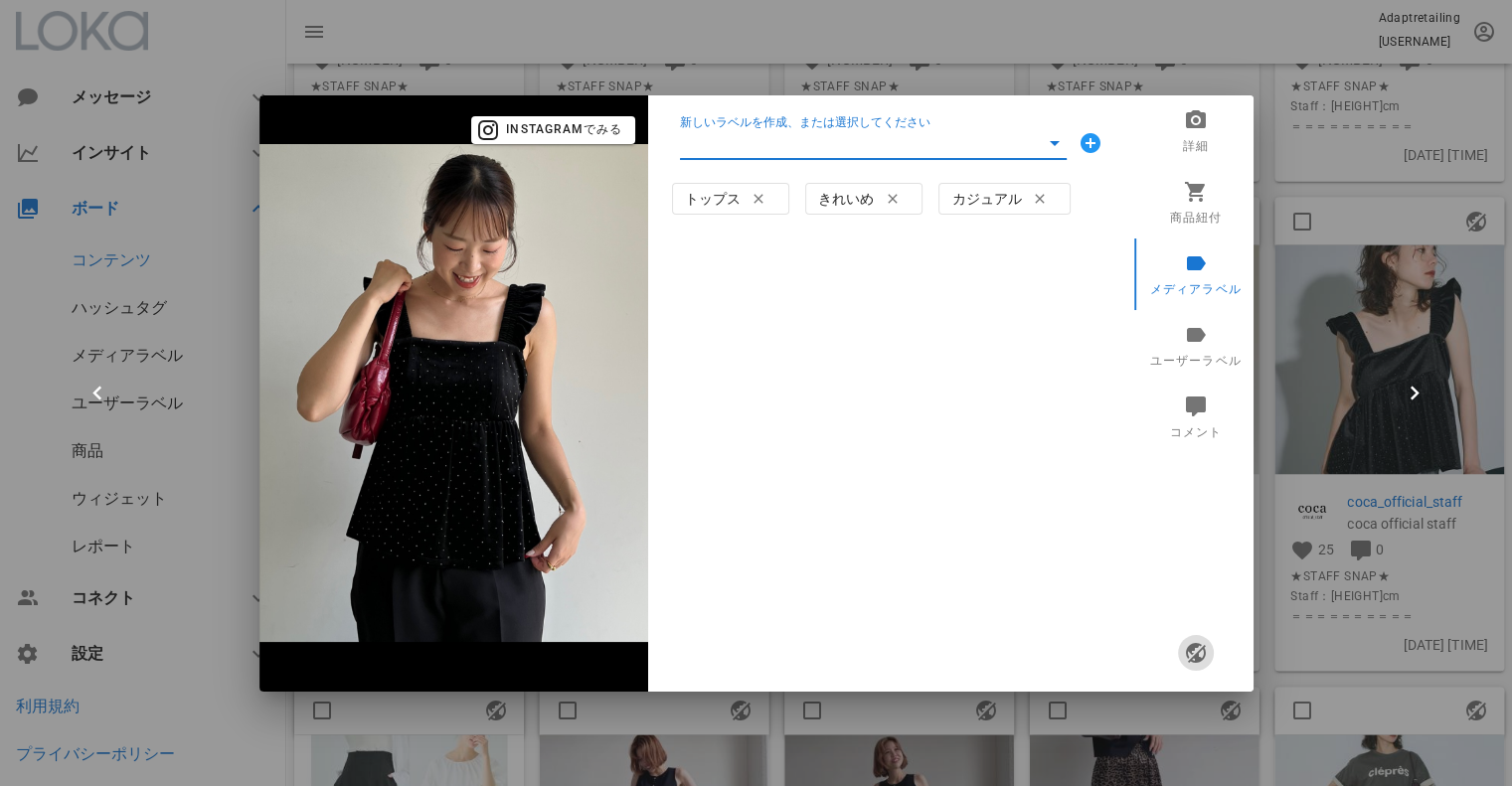 click at bounding box center (1195, 653) 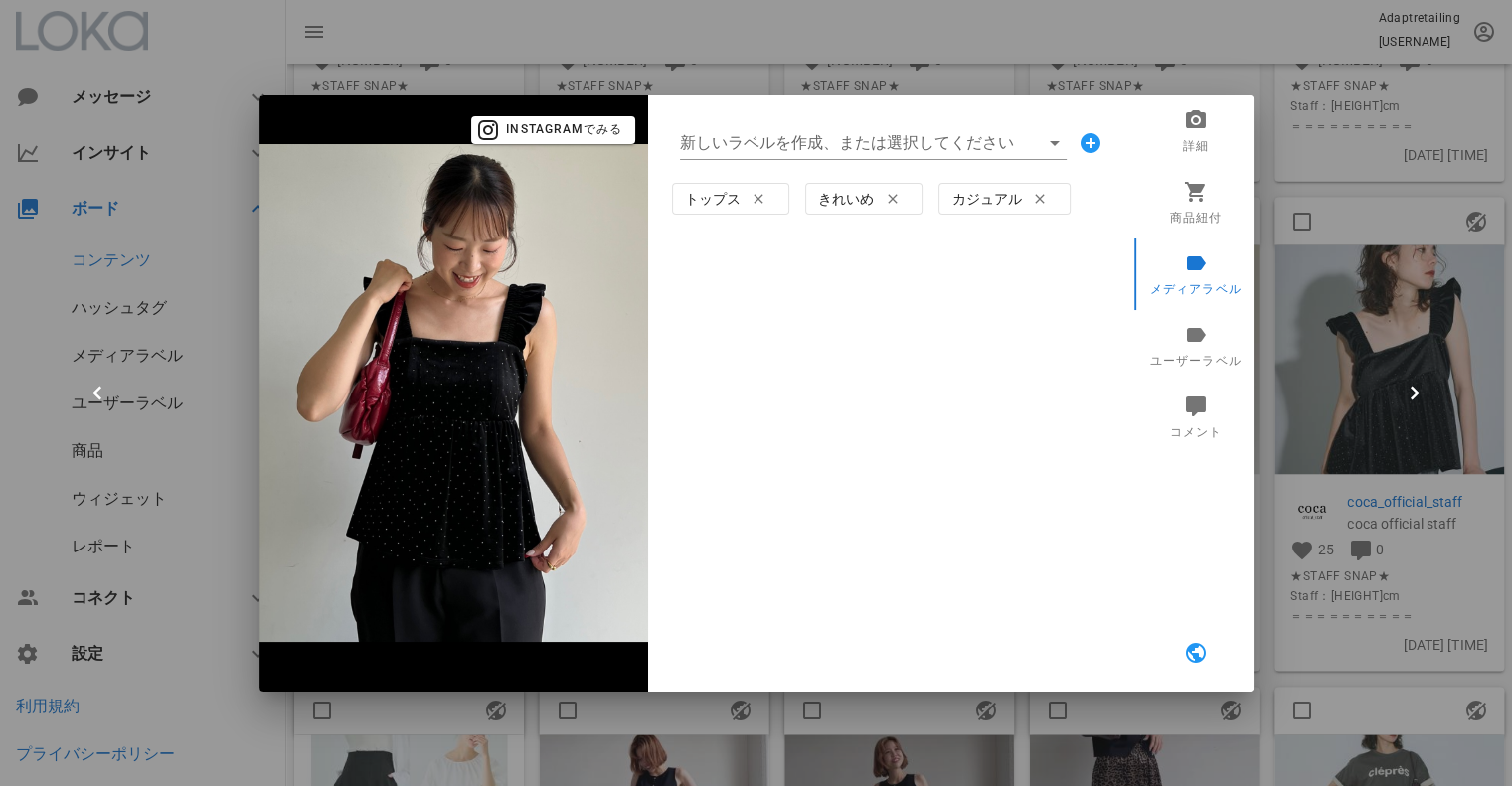 click at bounding box center (756, 393) 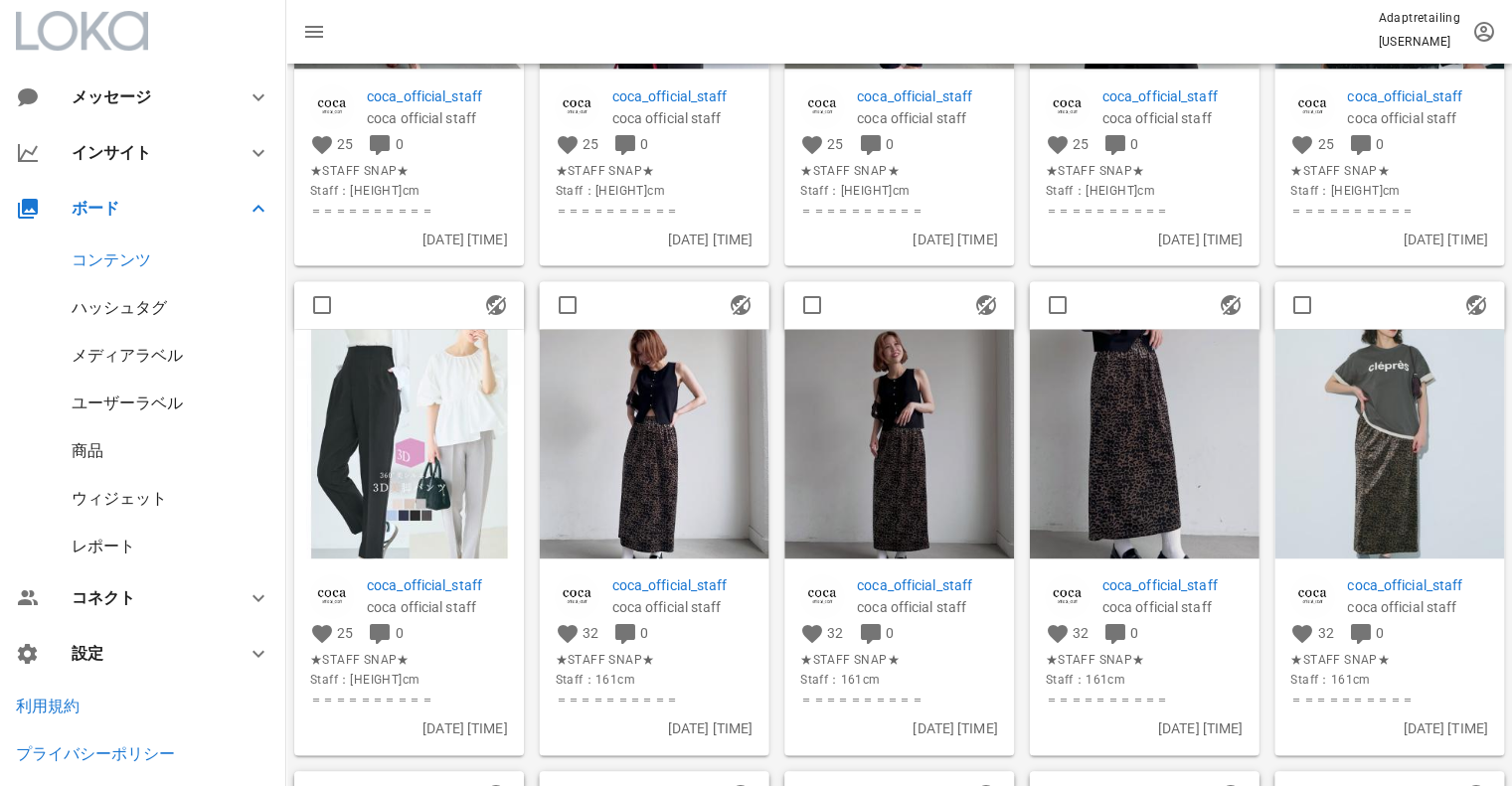 scroll, scrollTop: 3478, scrollLeft: 0, axis: vertical 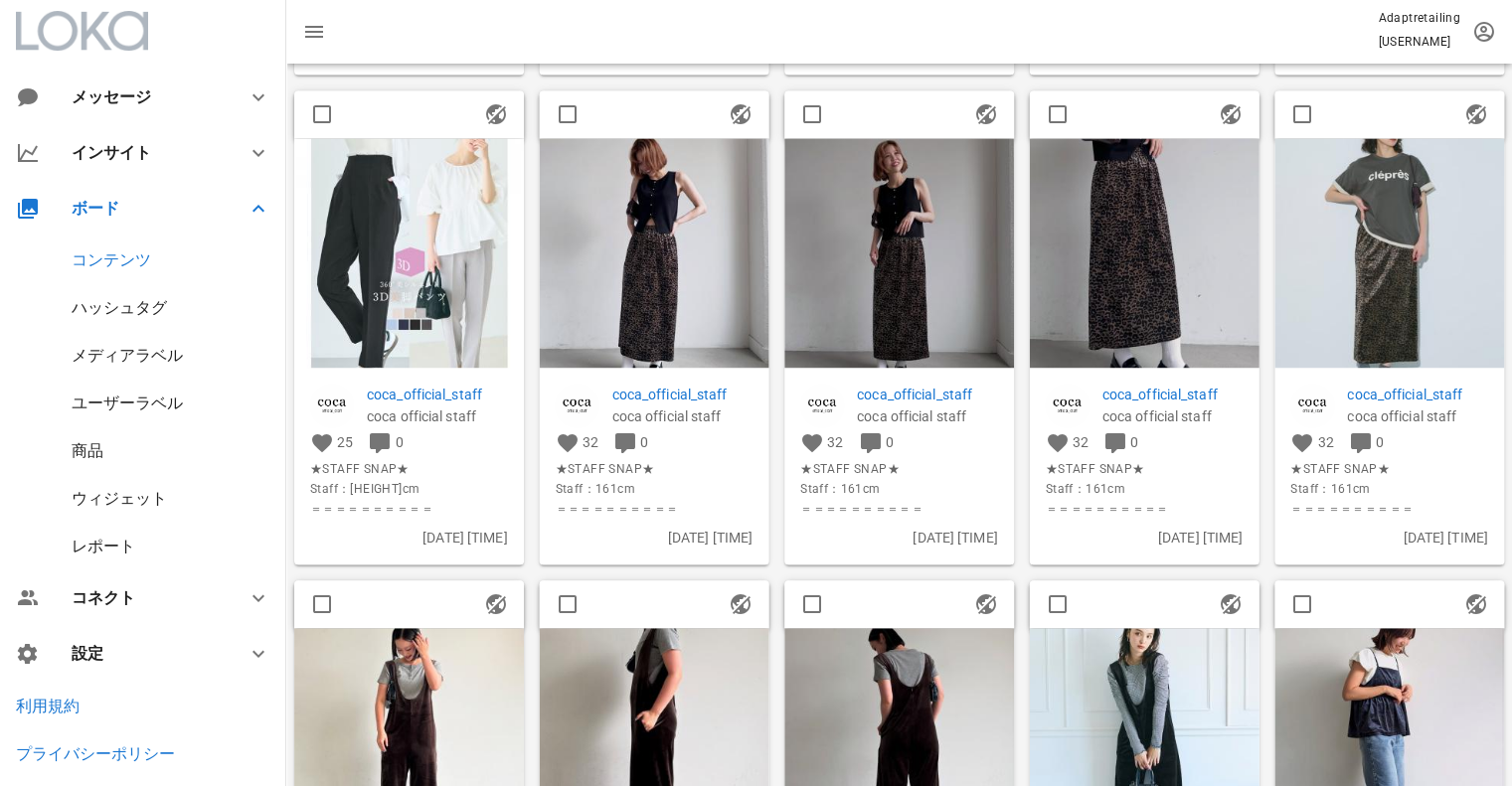 click at bounding box center (654, 252) 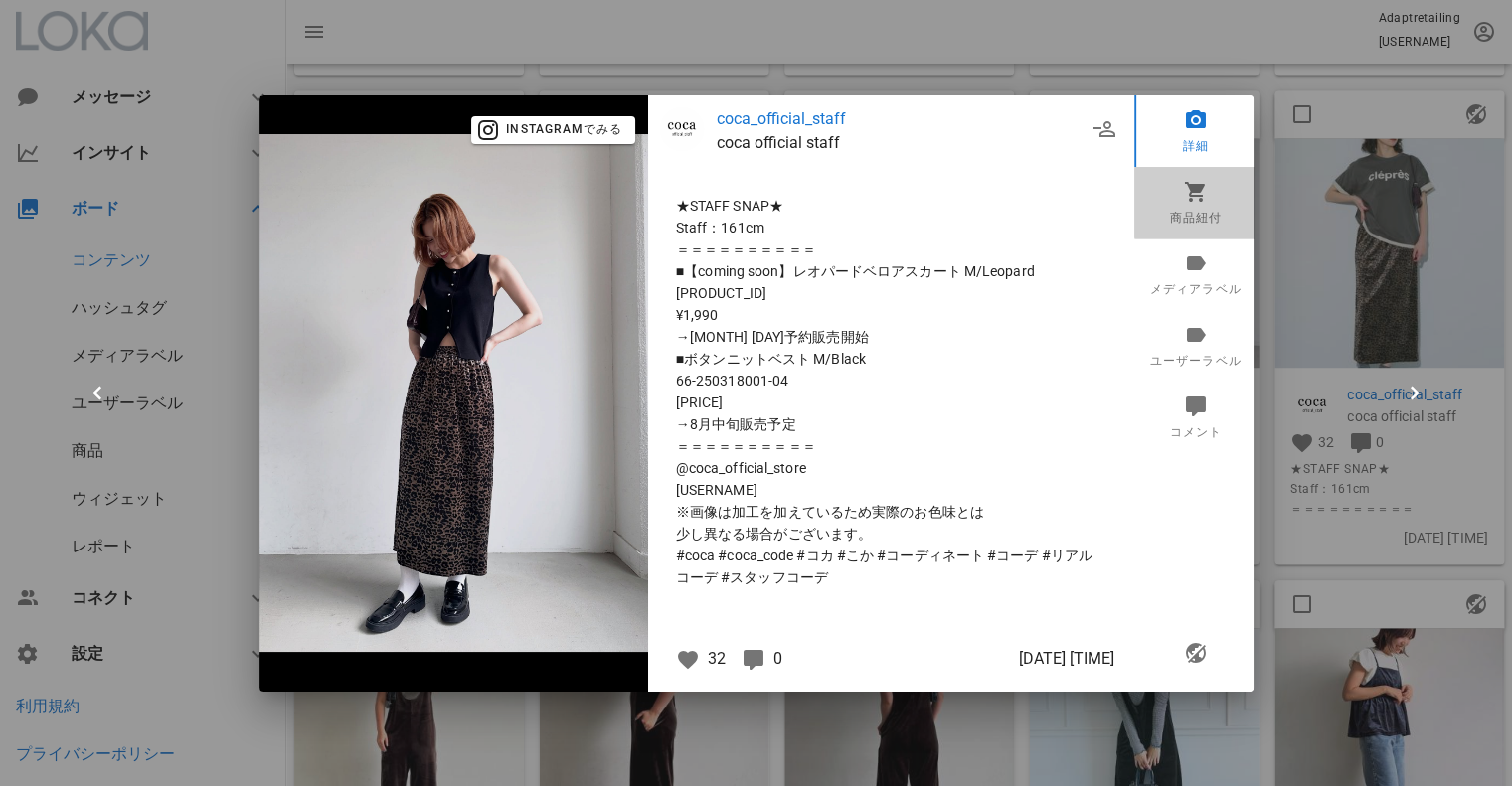 click on "商品紐付" at bounding box center [1196, 203] 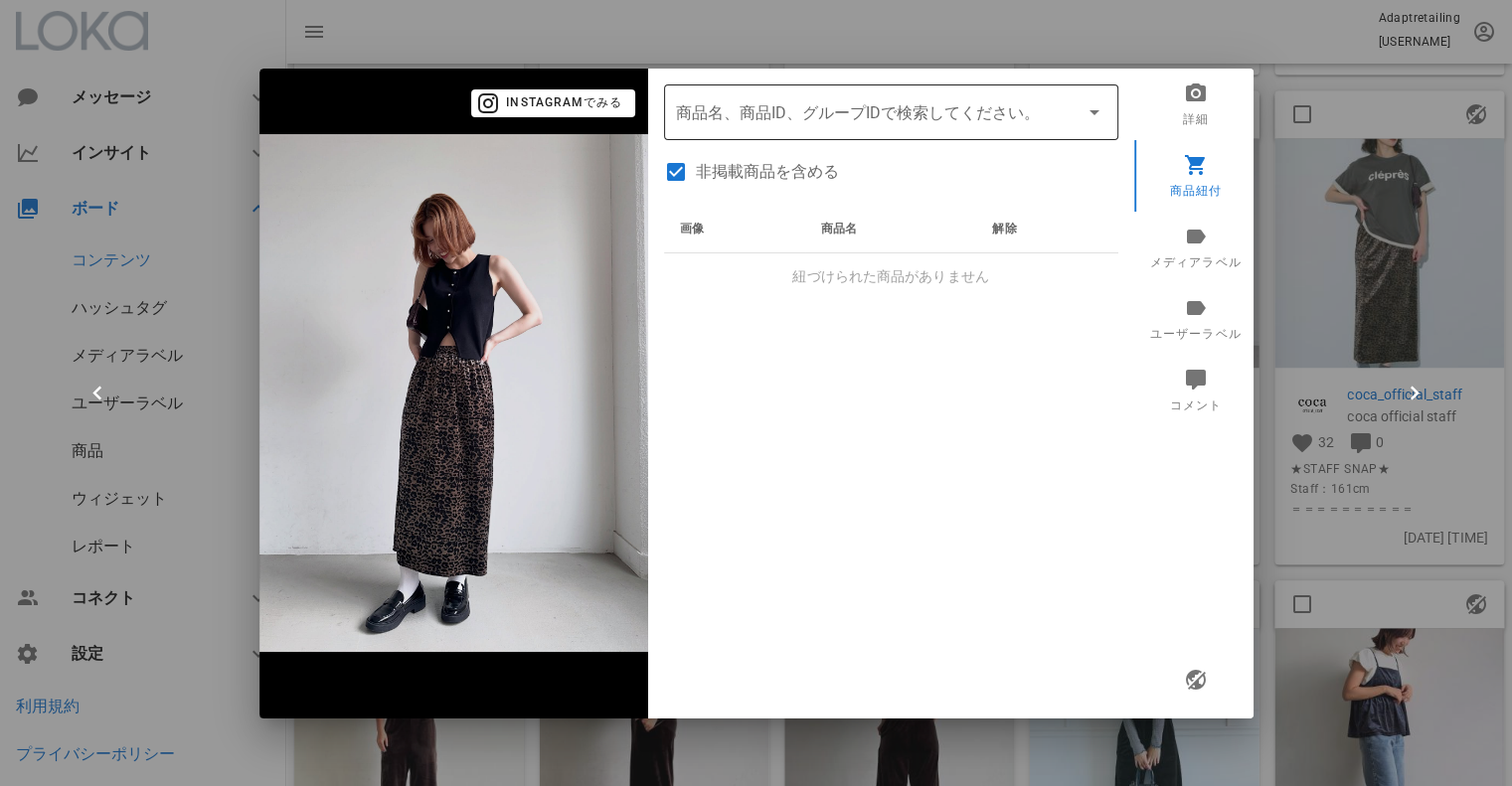 click on "商品名、商品ID、グループIDで検索してください。" at bounding box center [891, 112] 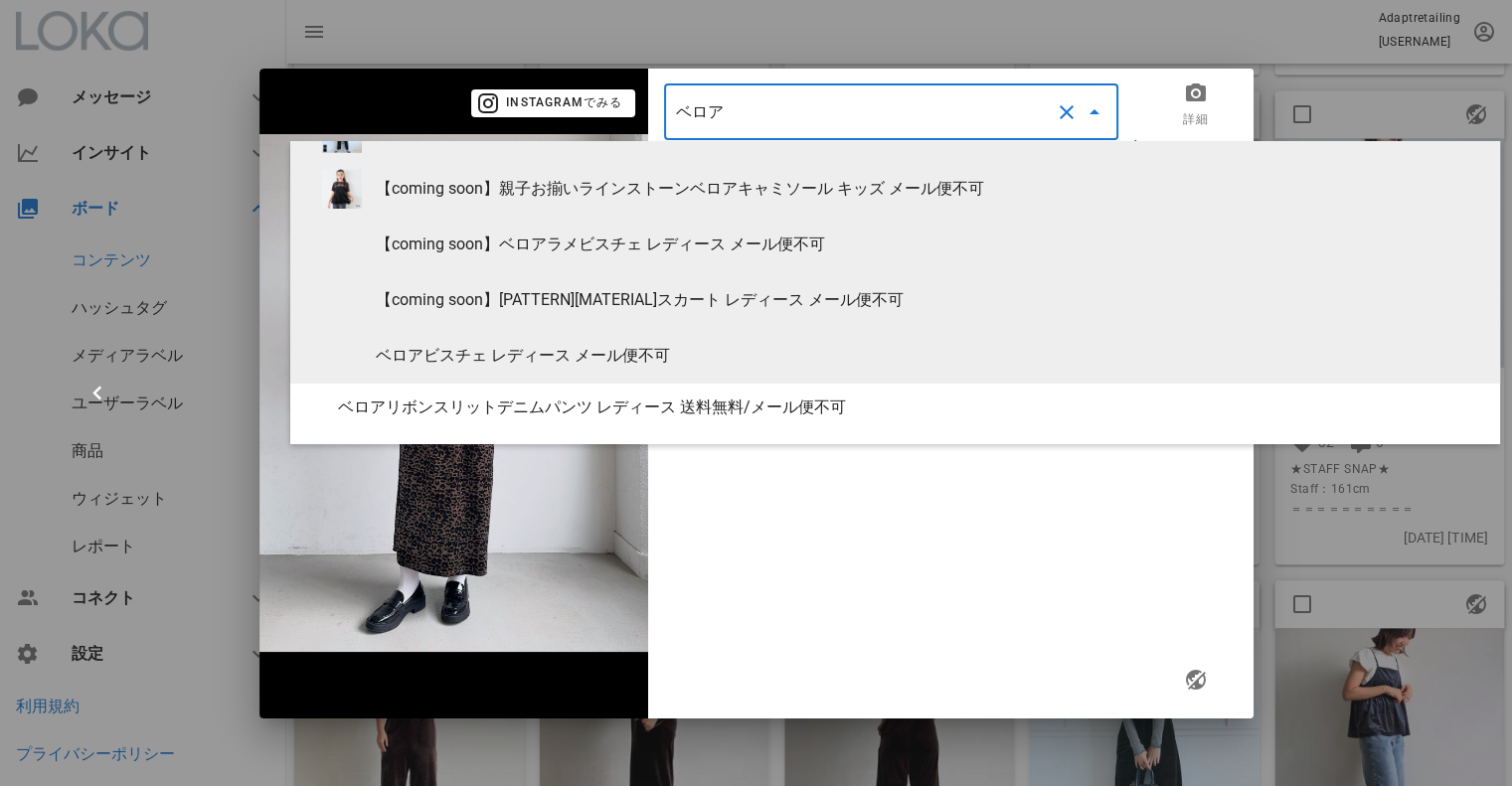 scroll, scrollTop: 0, scrollLeft: 0, axis: both 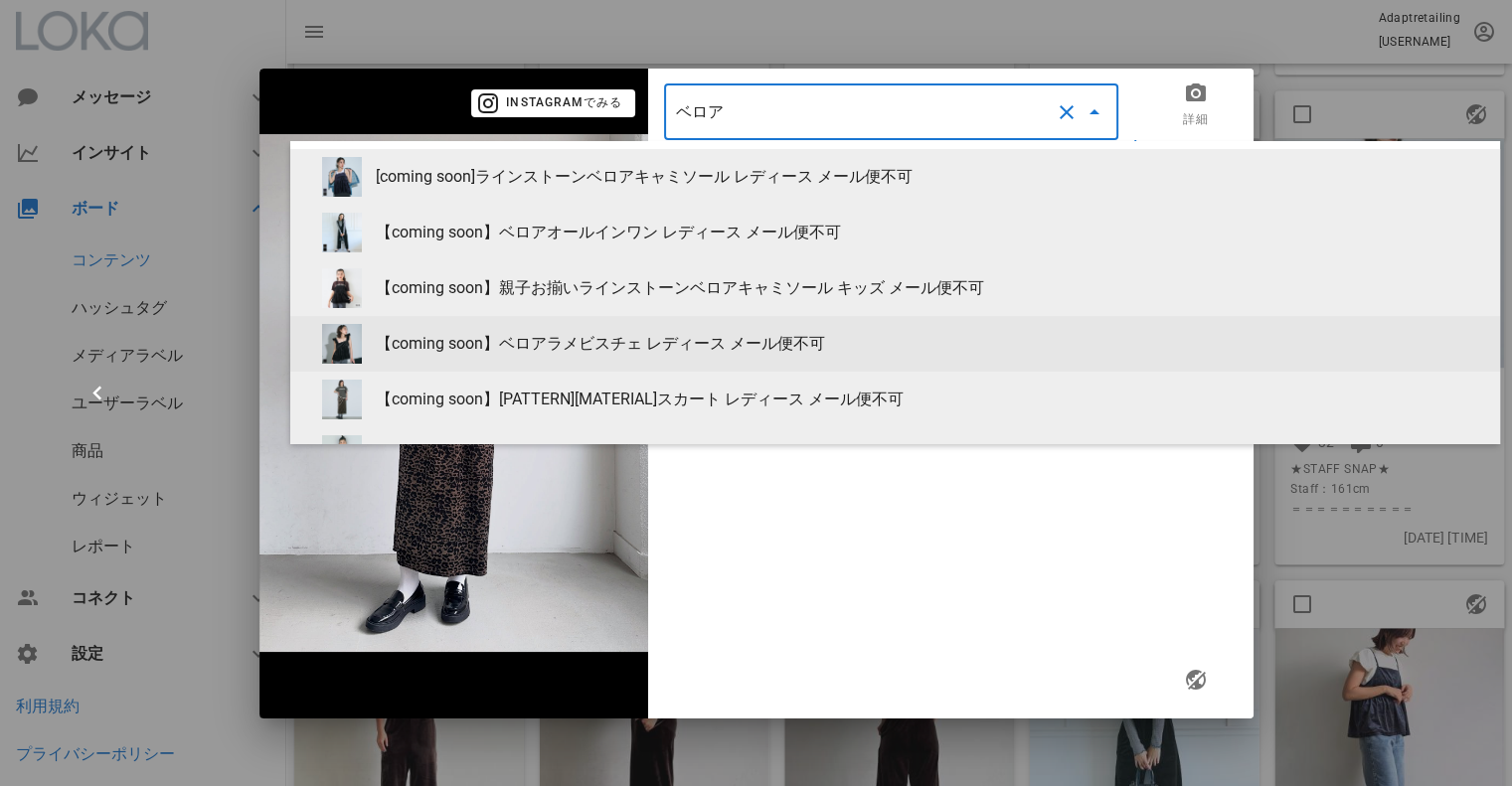 click on "【coming soon】ベロアラメビスチェ レディース メール便不可" at bounding box center (929, 343) 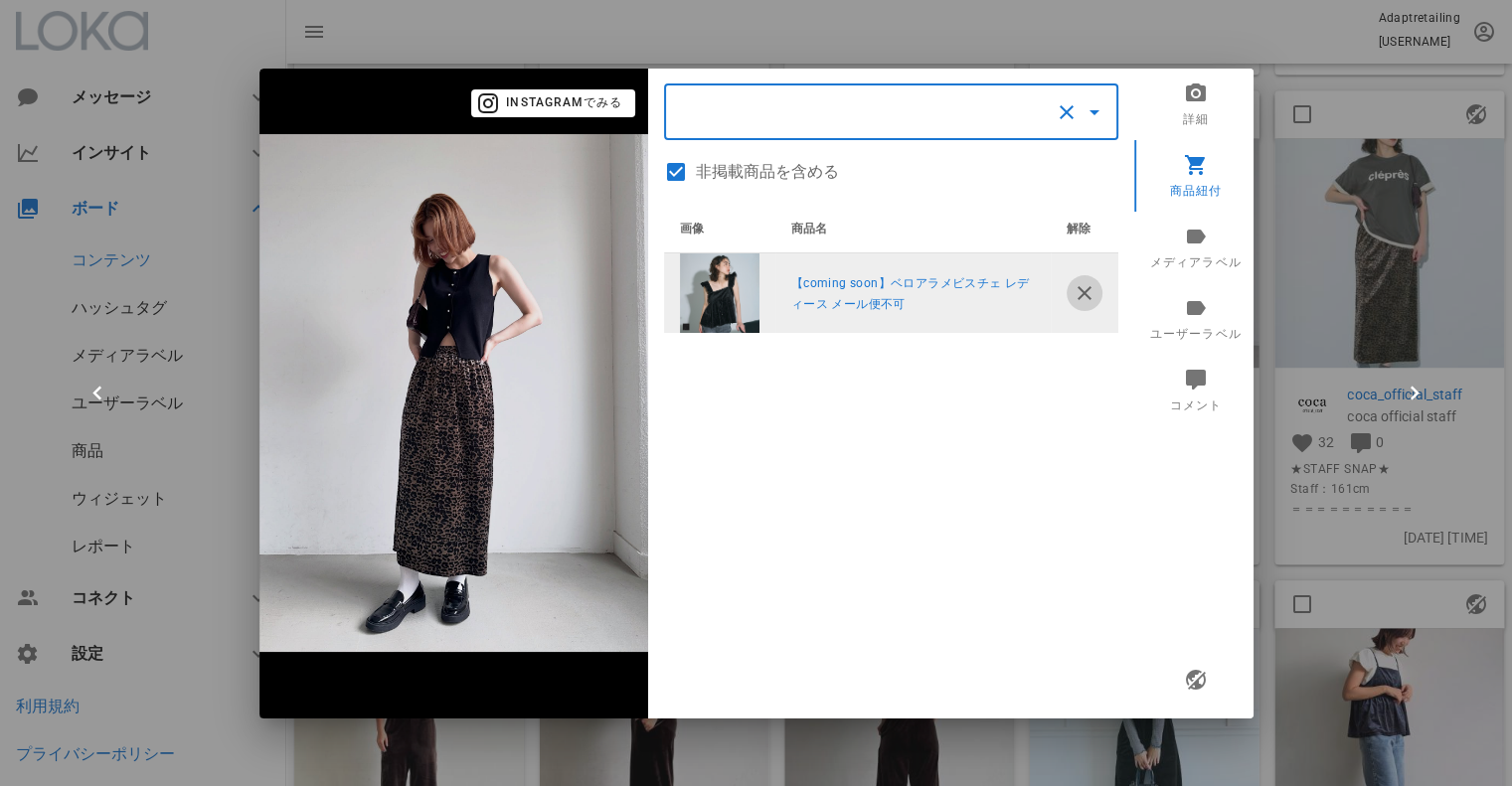 click at bounding box center (1085, 293) 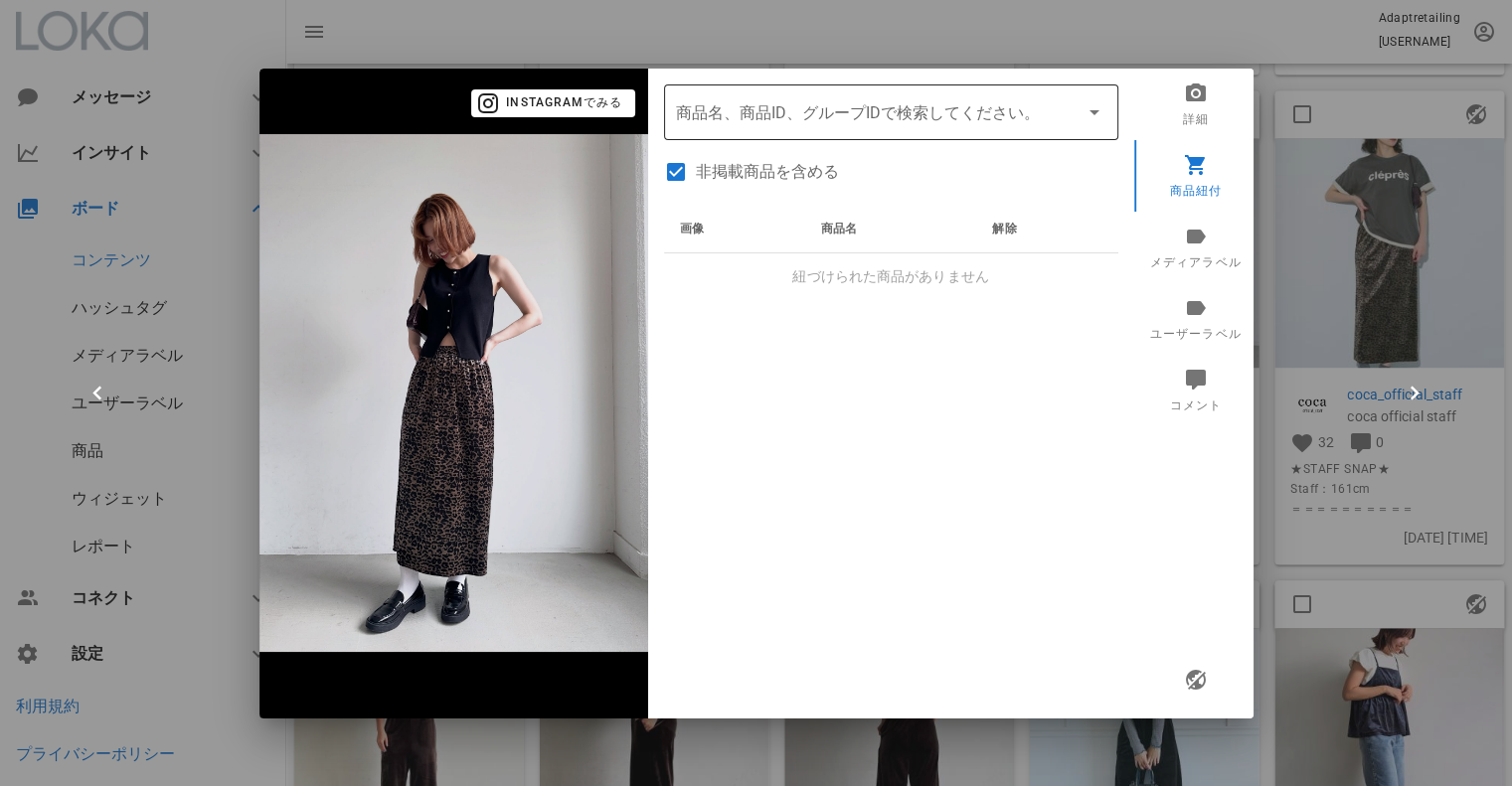 click on "商品" at bounding box center (863, 112) 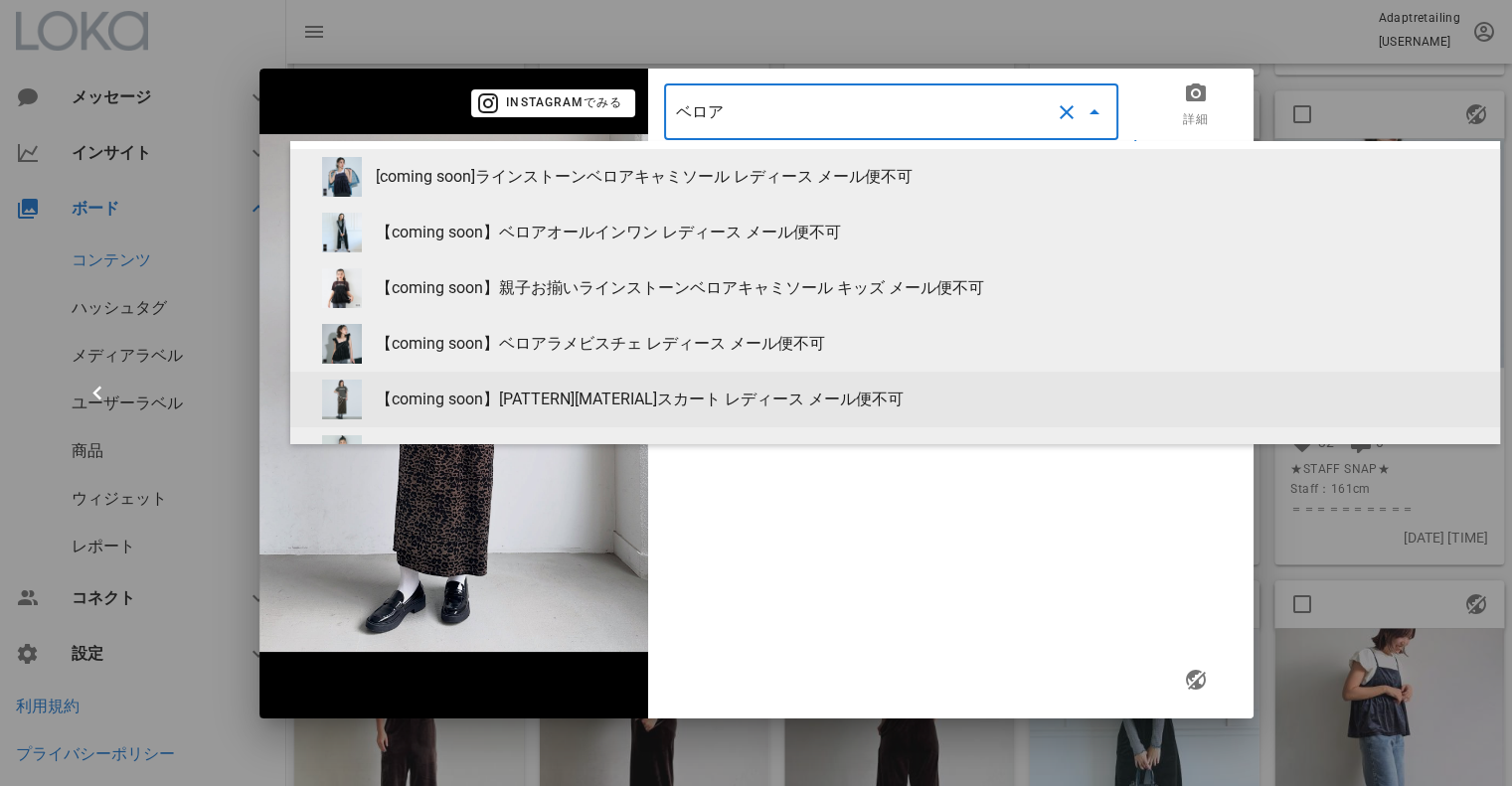 click on "【coming soon】[PATTERN][MATERIAL]スカート レディース メール便不可" at bounding box center [895, 399] 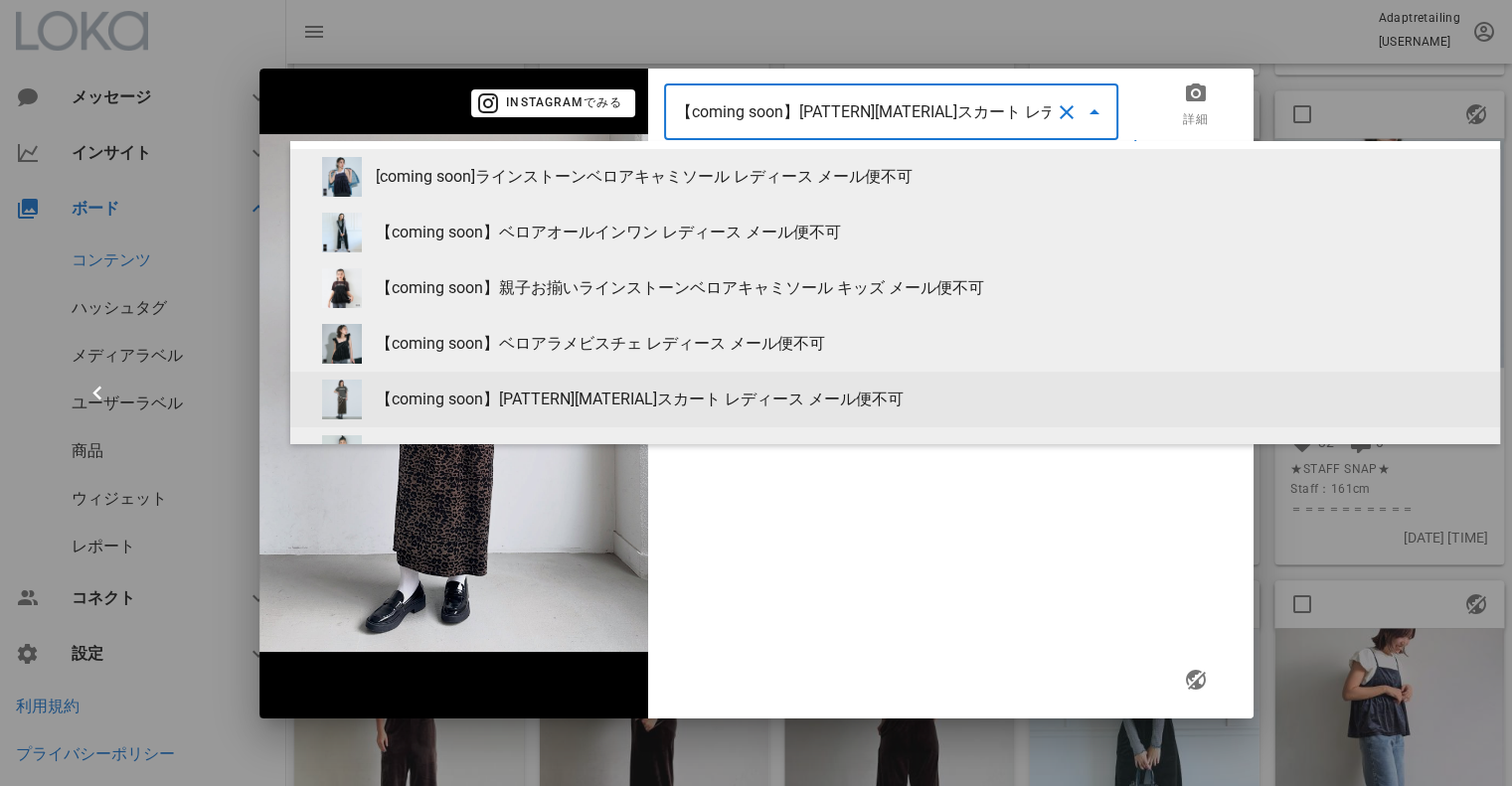 type 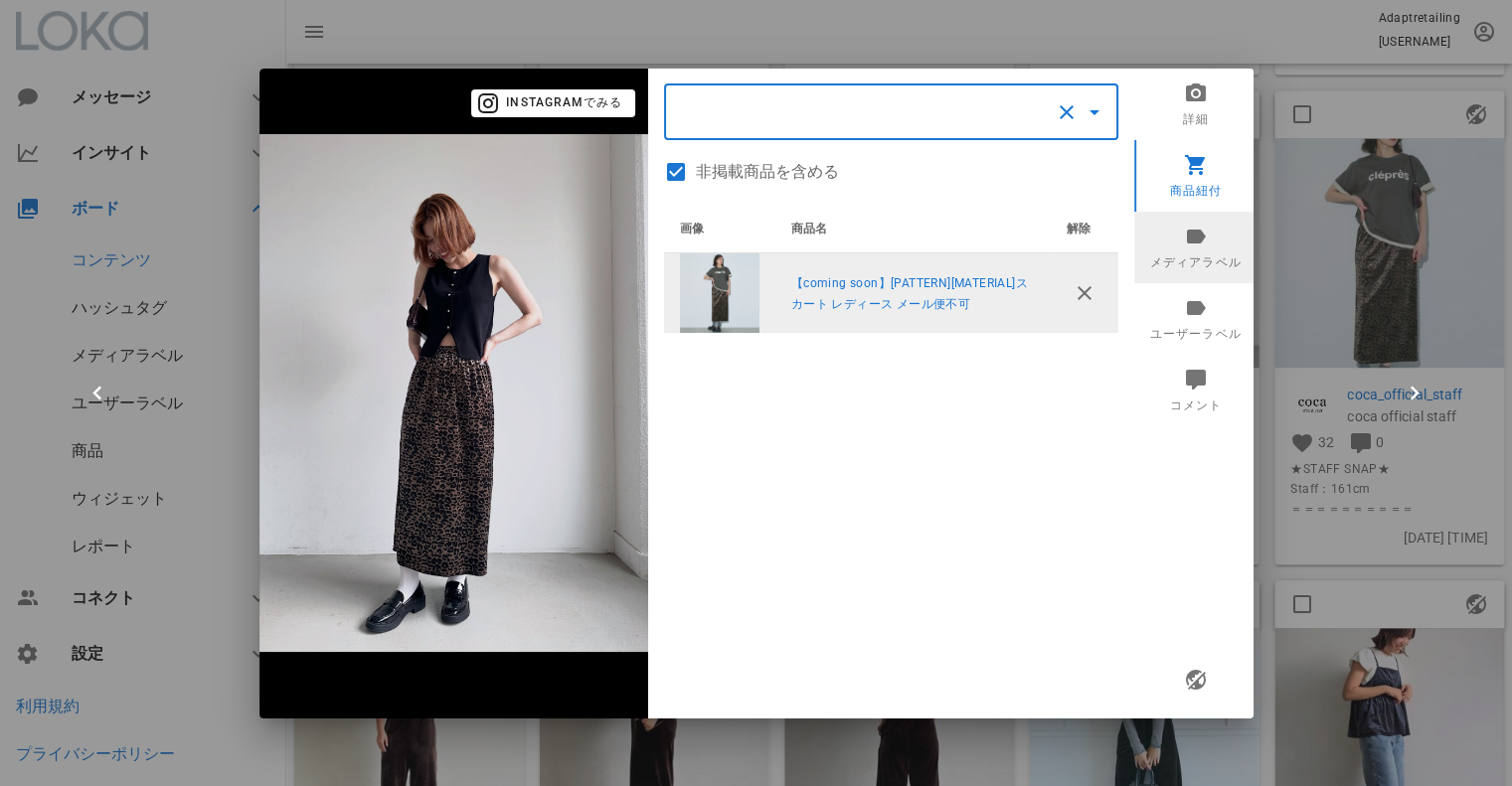 click on "メディアラベル" at bounding box center [1196, 247] 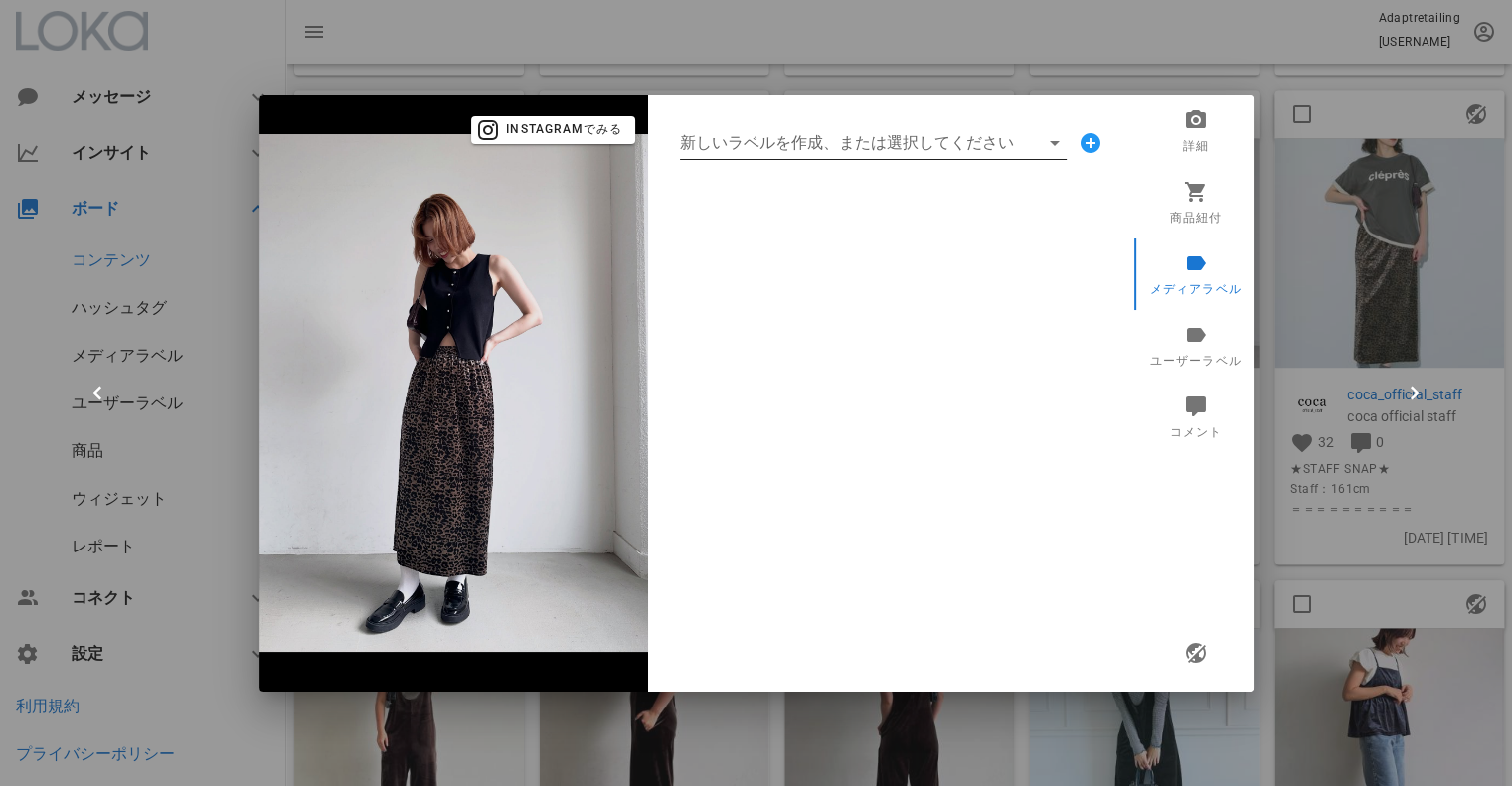 click on "新しいラベルを作成、または選択してください" at bounding box center [859, 143] 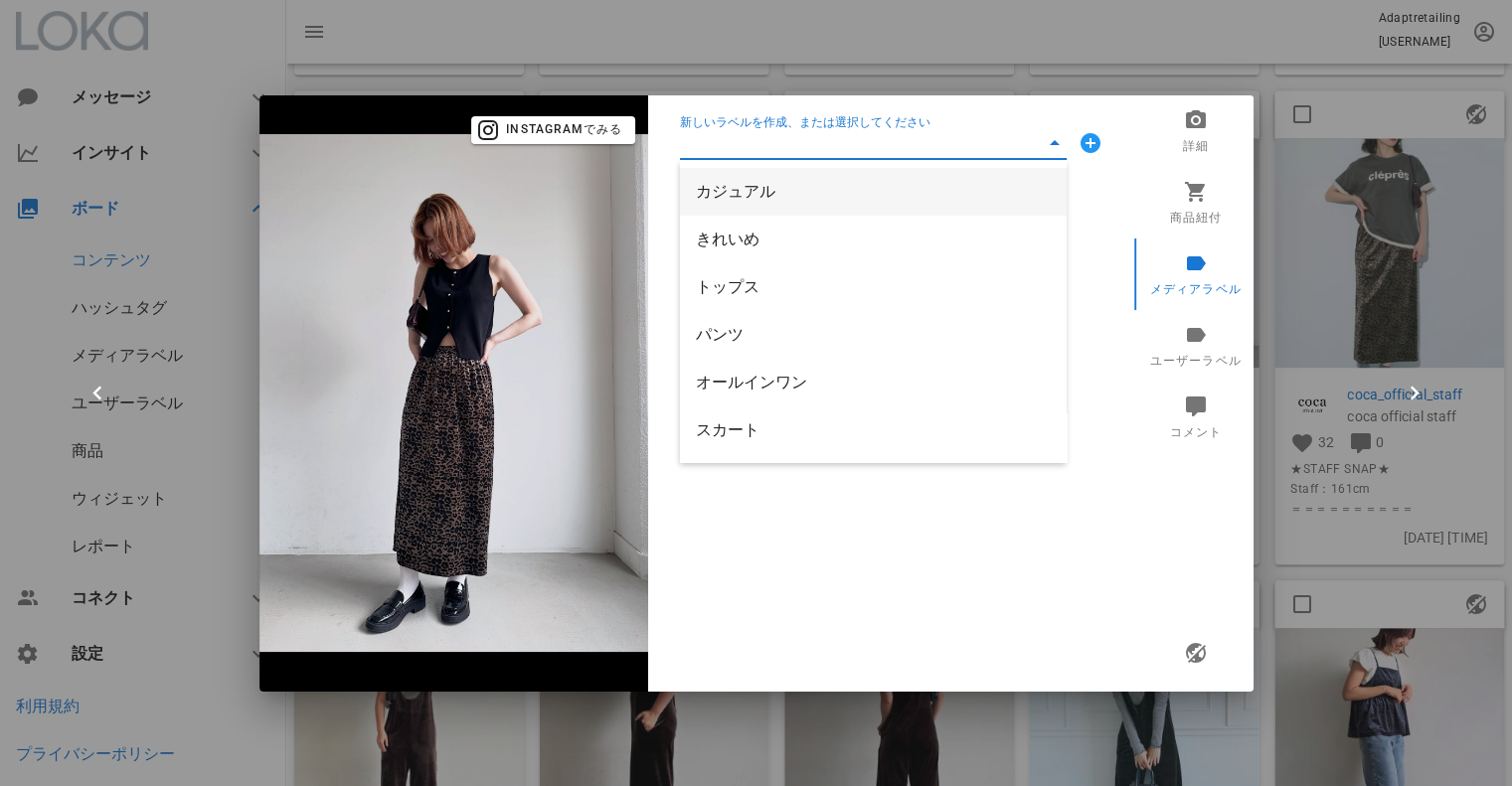 click on "カジュアル" at bounding box center [873, 191] 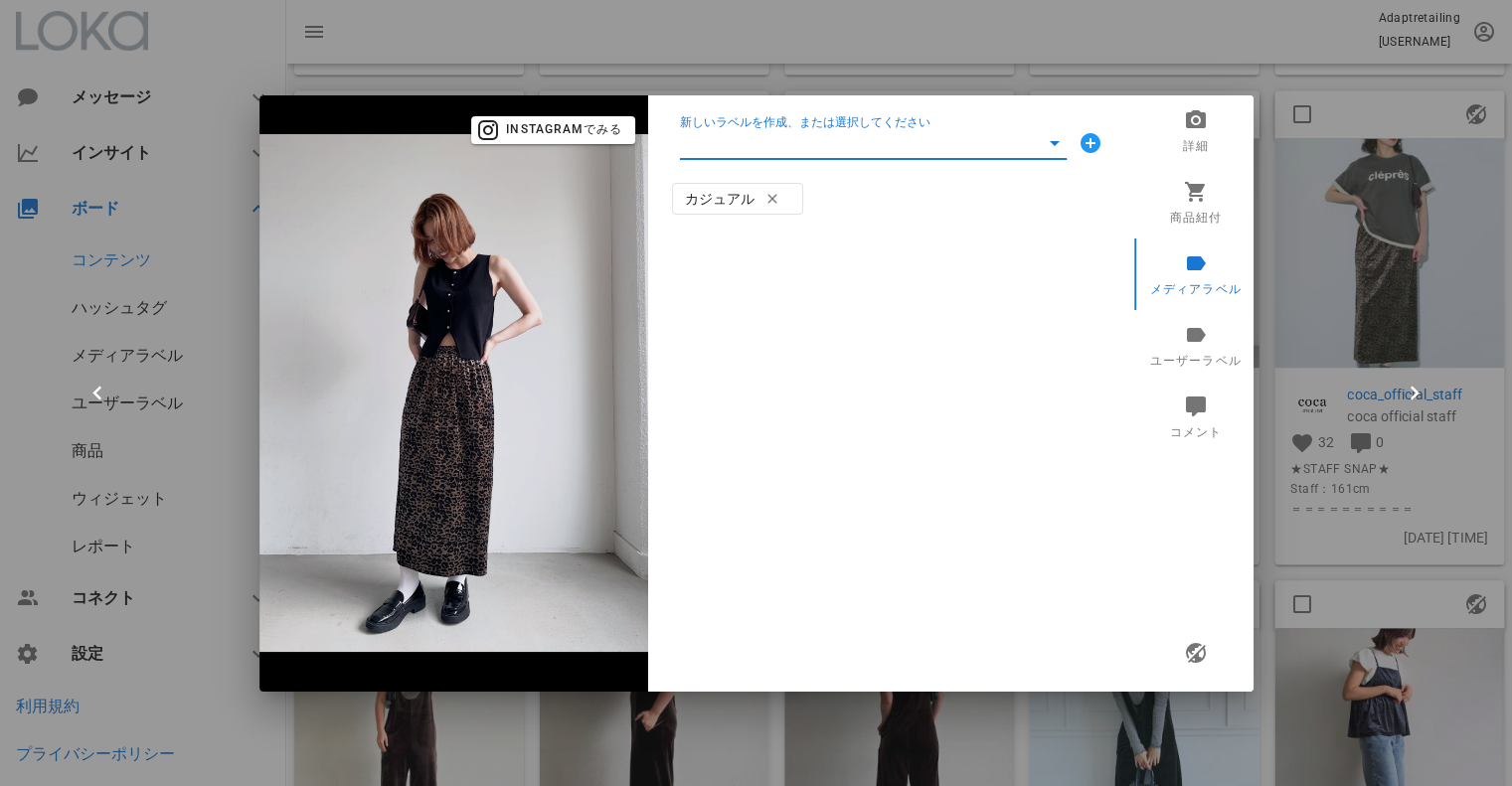 click on "新しいラベルを作成、または選択してください" at bounding box center [859, 143] 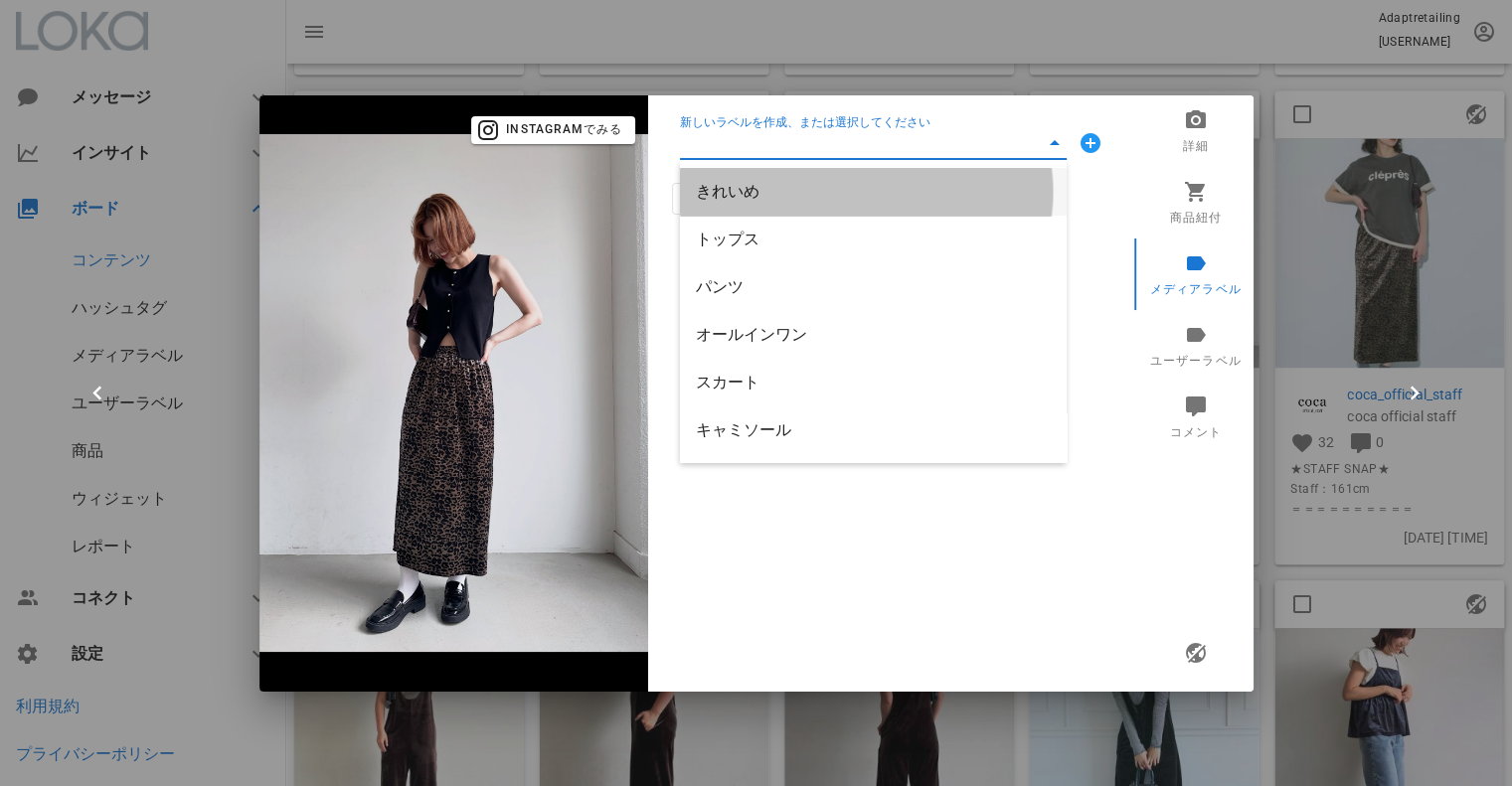 click on "きれいめ" at bounding box center (873, 191) 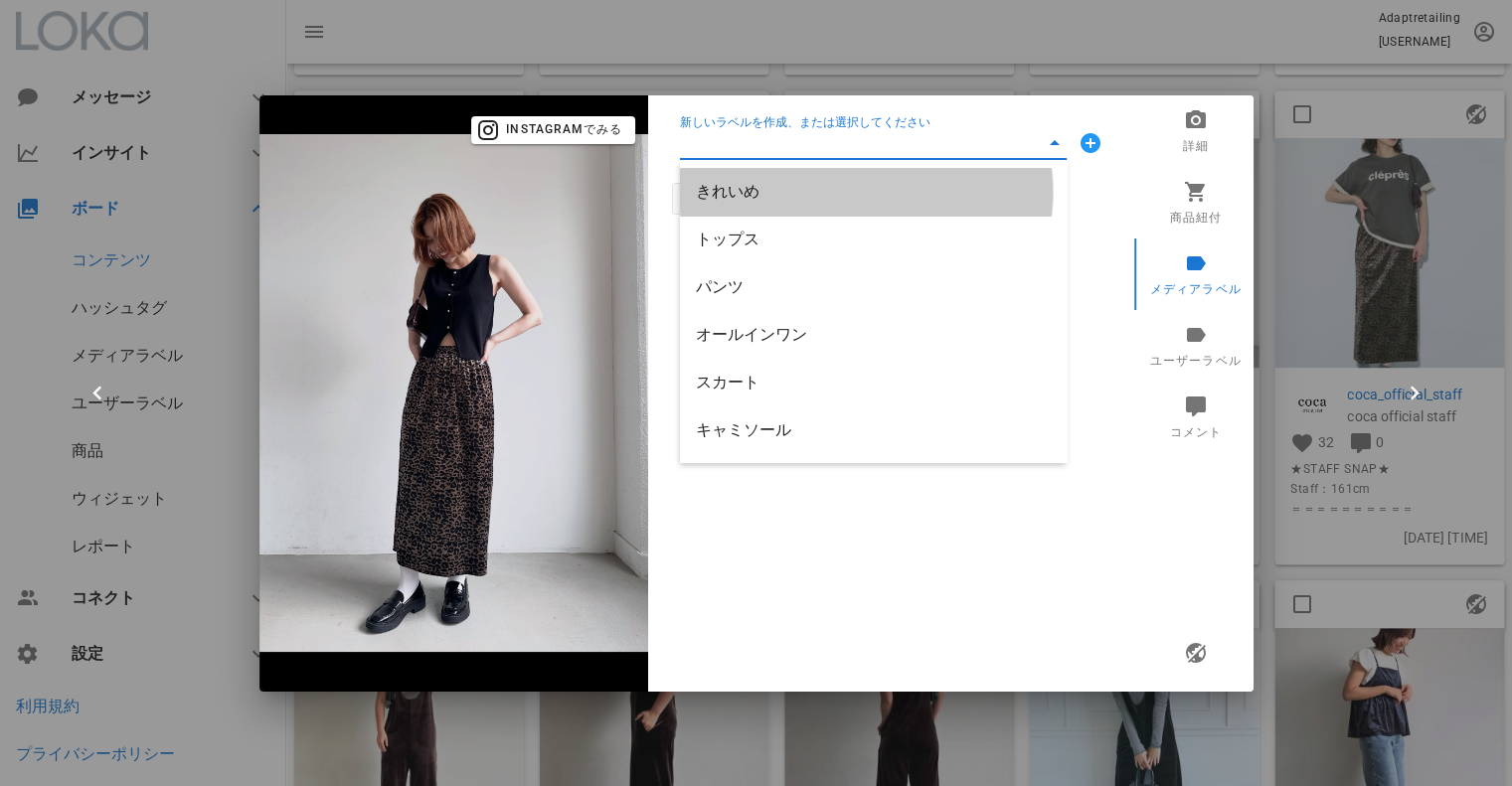type on "きれいめ" 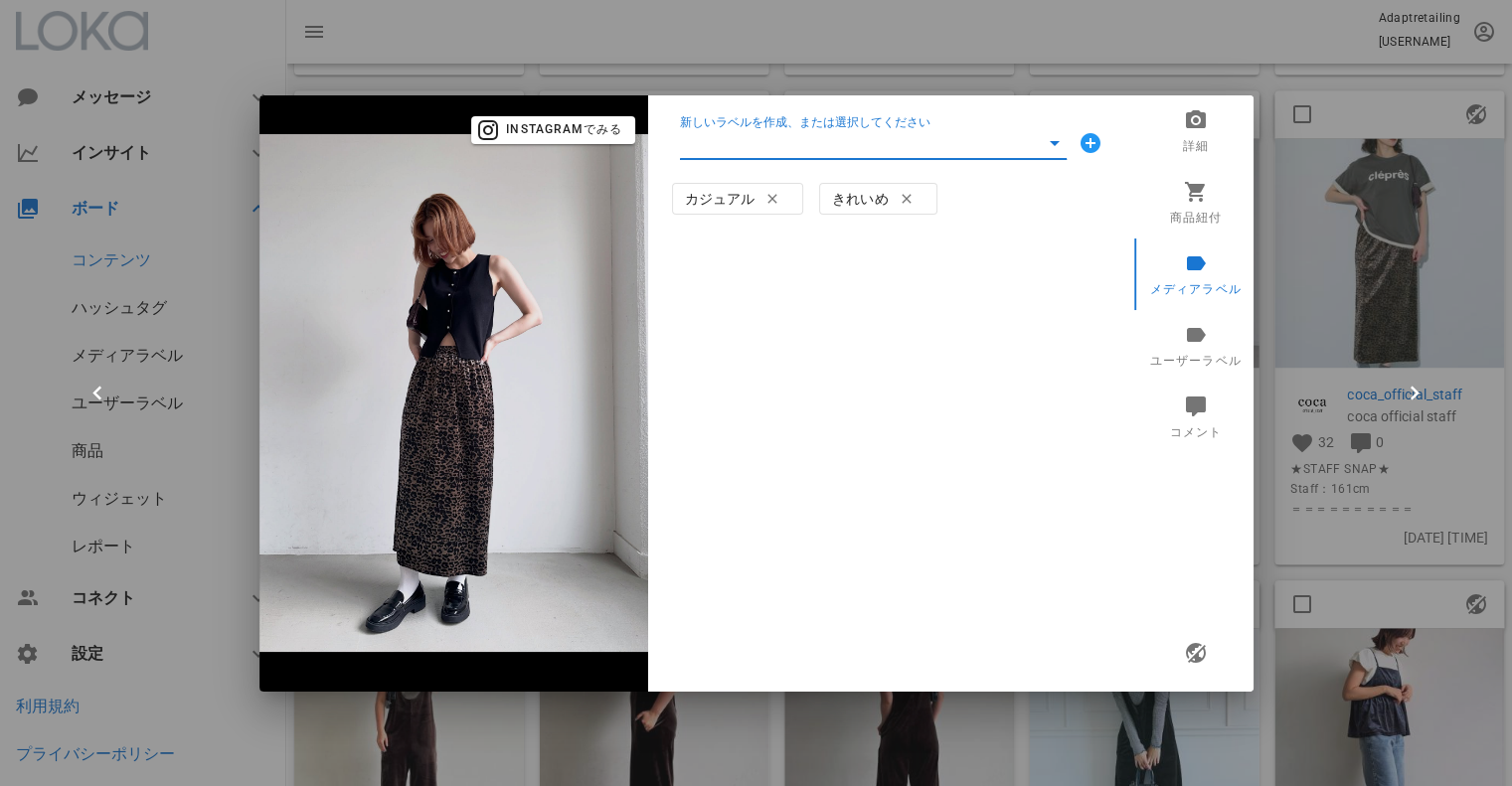 click on "新しいラベルを作成、または選択してください" at bounding box center [859, 143] 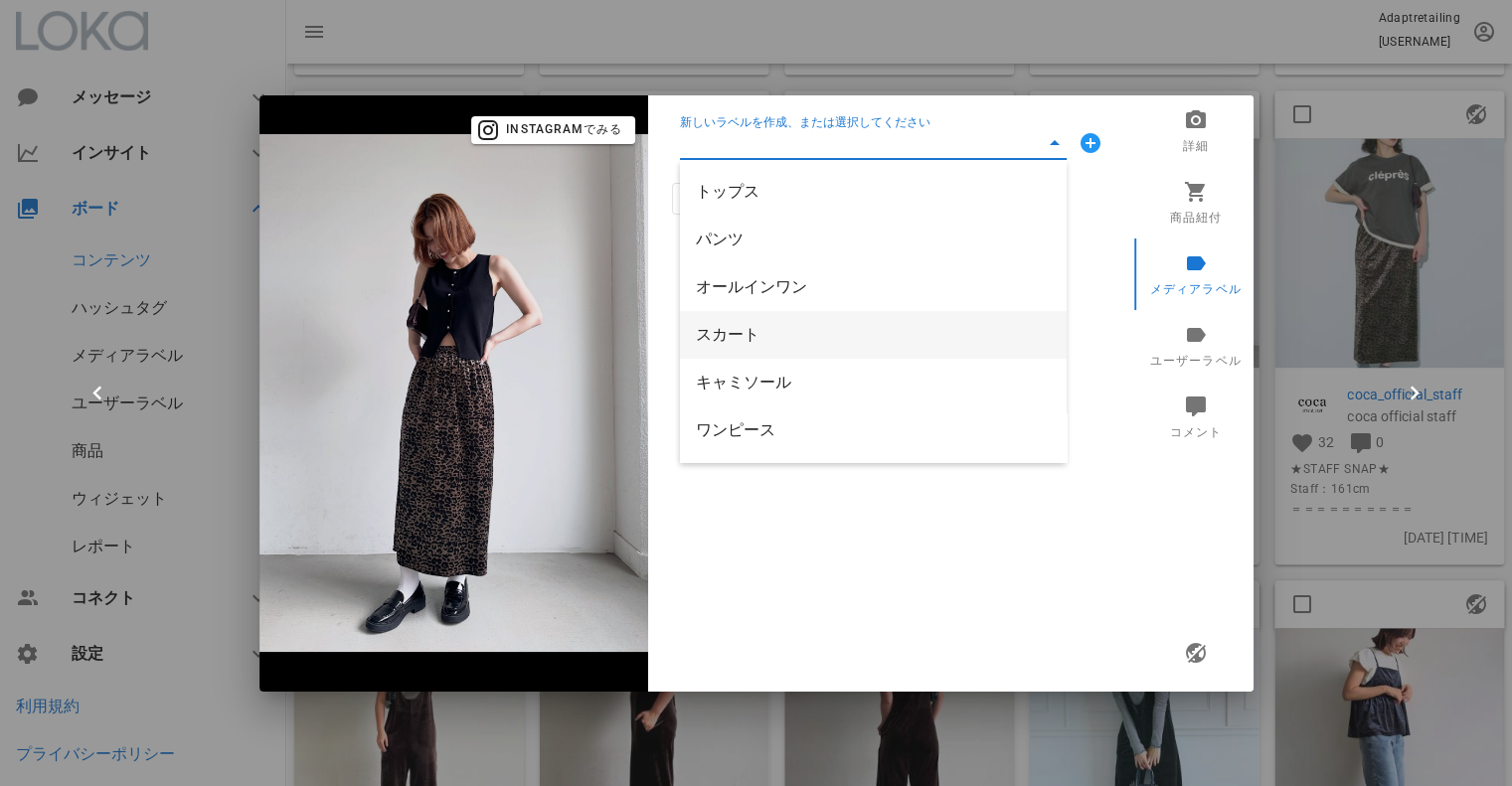 click on "スカート" at bounding box center [873, 334] 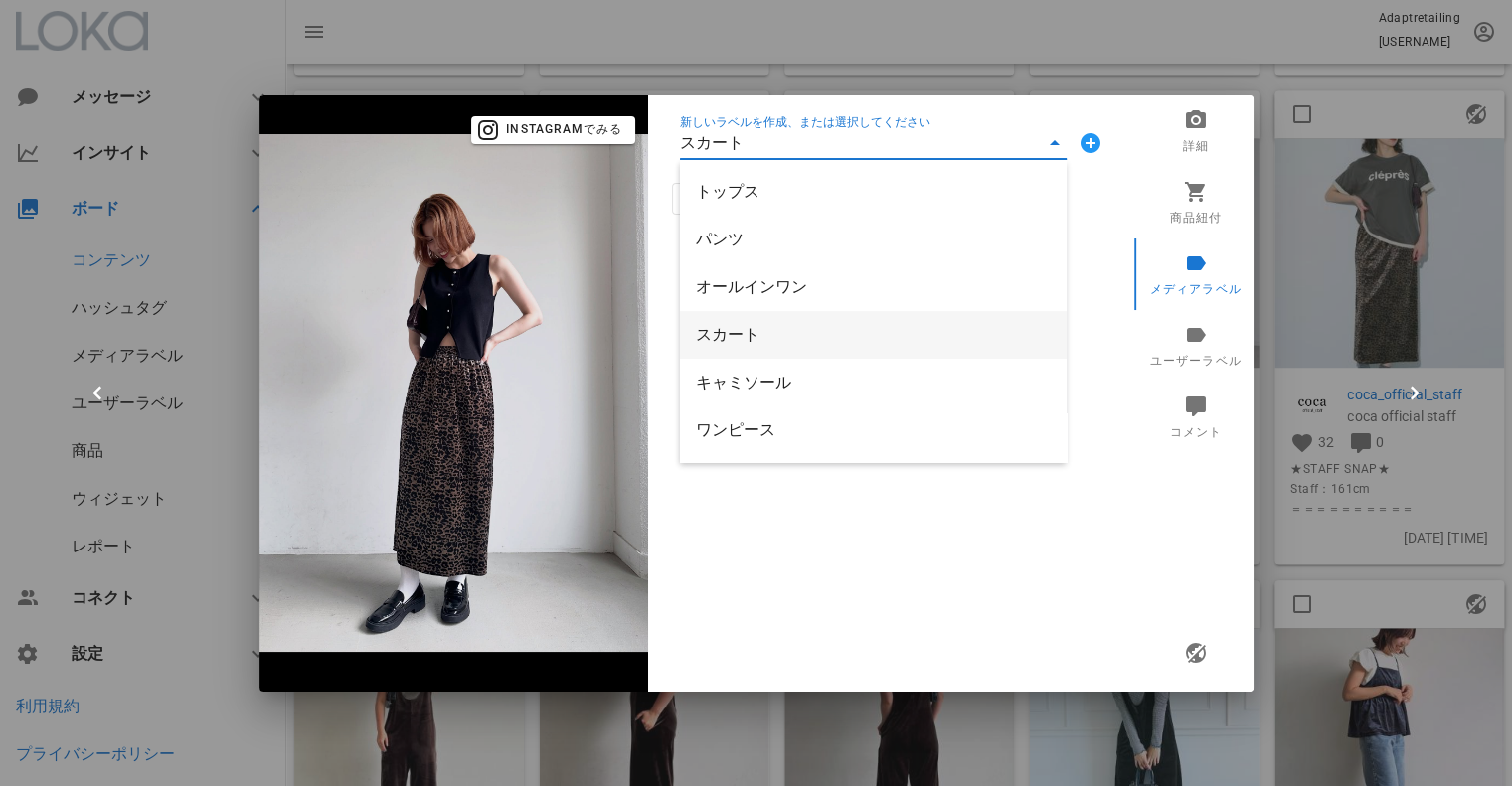 type 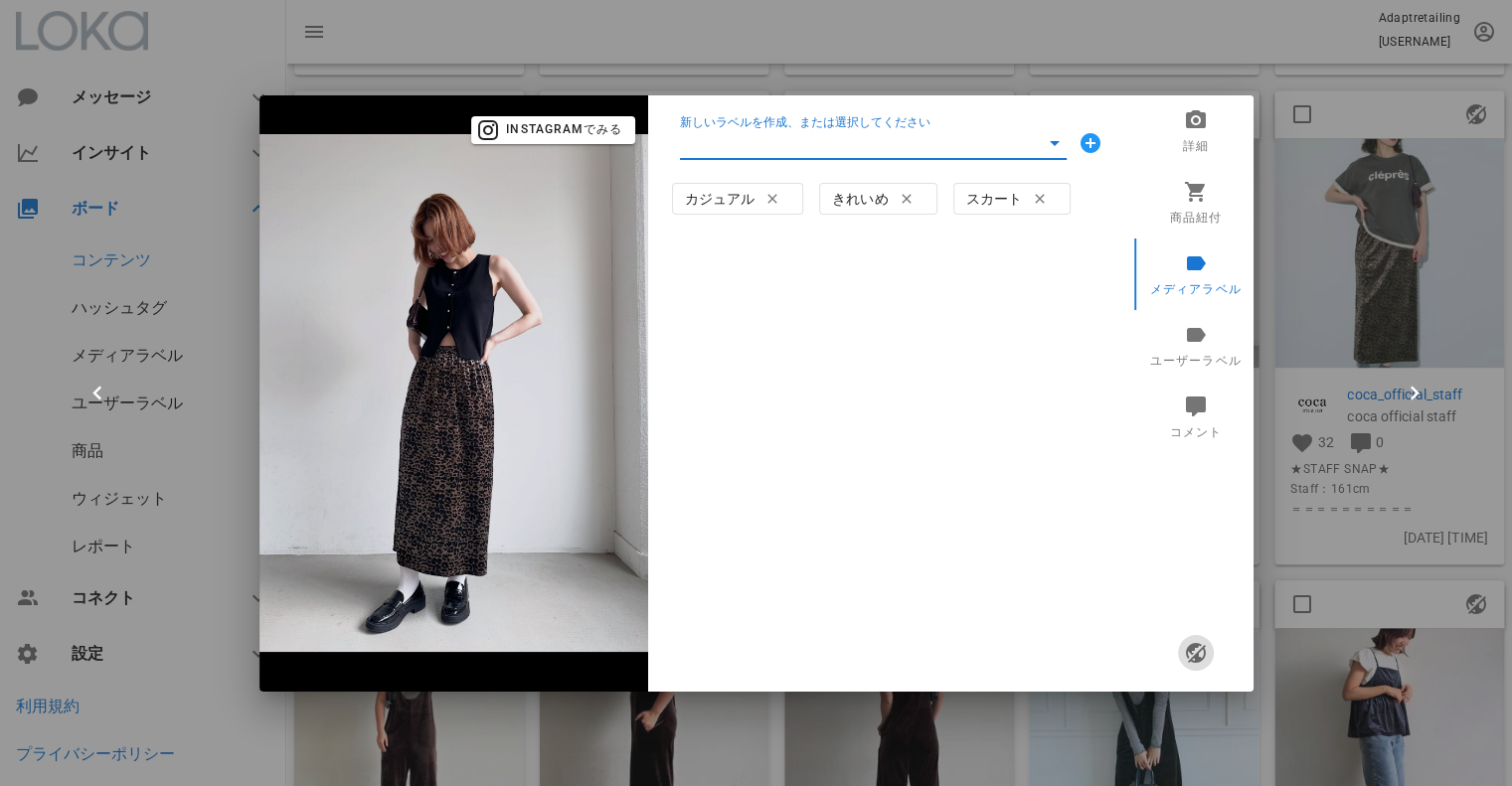 click at bounding box center [1195, 653] 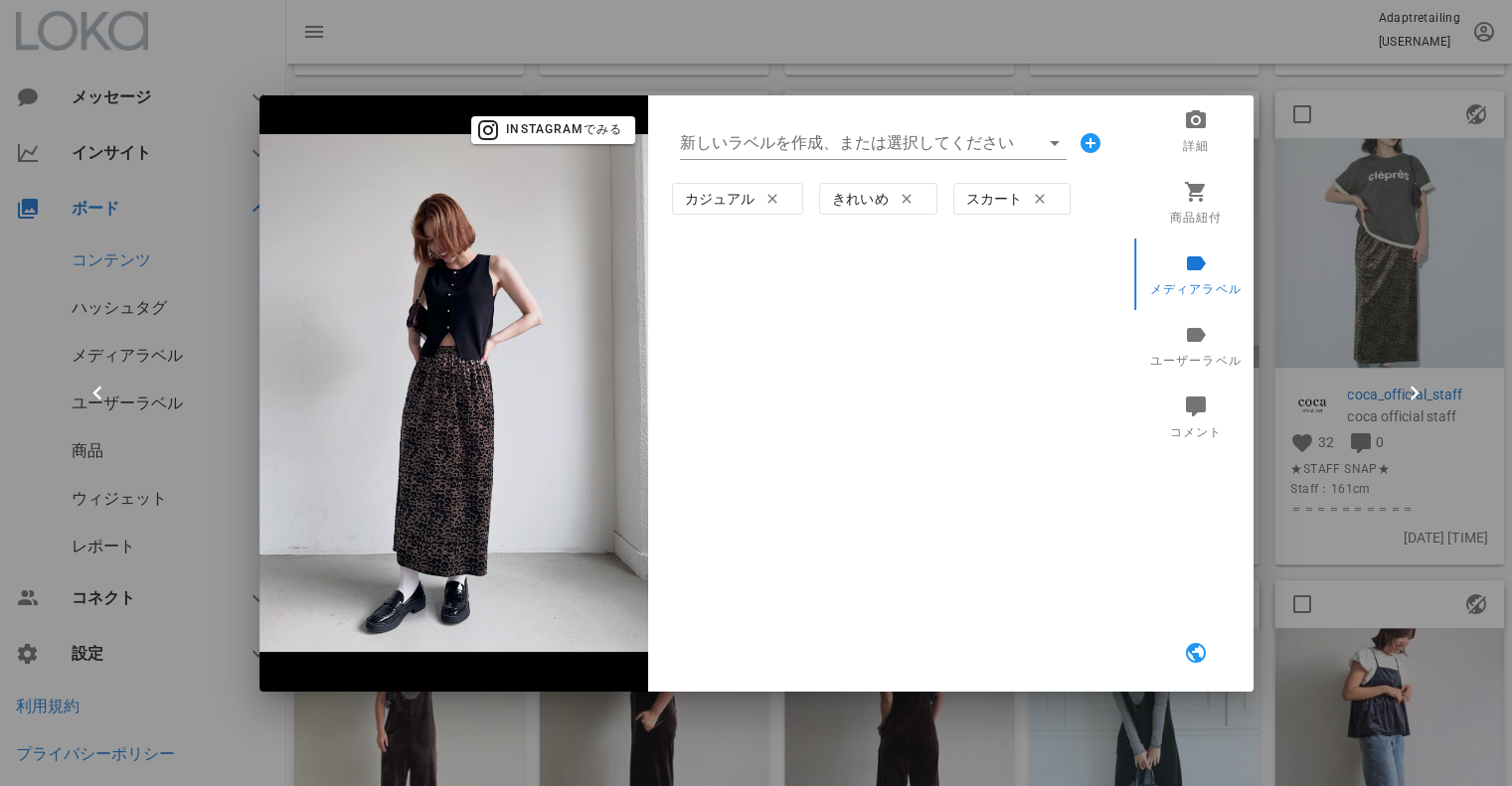 click at bounding box center [756, 393] 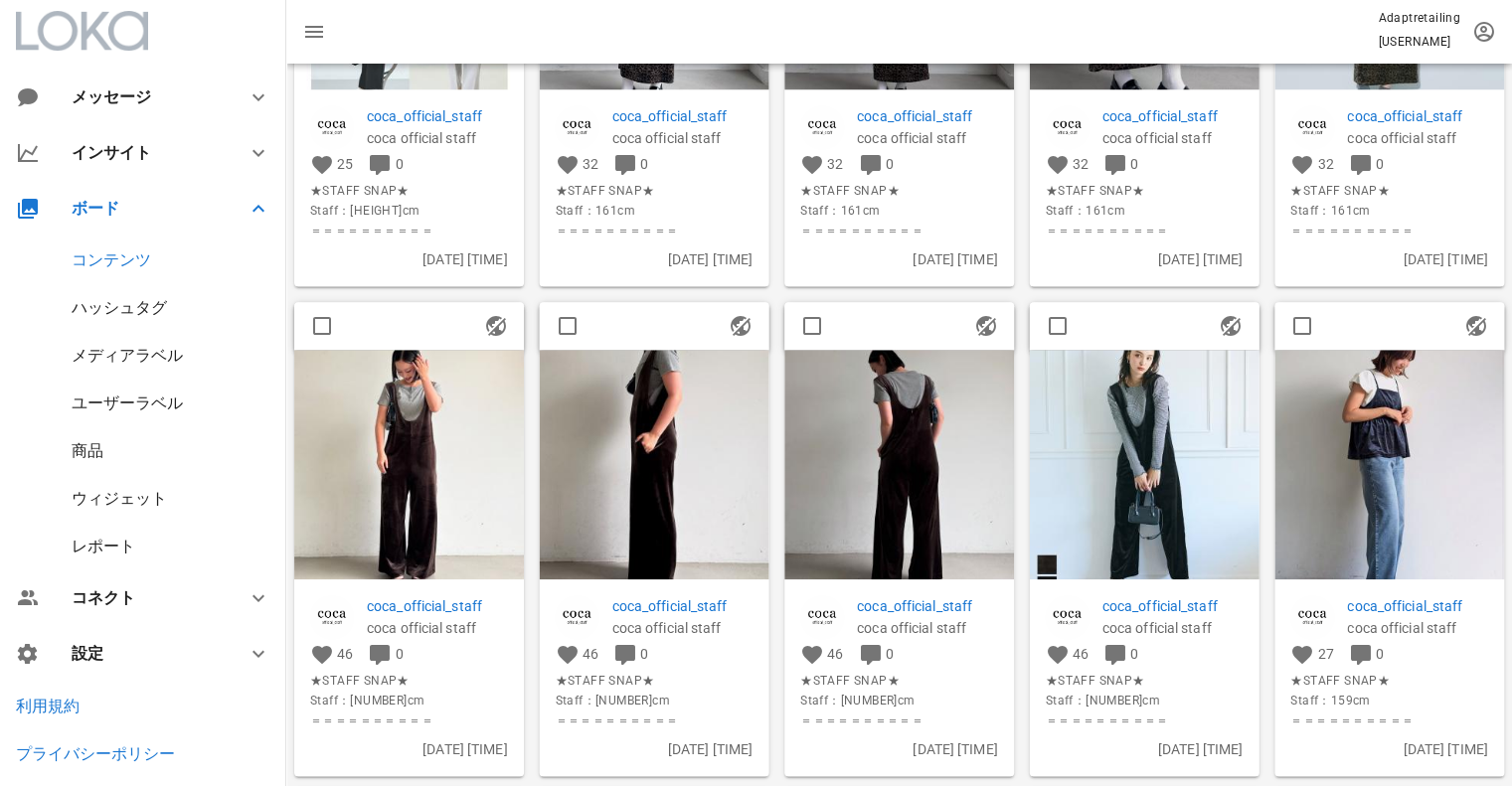 scroll, scrollTop: 3776, scrollLeft: 0, axis: vertical 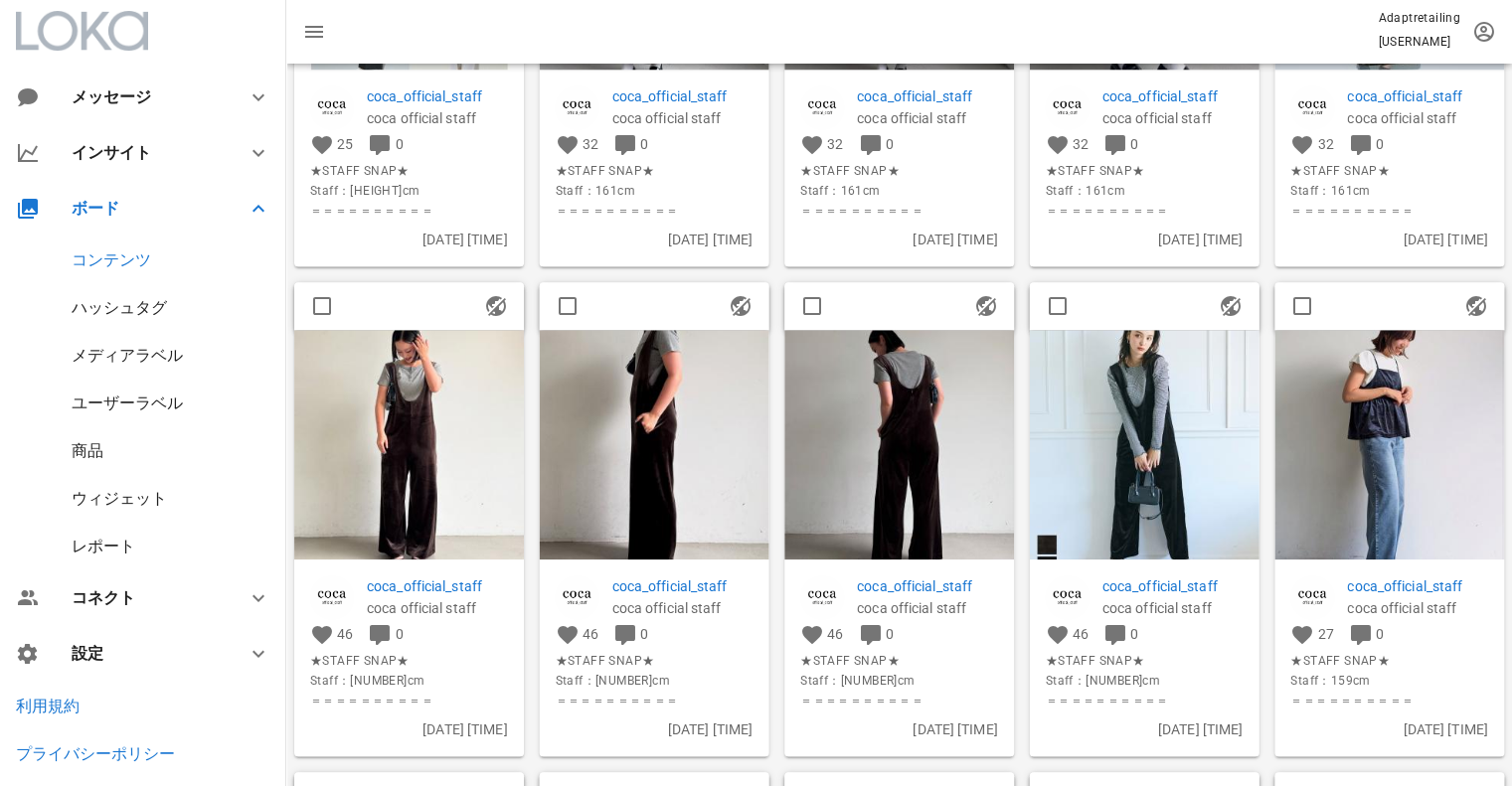 click at bounding box center (409, 444) 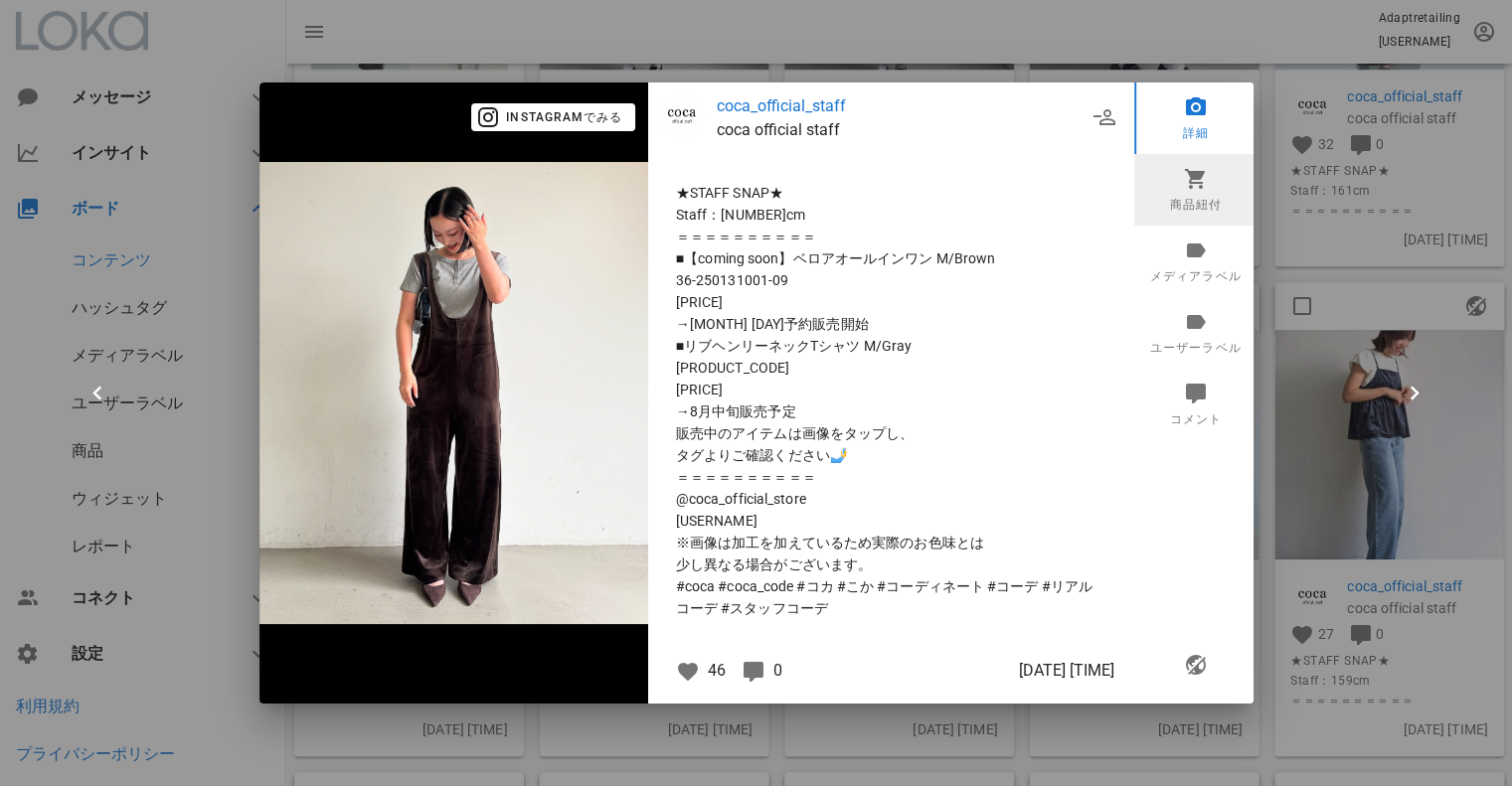 click on "商品紐付" at bounding box center [1196, 190] 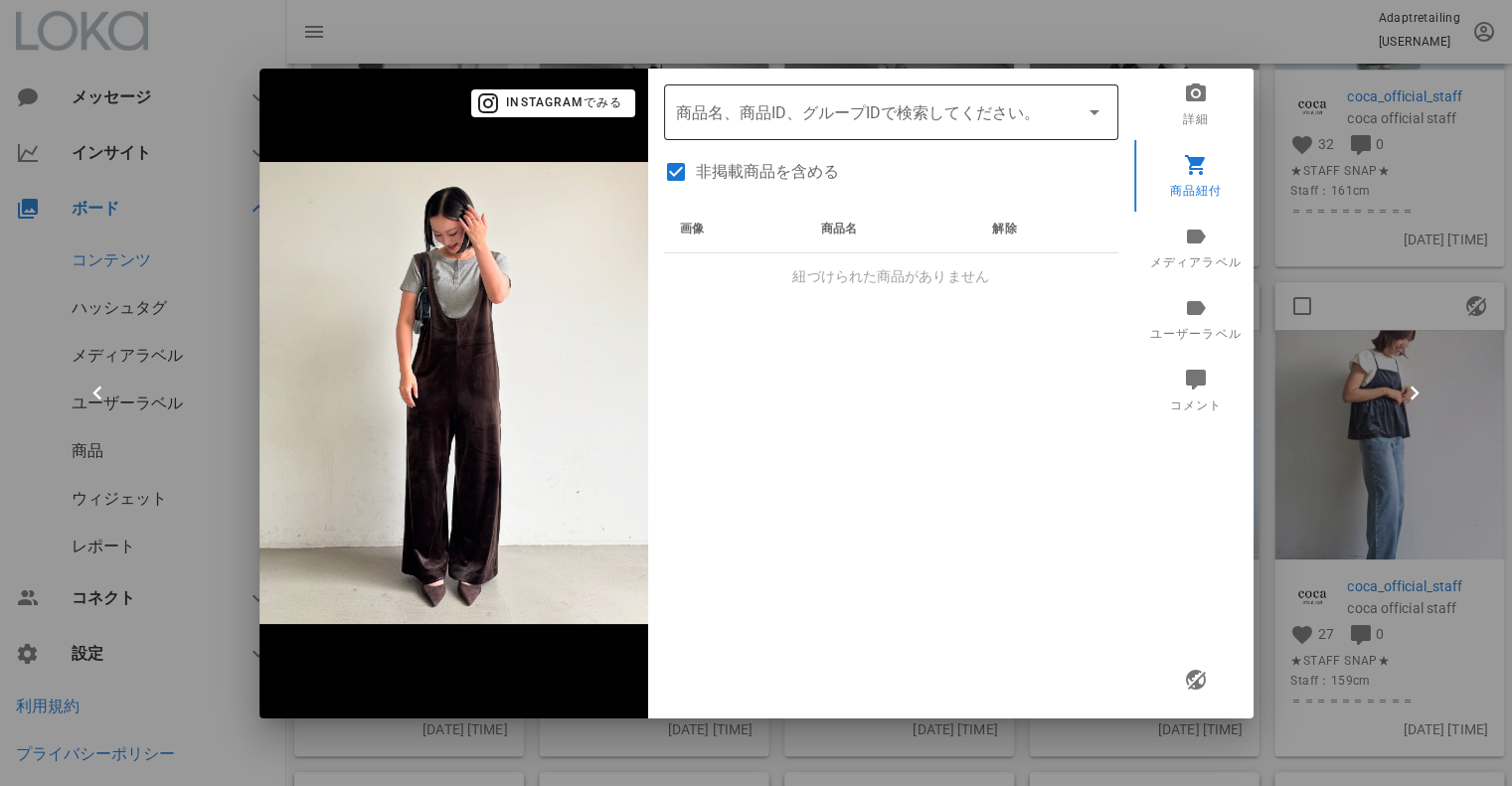 click on "商品" at bounding box center [863, 112] 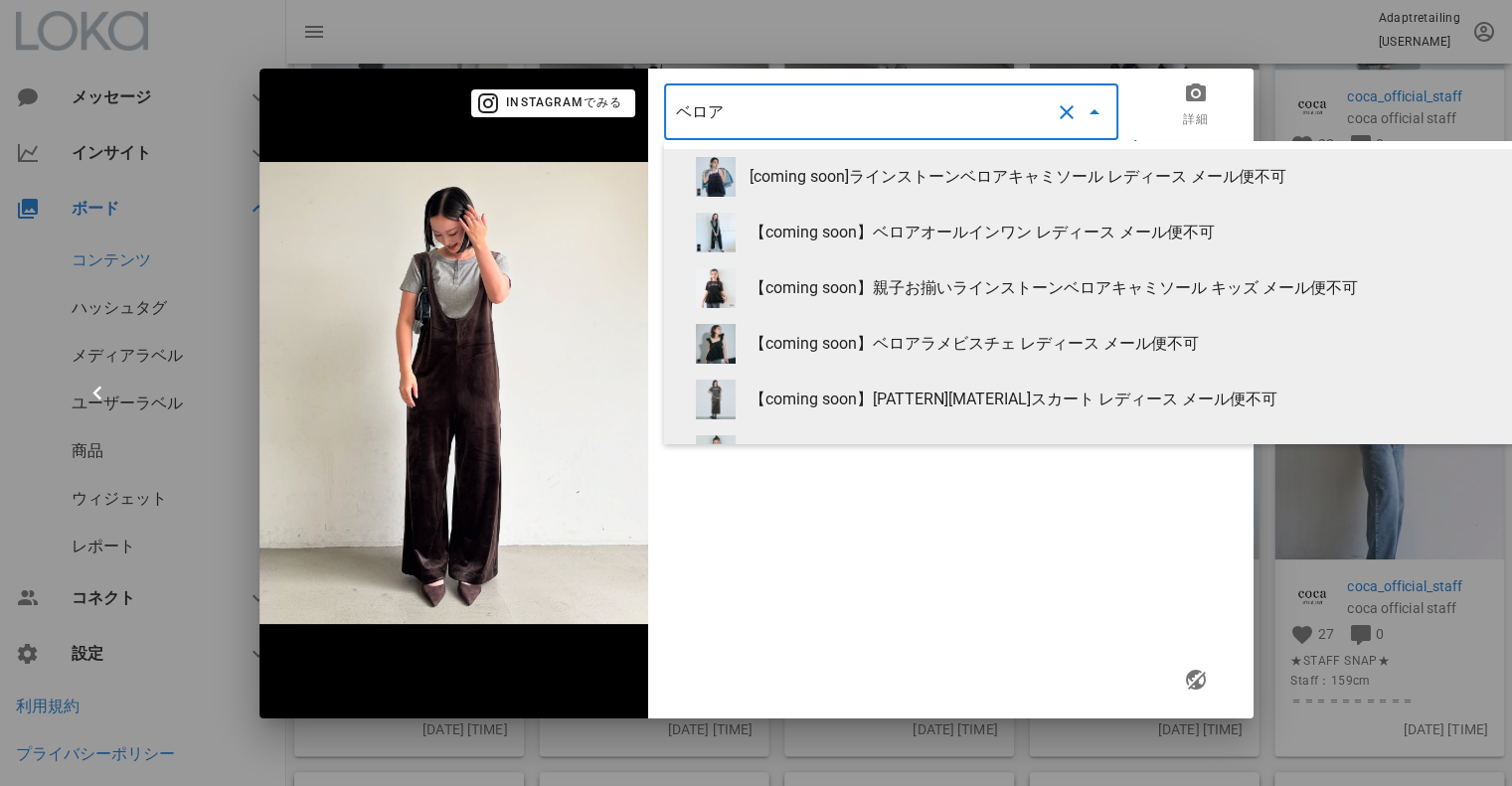 click on "【coming soon】ベロアオールインワン レディース メール便不可" at bounding box center (1303, 232) 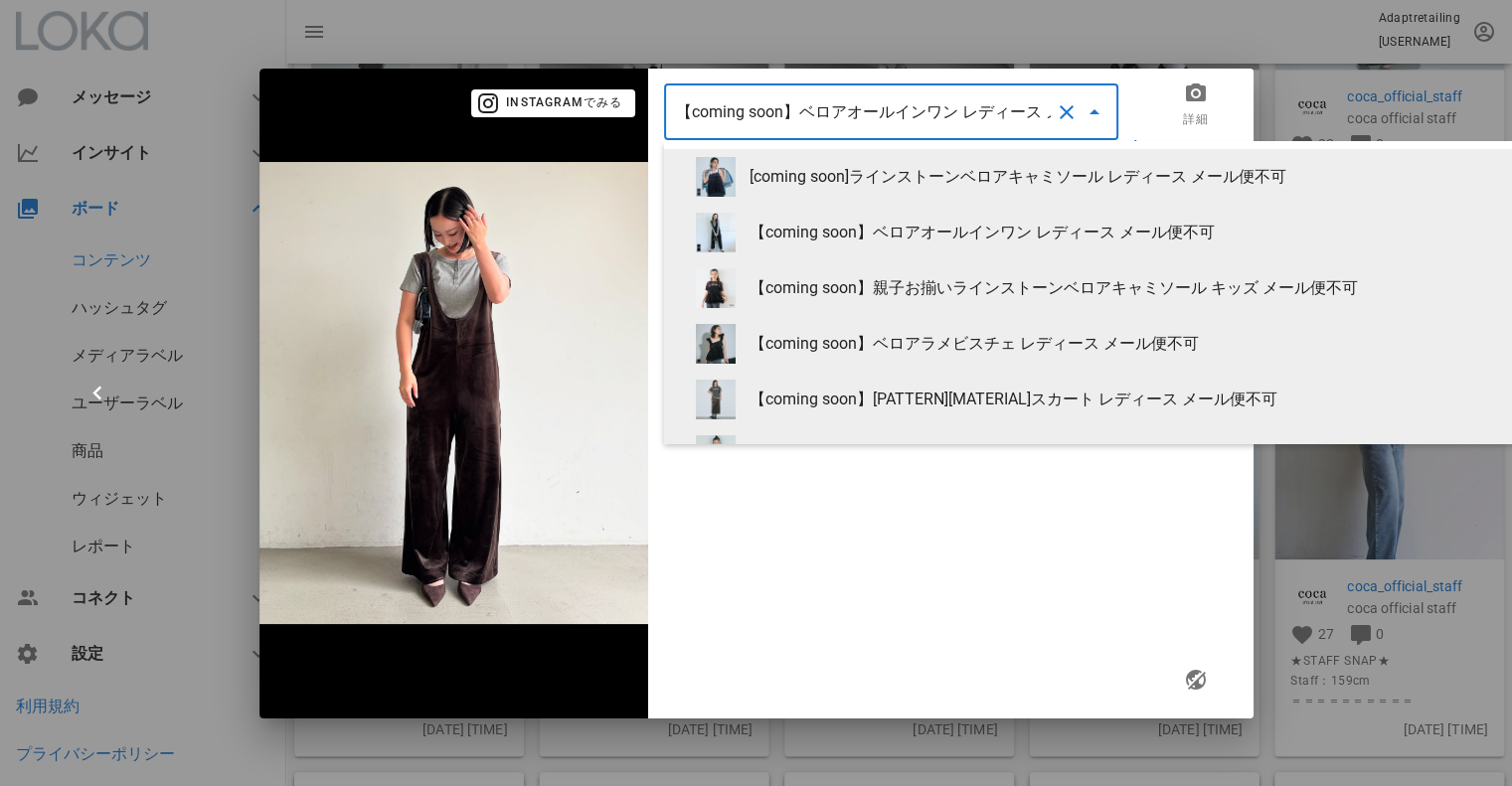 type 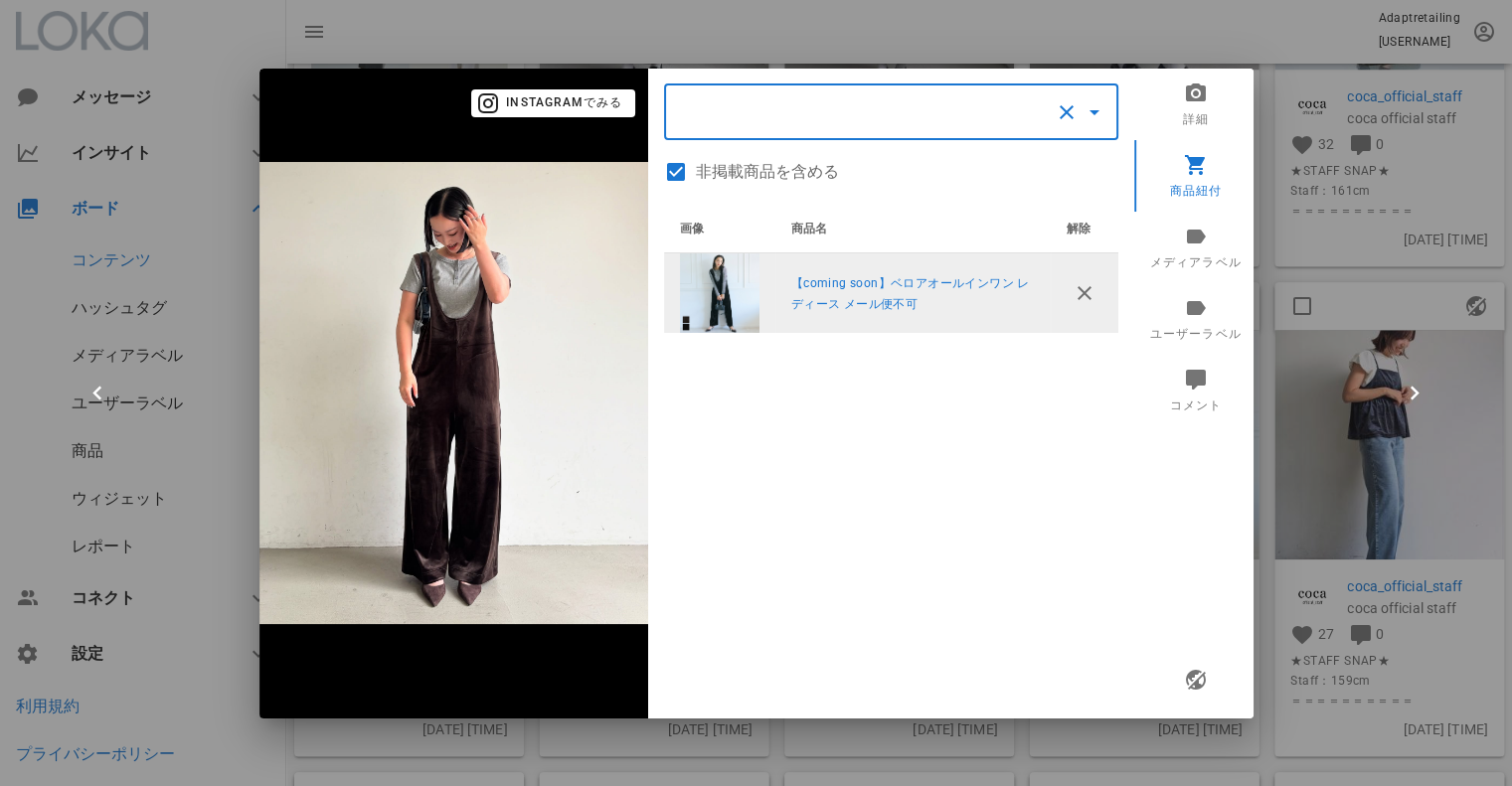 click on "商品" at bounding box center [863, 112] 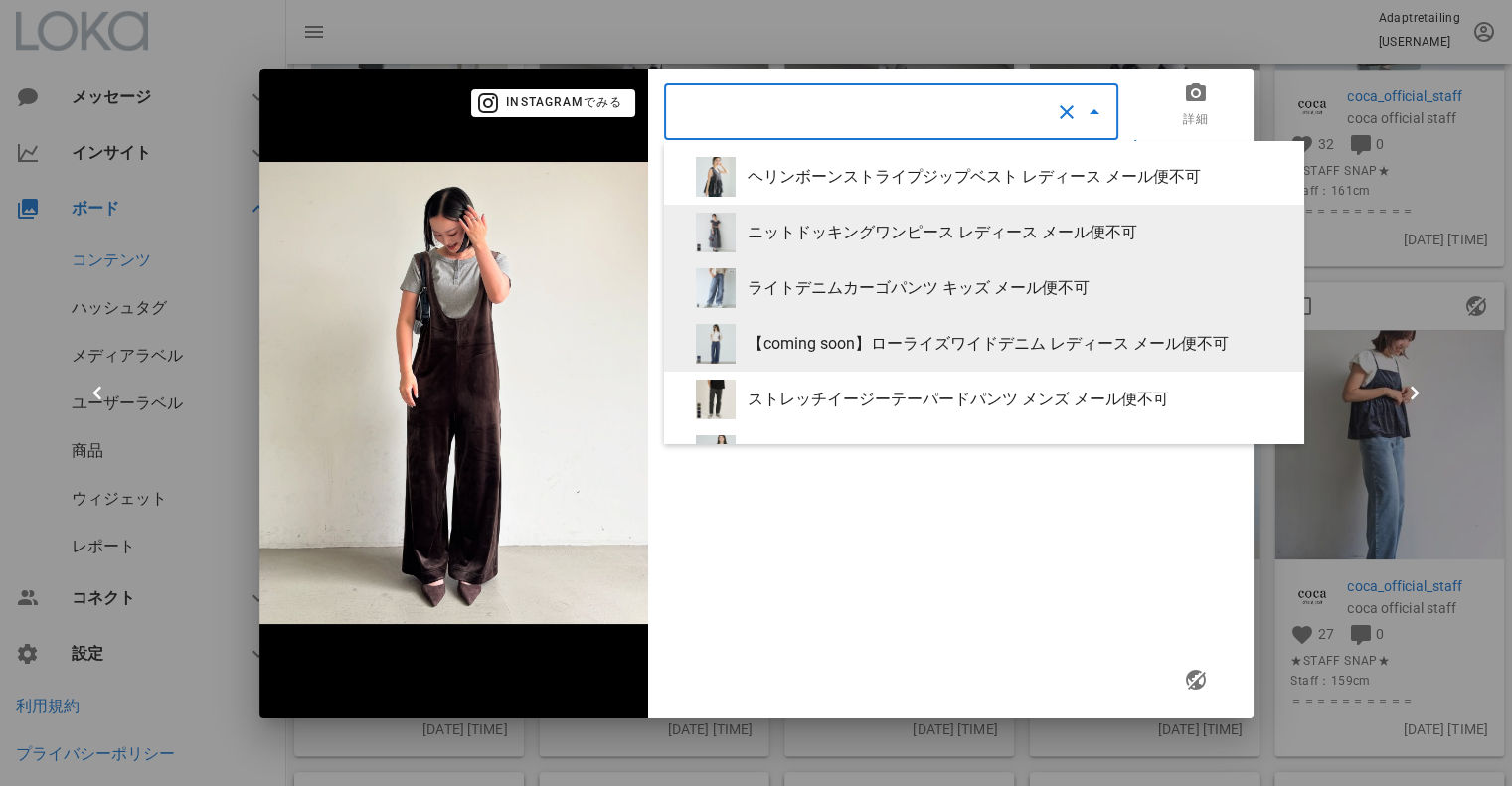 click on "商品名 解除 【coming soon】[PRODUCT_NAME] レディース メール便不可" at bounding box center (891, 454) 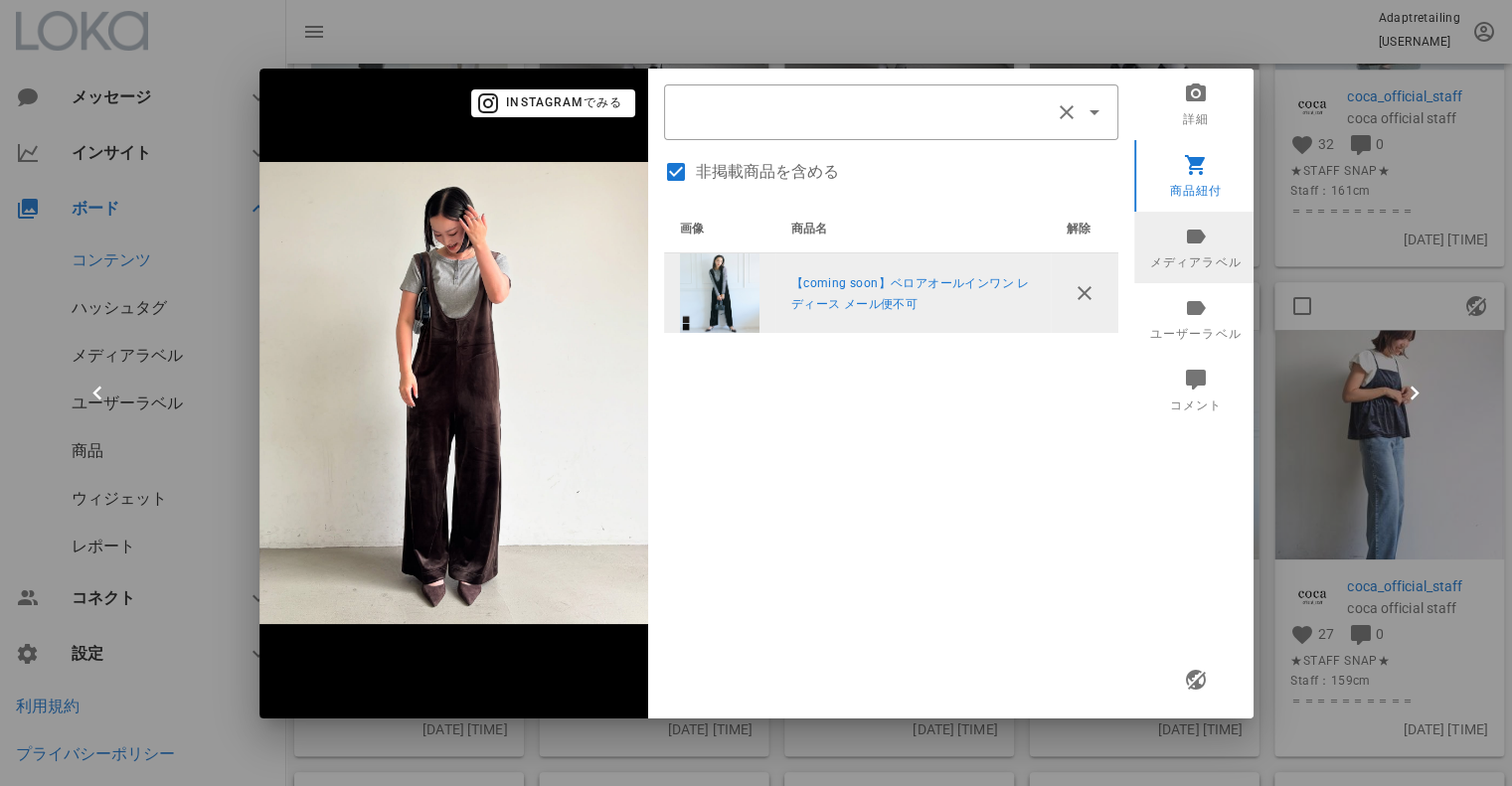 click on "メディアラベル" at bounding box center (1196, 247) 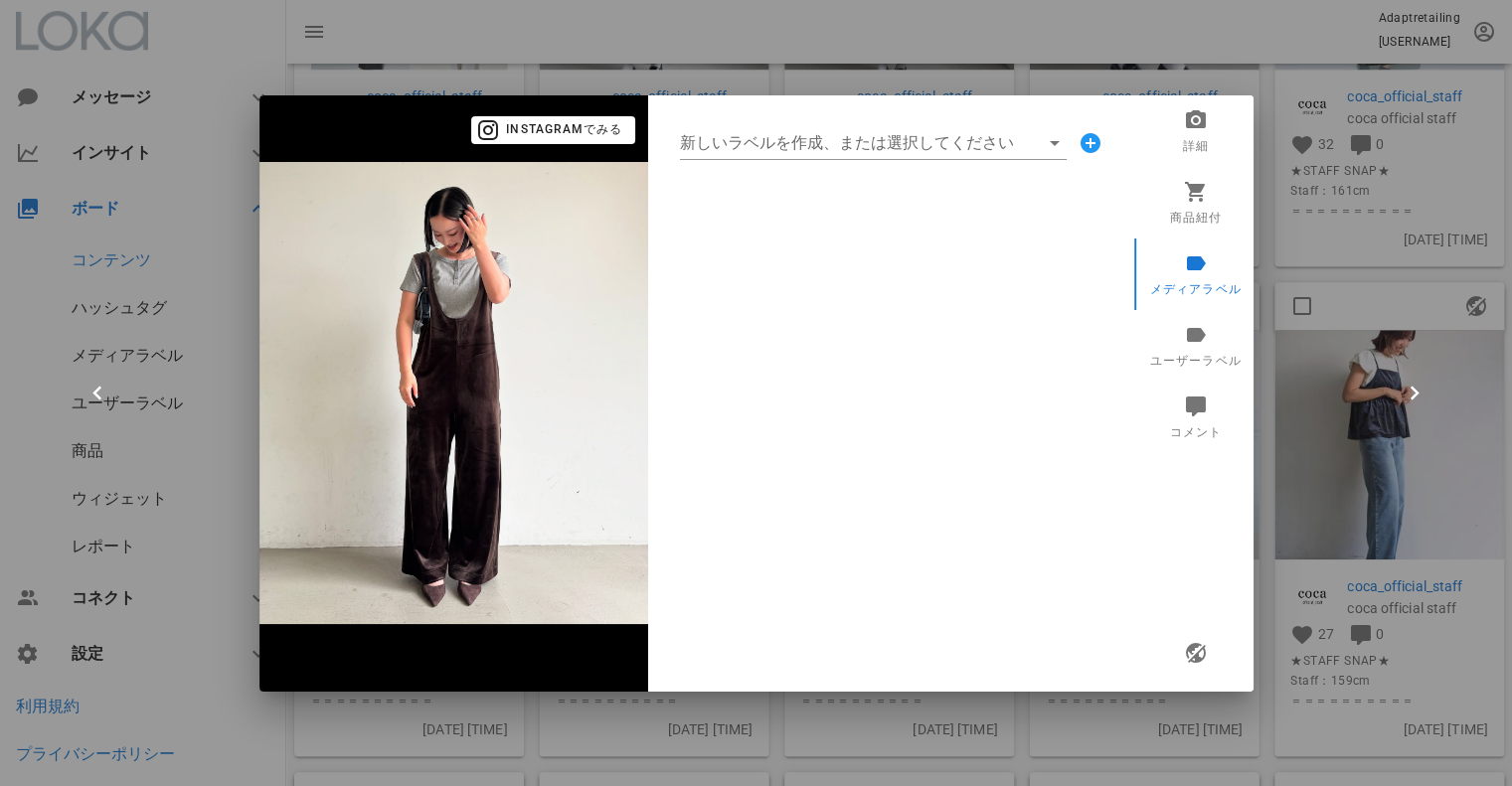 click on "新しいラベルを作成、または選択してください" at bounding box center (891, 143) 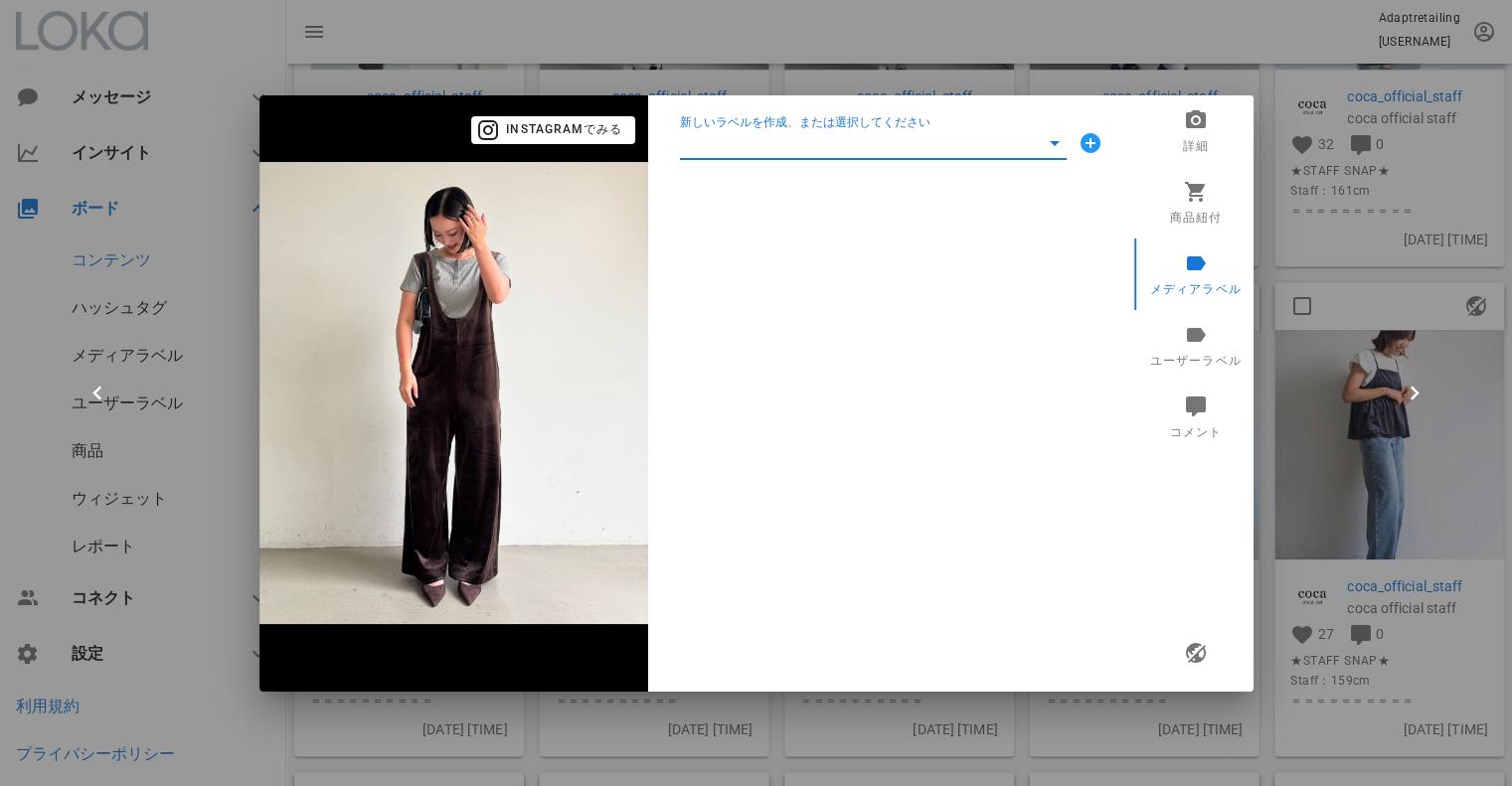 click on "新しいラベルを作成、または選択してください" at bounding box center (859, 143) 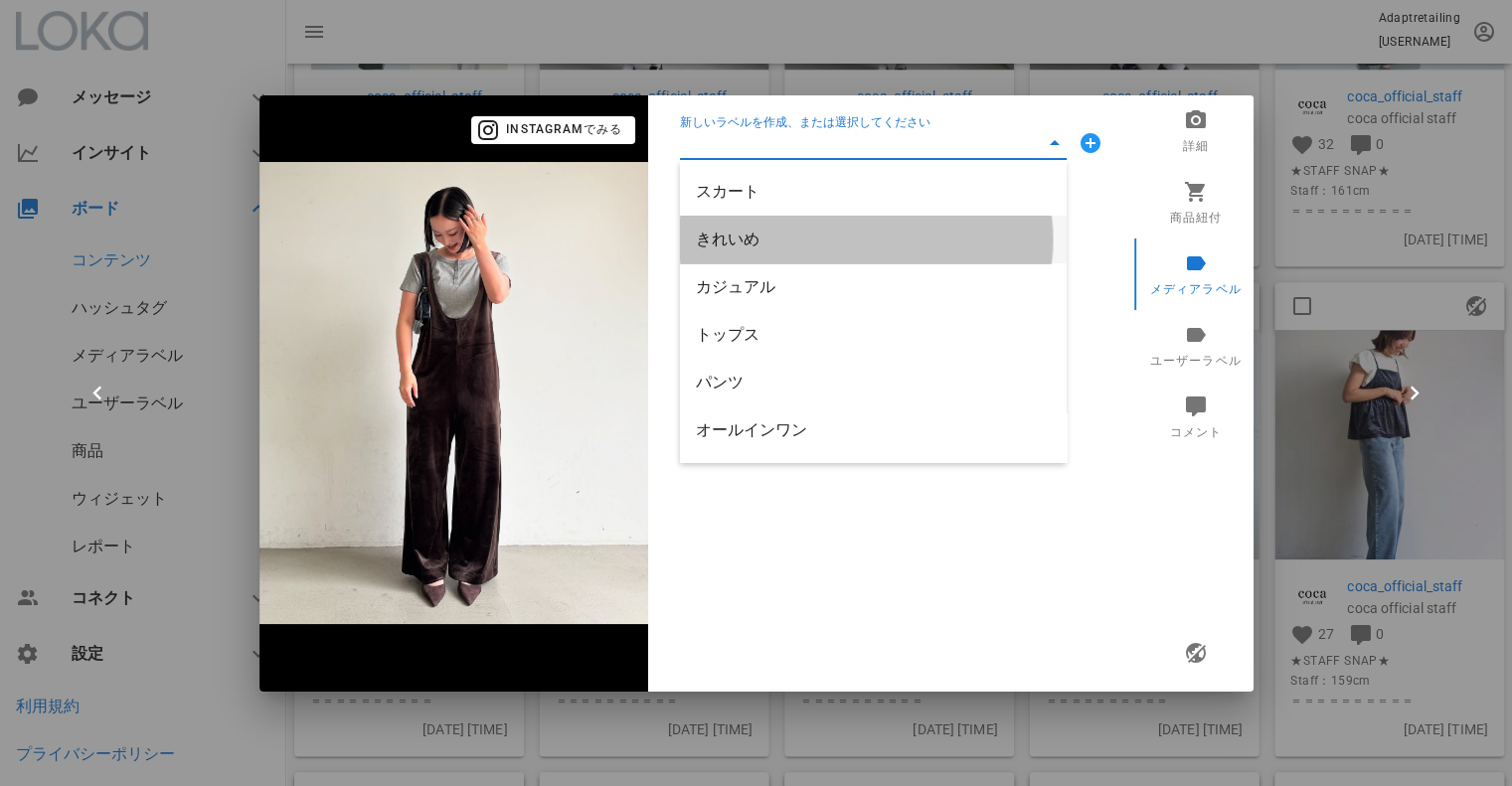 click on "きれいめ" at bounding box center [873, 238] 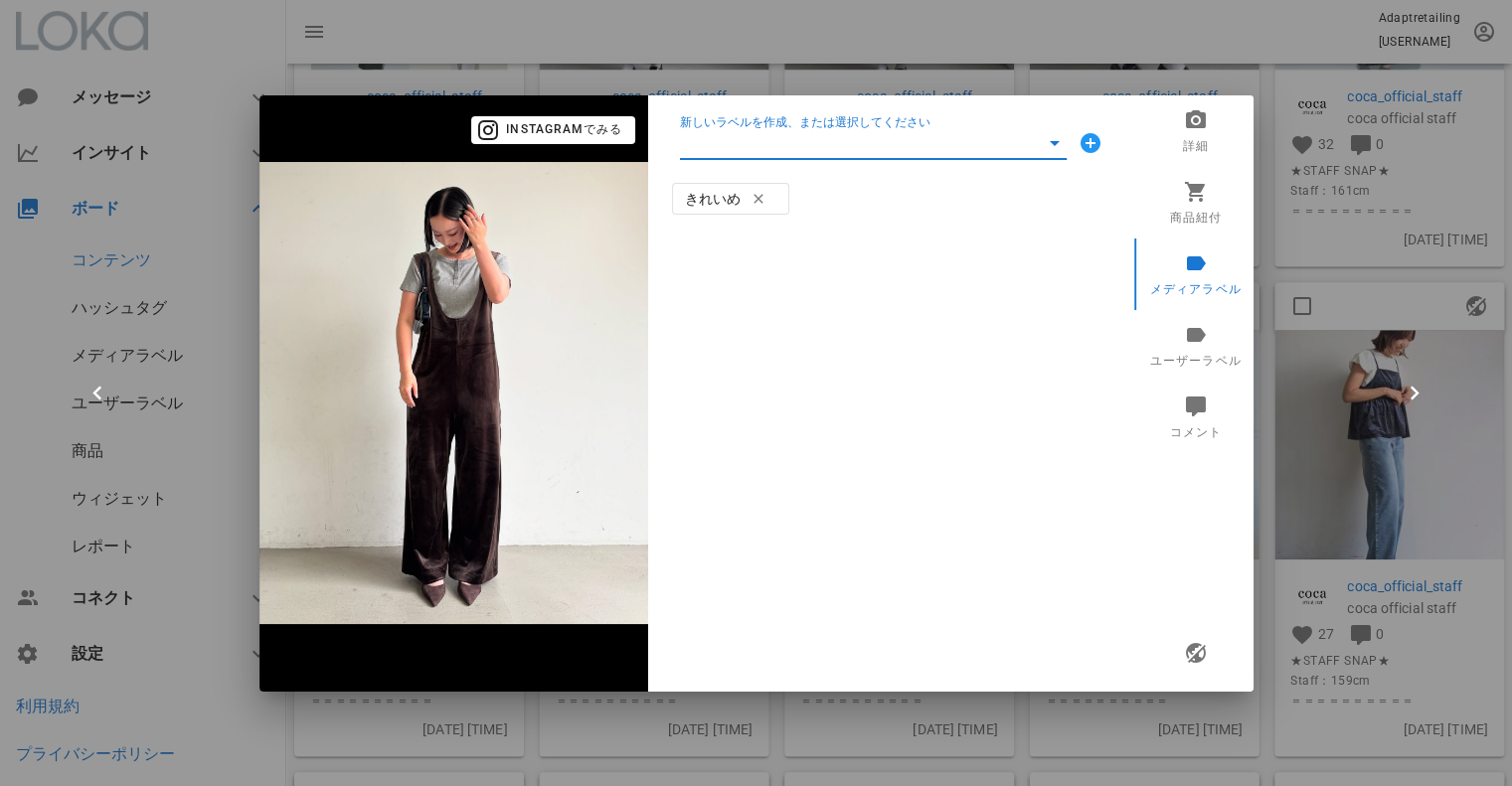 click on "新しいラベルを作成、または選択してください" at bounding box center [891, 143] 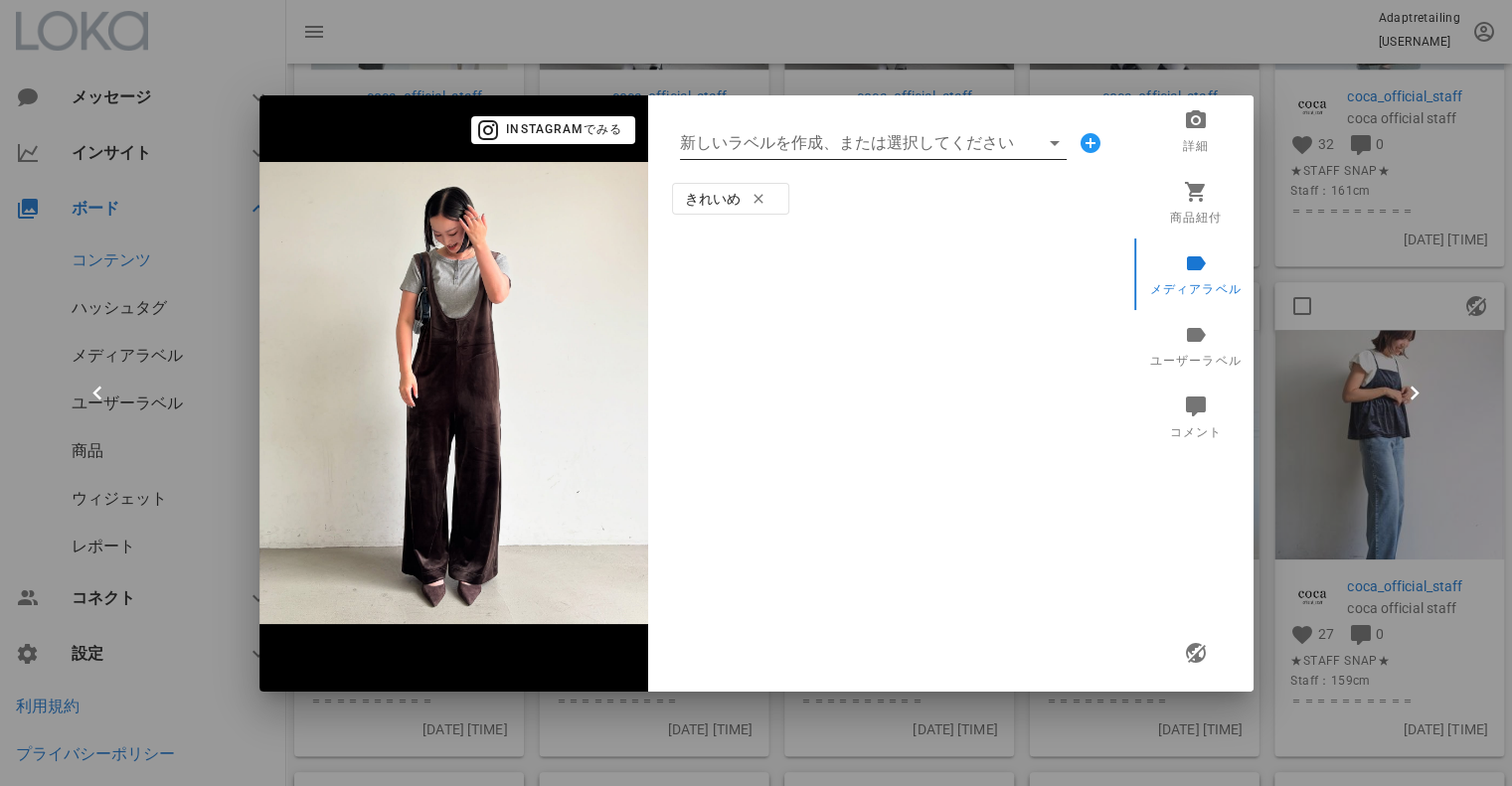 click on "新しいラベルを作成、または選択してください" at bounding box center [859, 143] 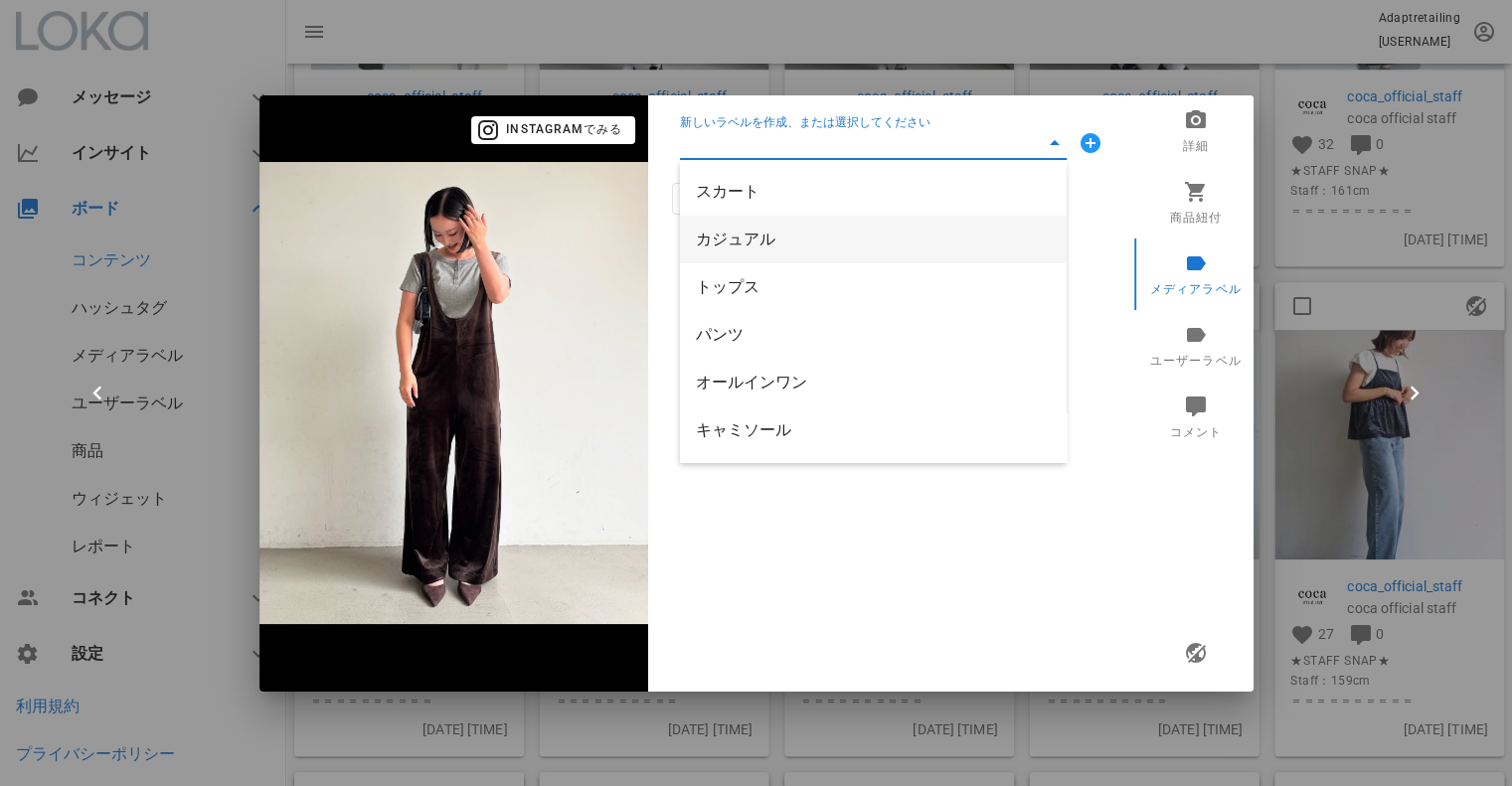 click on "カジュアル" at bounding box center (873, 238) 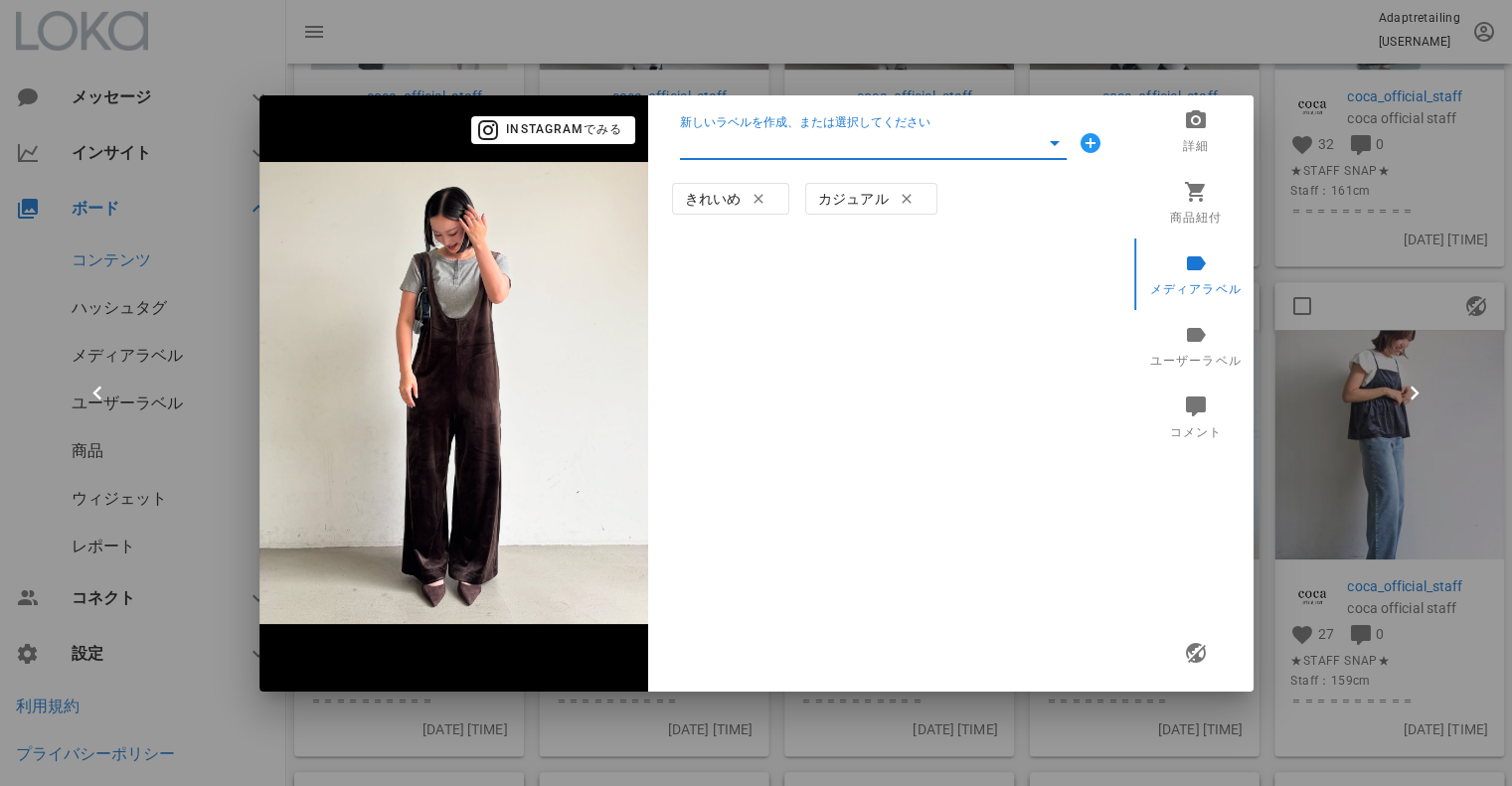 click on "新しいラベルを作成、または選択してください" at bounding box center [859, 143] 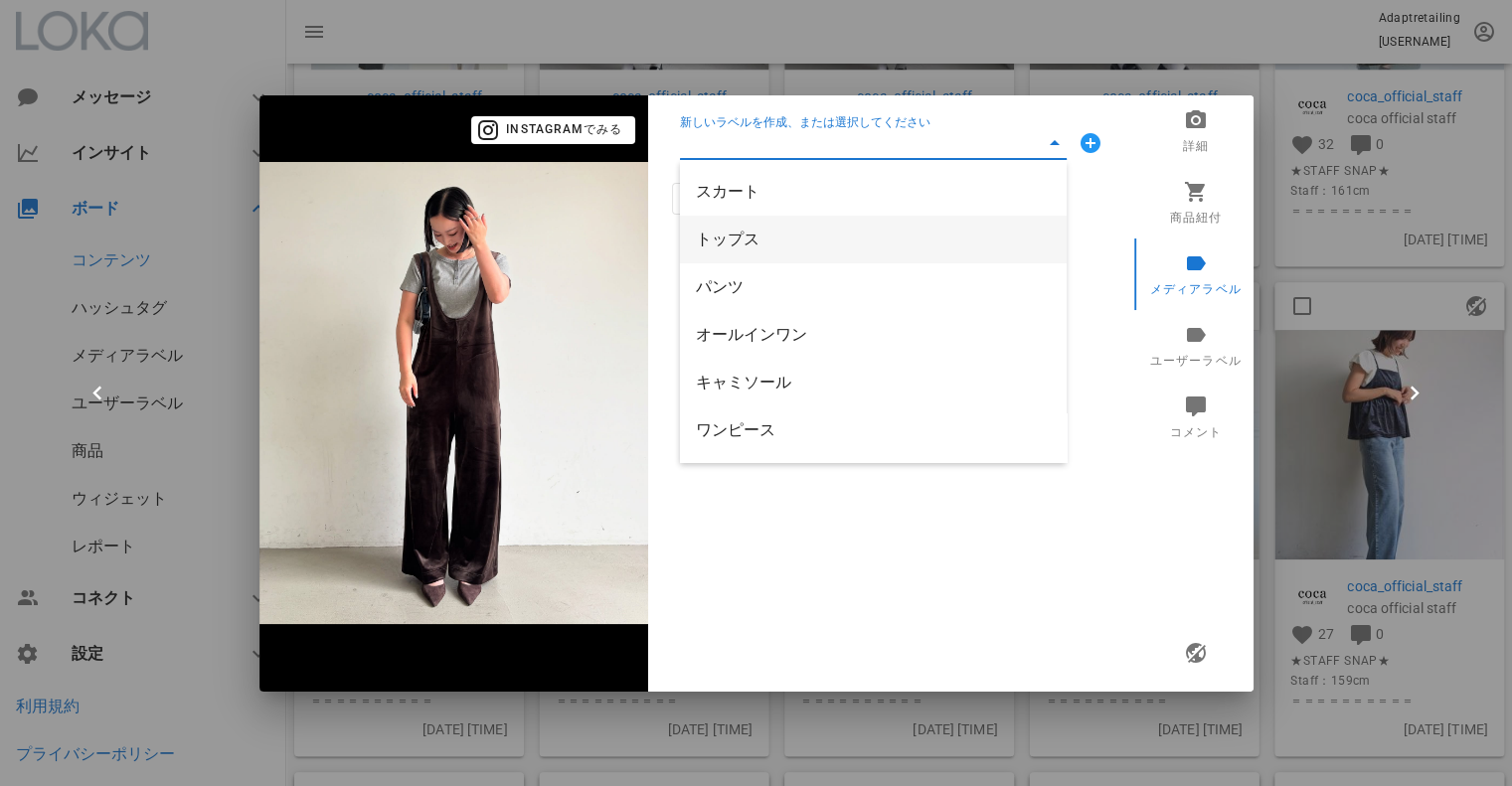 click on "トップス" at bounding box center [873, 238] 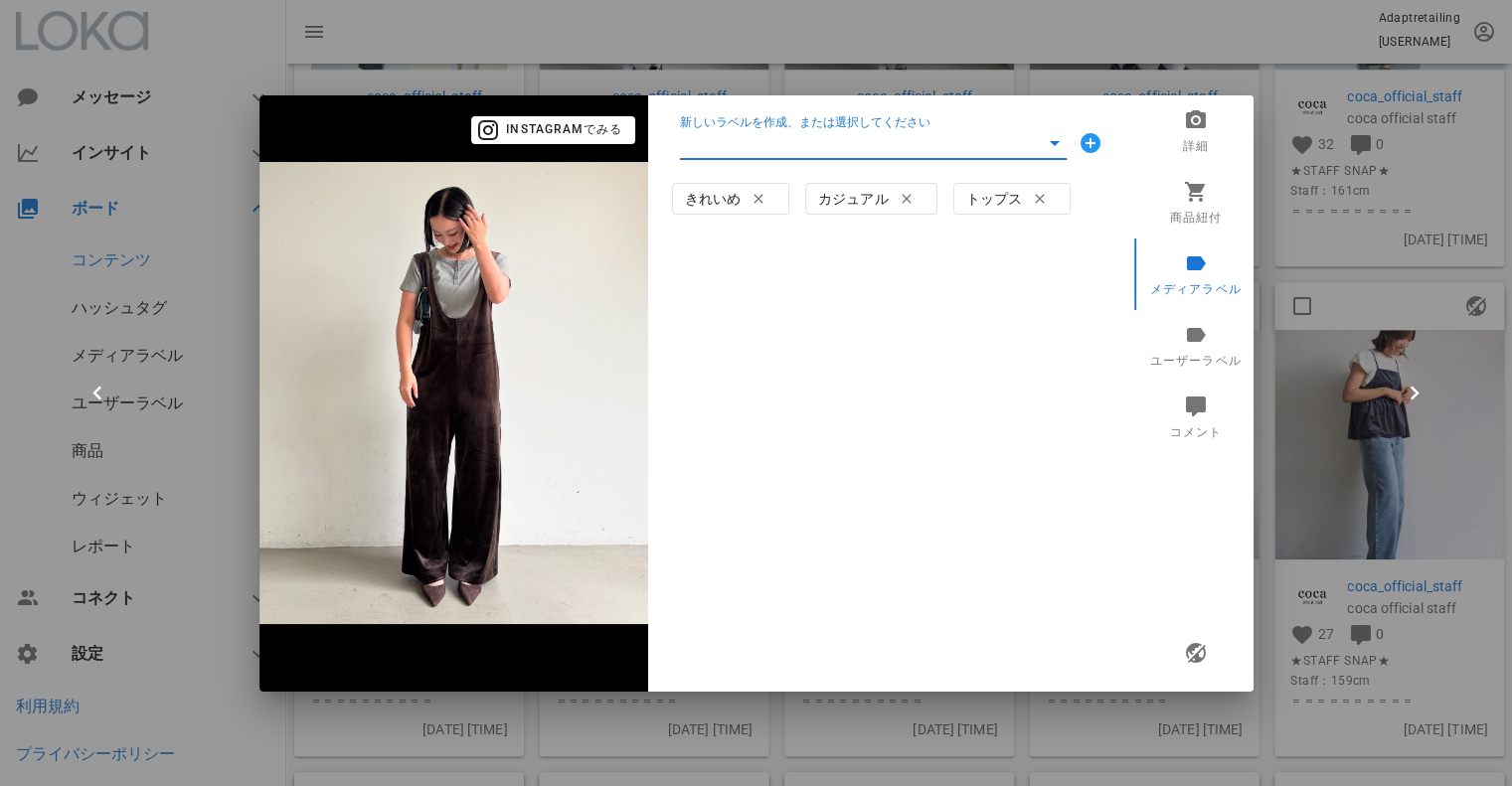 click on "新しいラベルを作成、または選択してください" at bounding box center (859, 143) 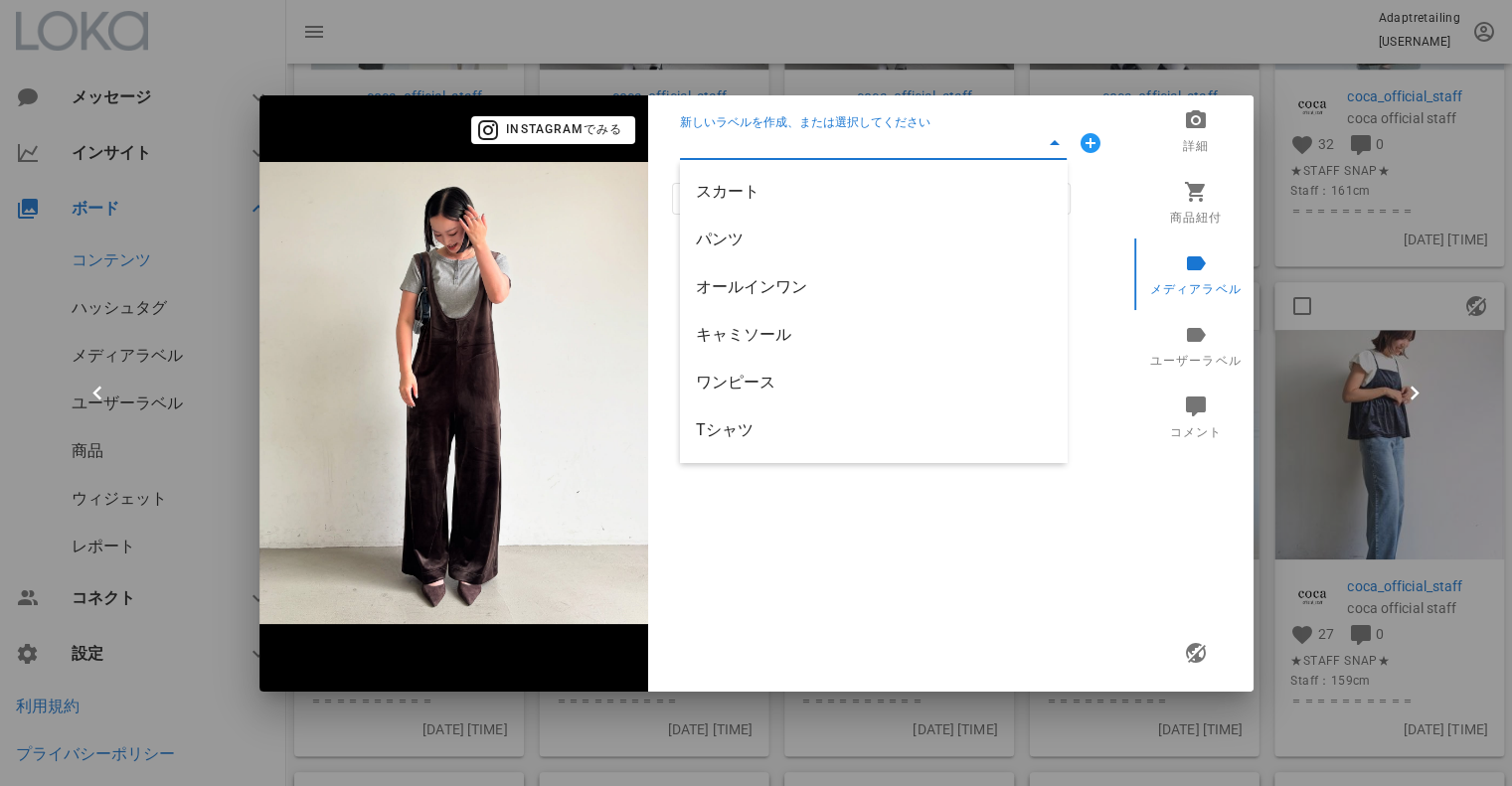 click on "オールインワン" at bounding box center (873, 286) 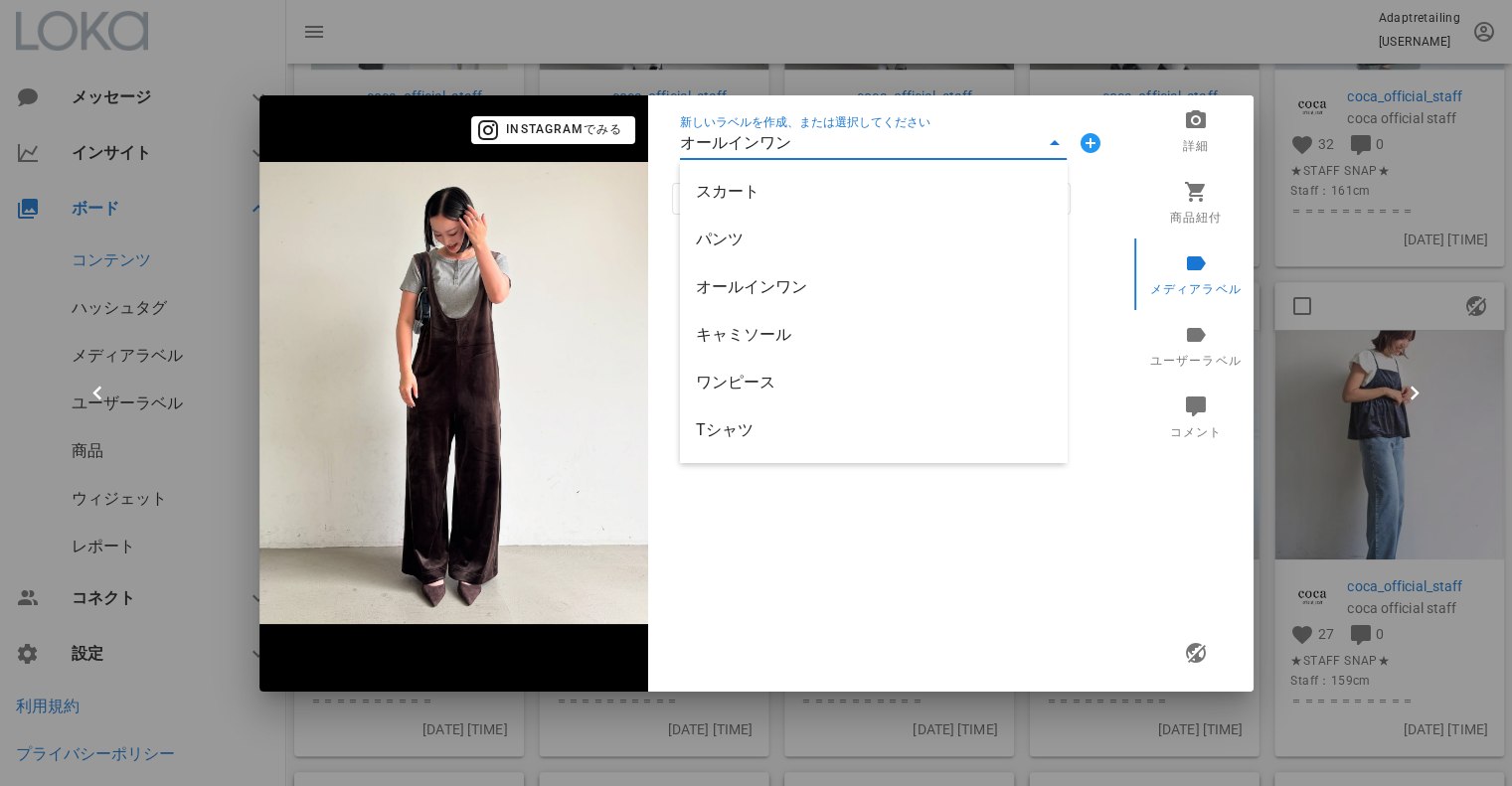 type 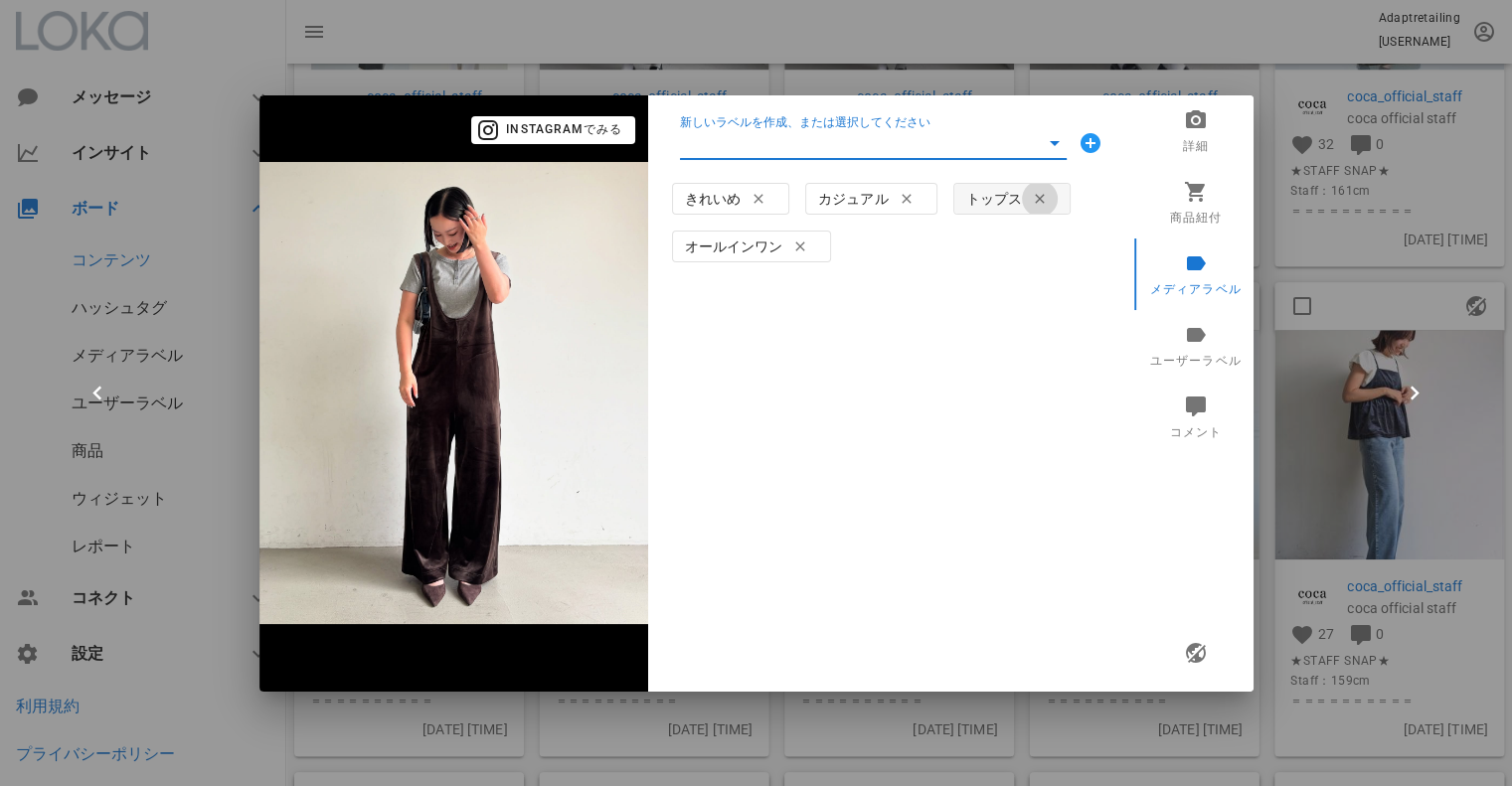 click at bounding box center (1040, 199) 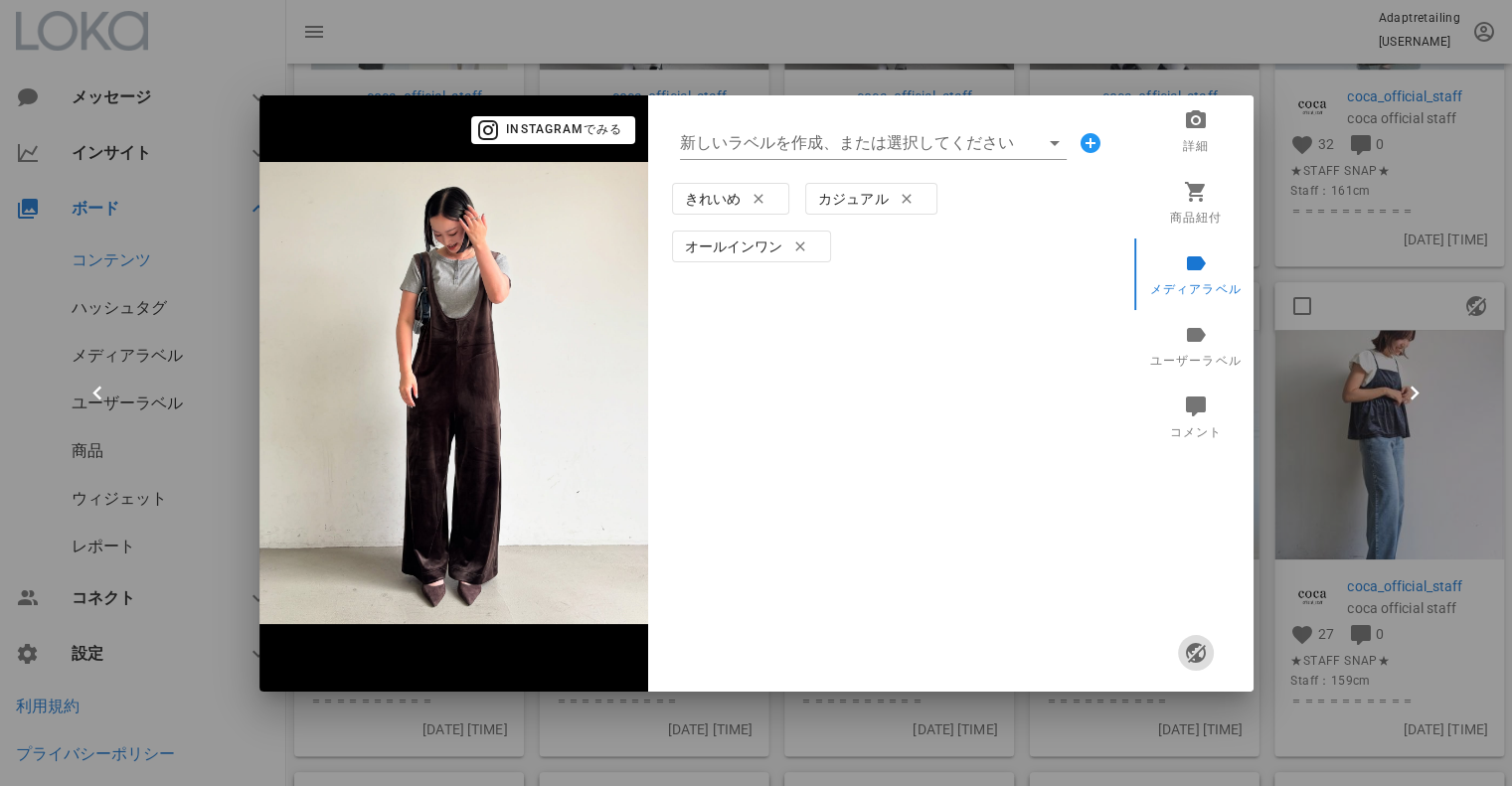 click at bounding box center (1195, 653) 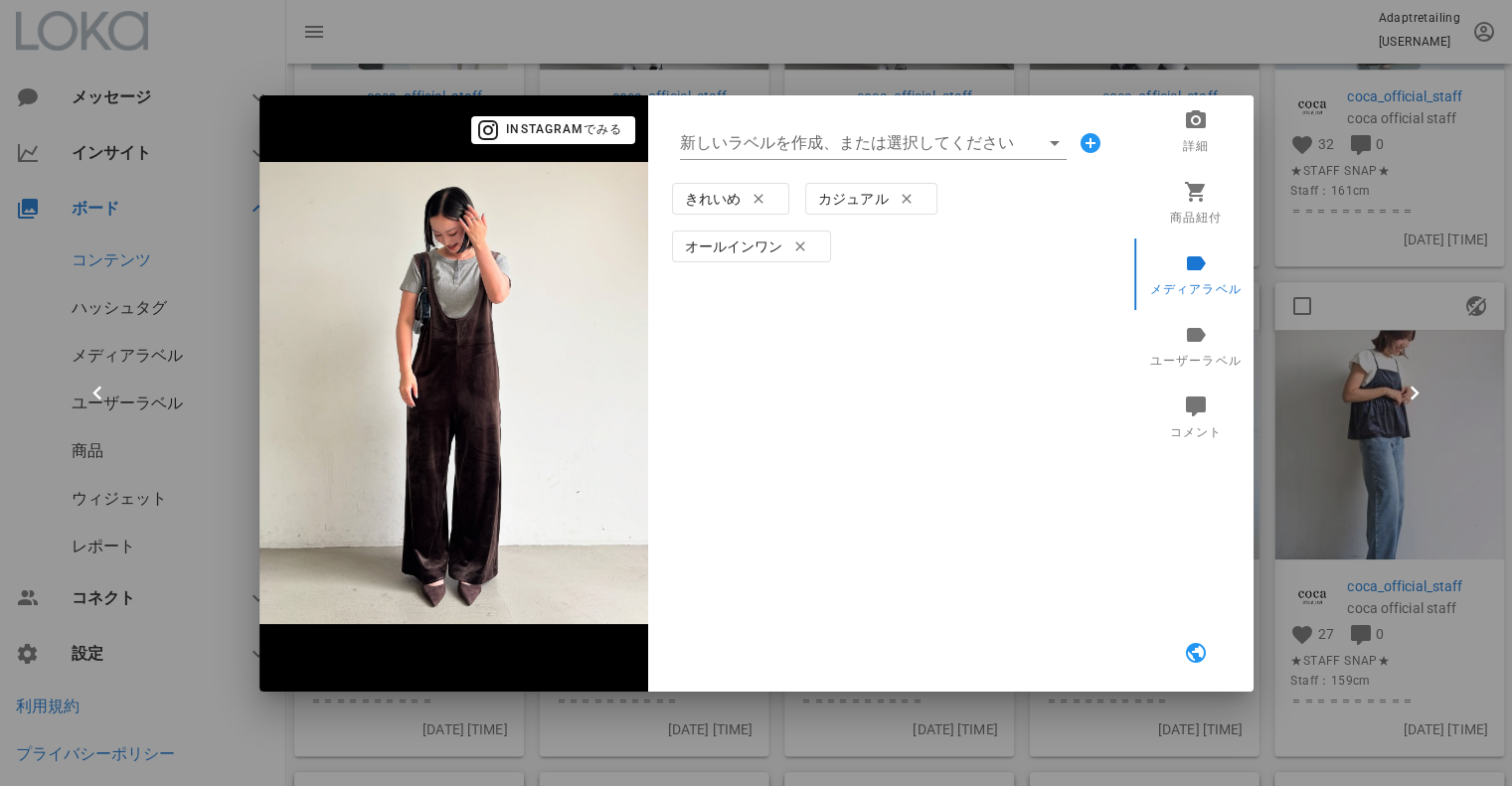click at bounding box center (756, 393) 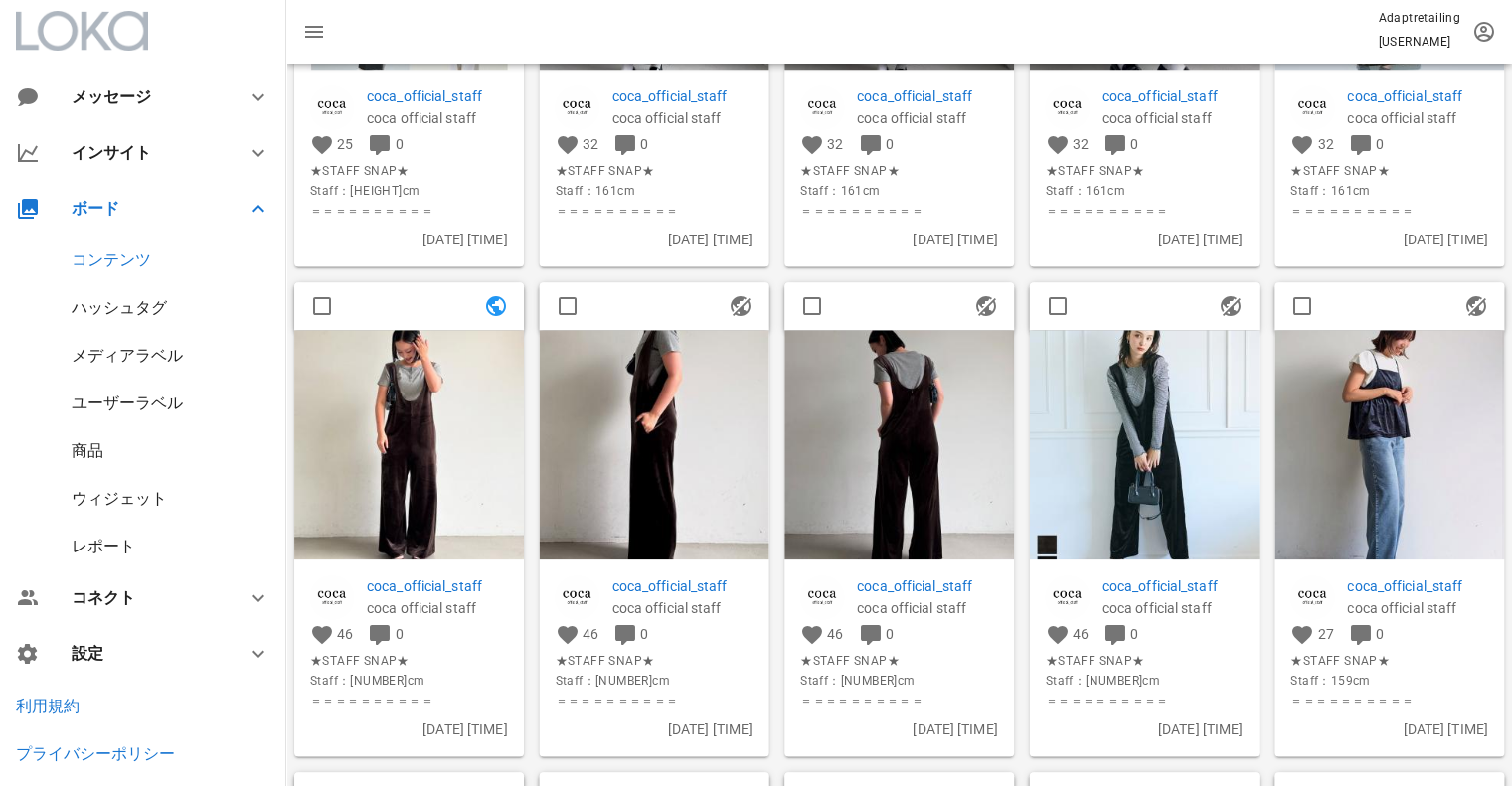click at bounding box center [654, 444] 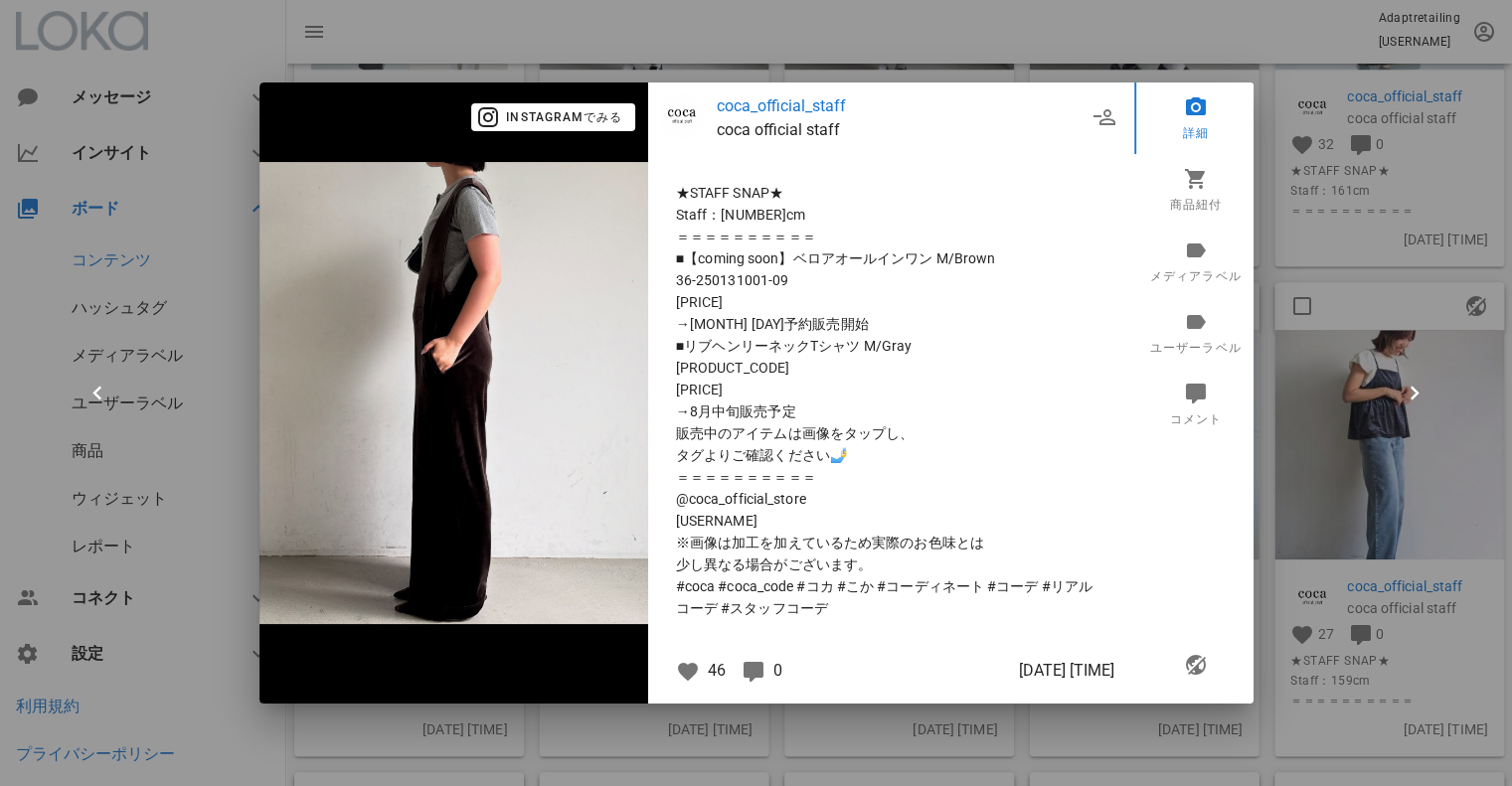 click at bounding box center [756, 393] 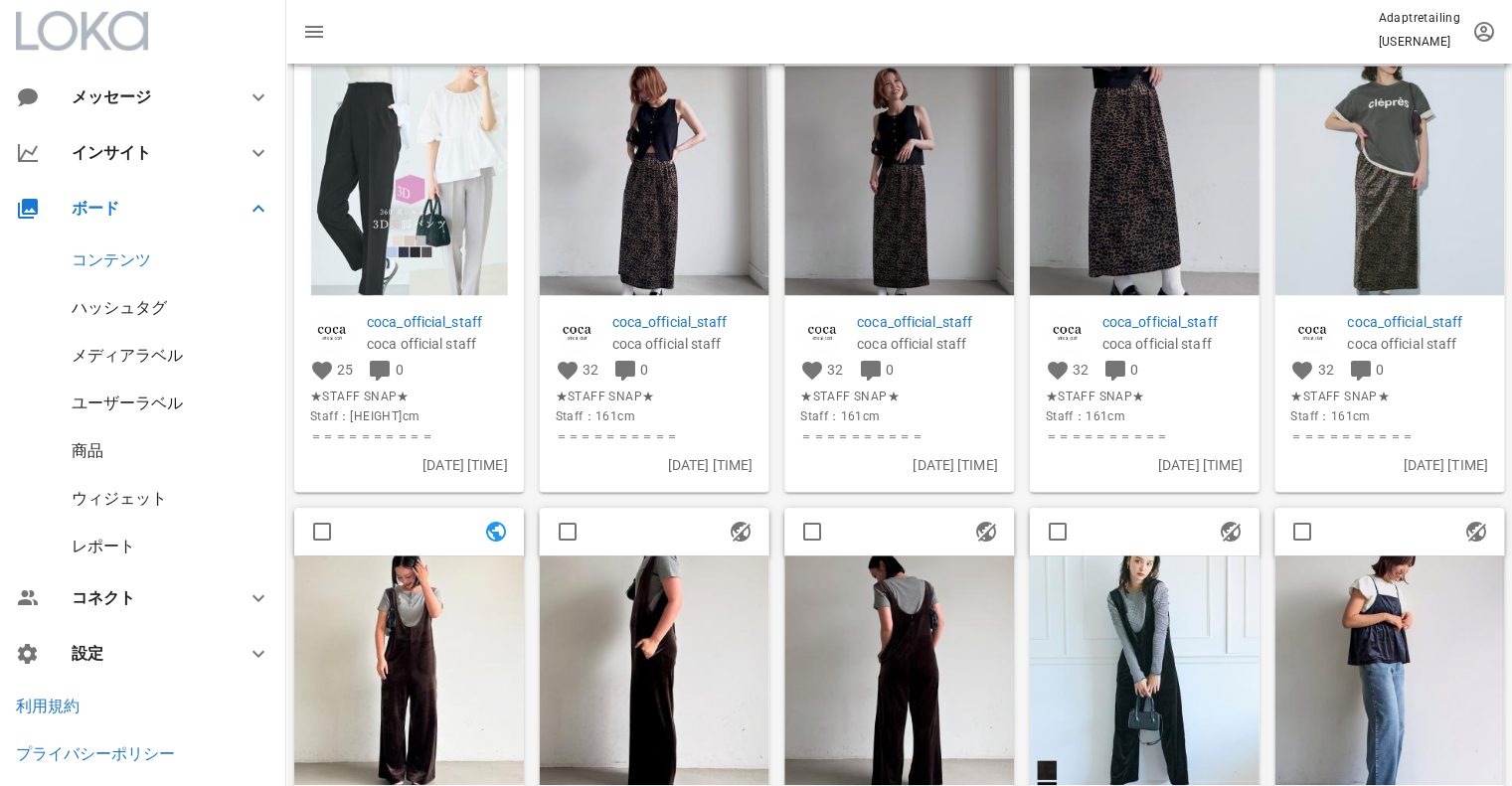 scroll, scrollTop: 3279, scrollLeft: 0, axis: vertical 